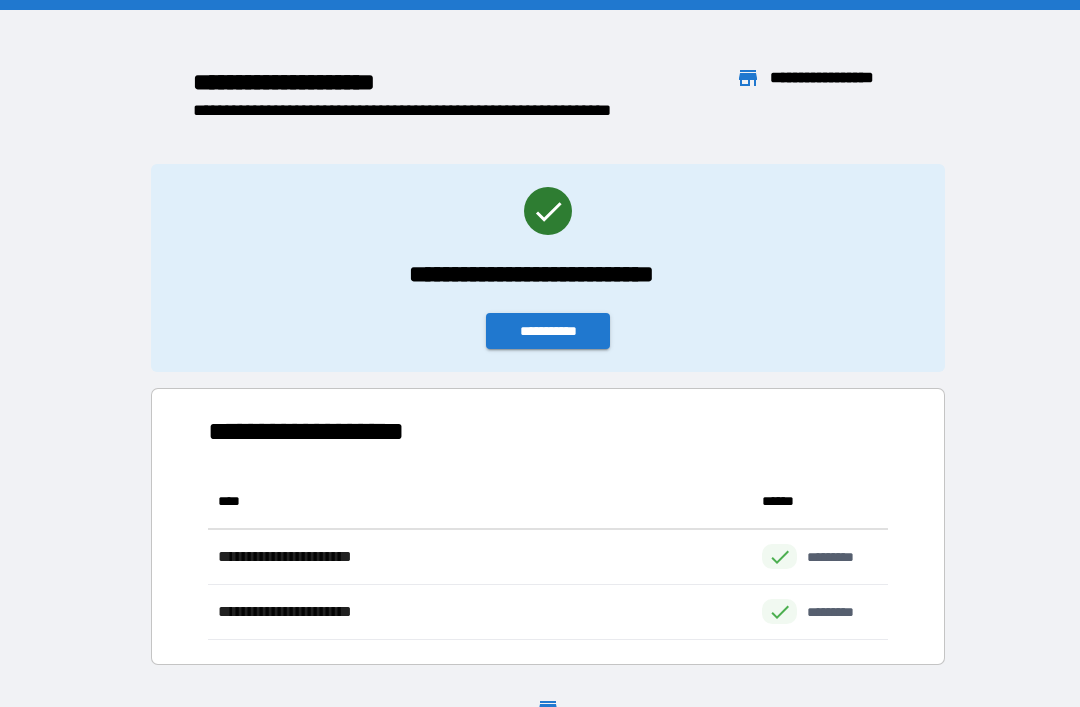 scroll, scrollTop: 0, scrollLeft: 0, axis: both 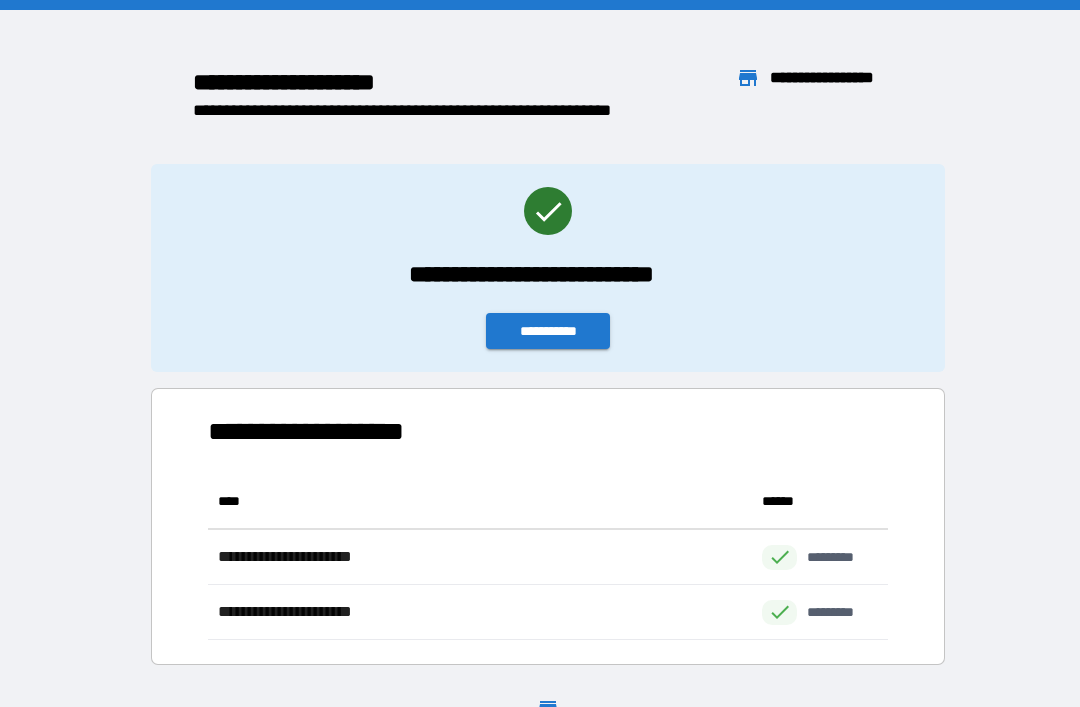click on "**********" at bounding box center [548, 331] 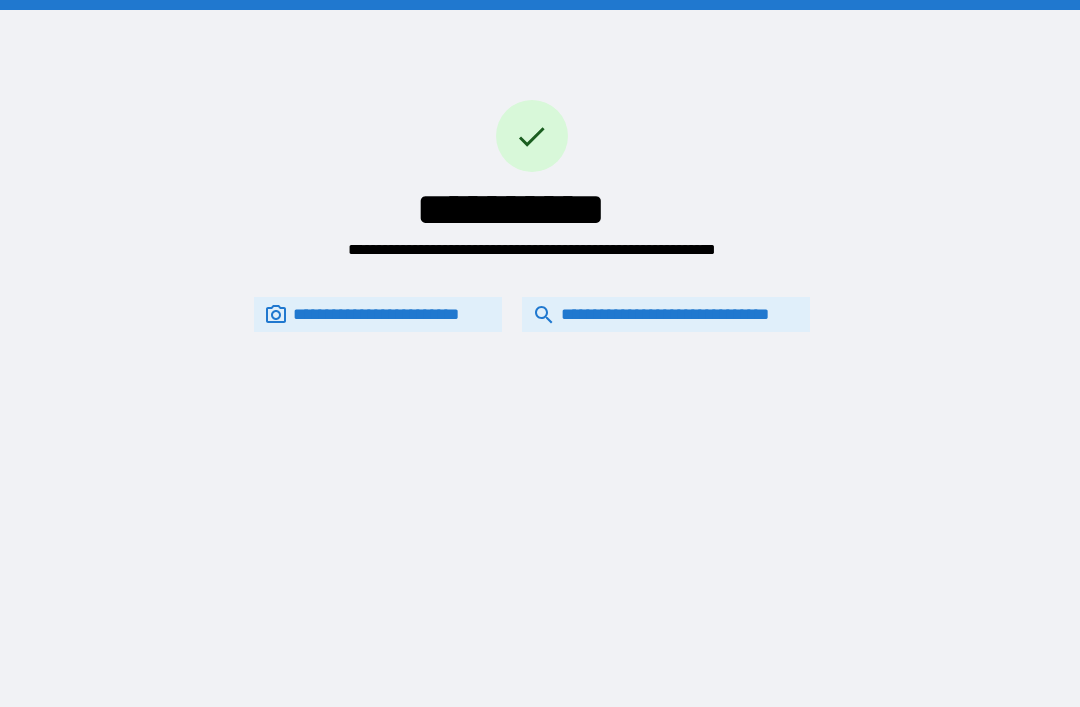 click on "**********" at bounding box center (666, 314) 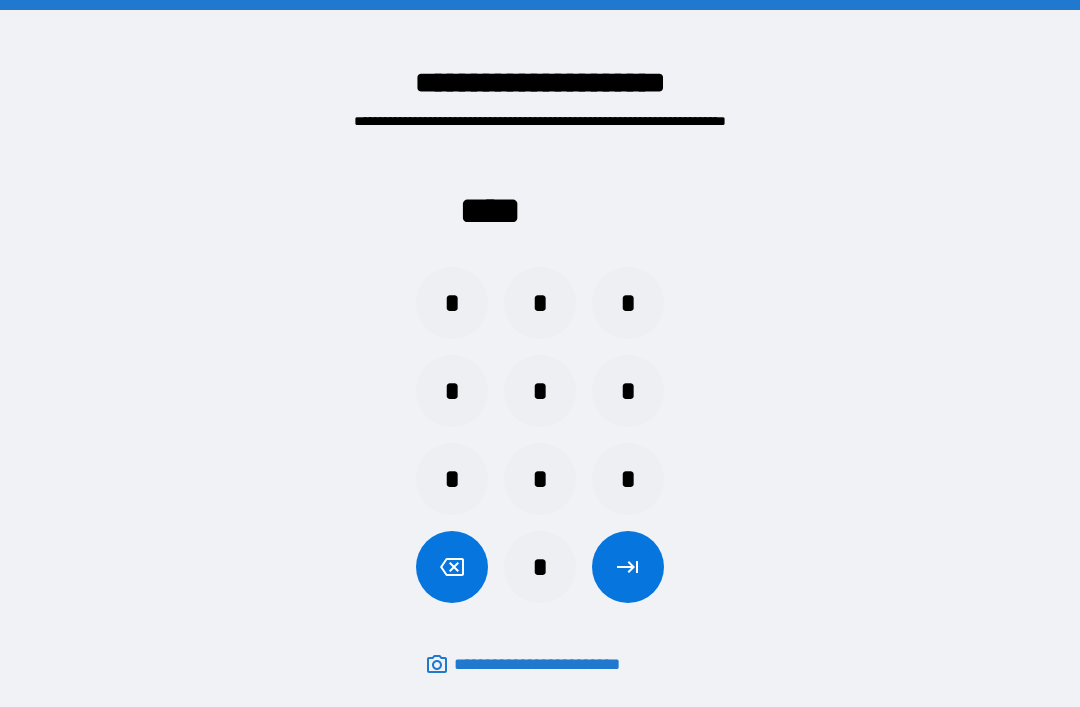 click on "*" at bounding box center (452, 303) 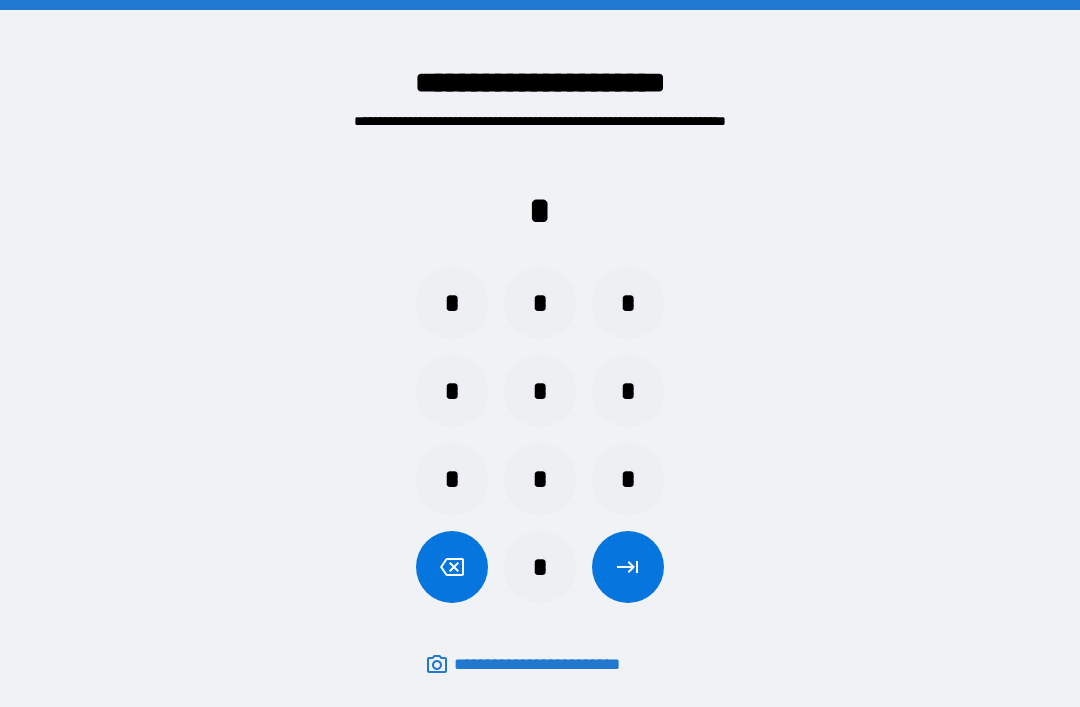 click on "*" at bounding box center (540, 567) 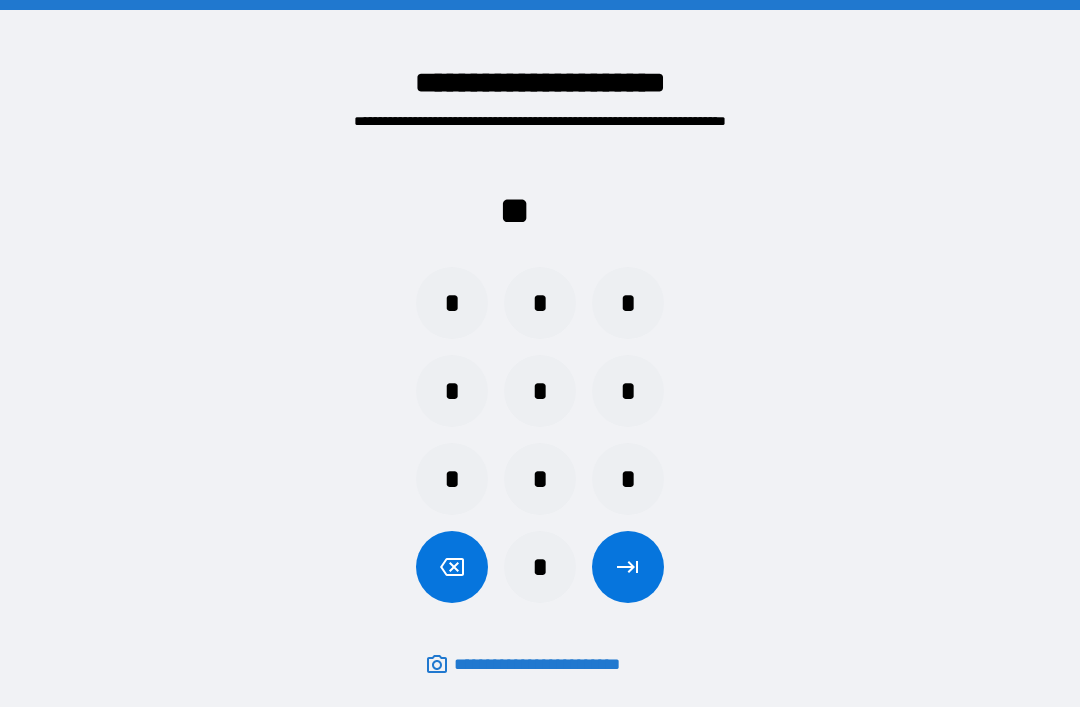 click on "*" at bounding box center [628, 303] 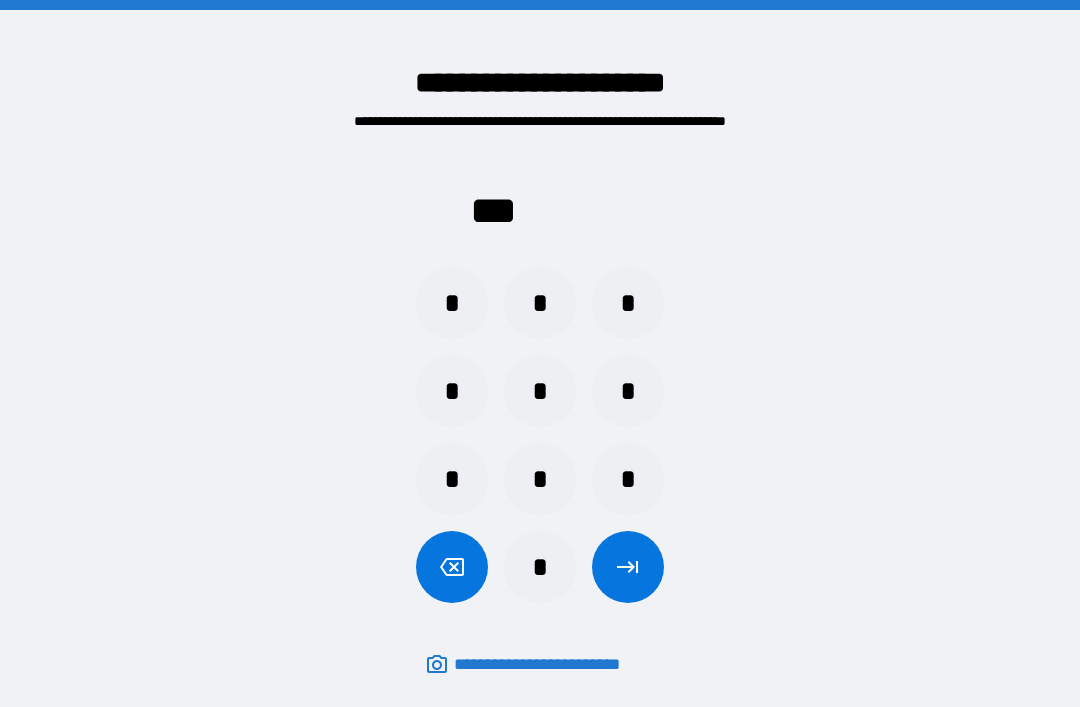 click on "*" at bounding box center [540, 567] 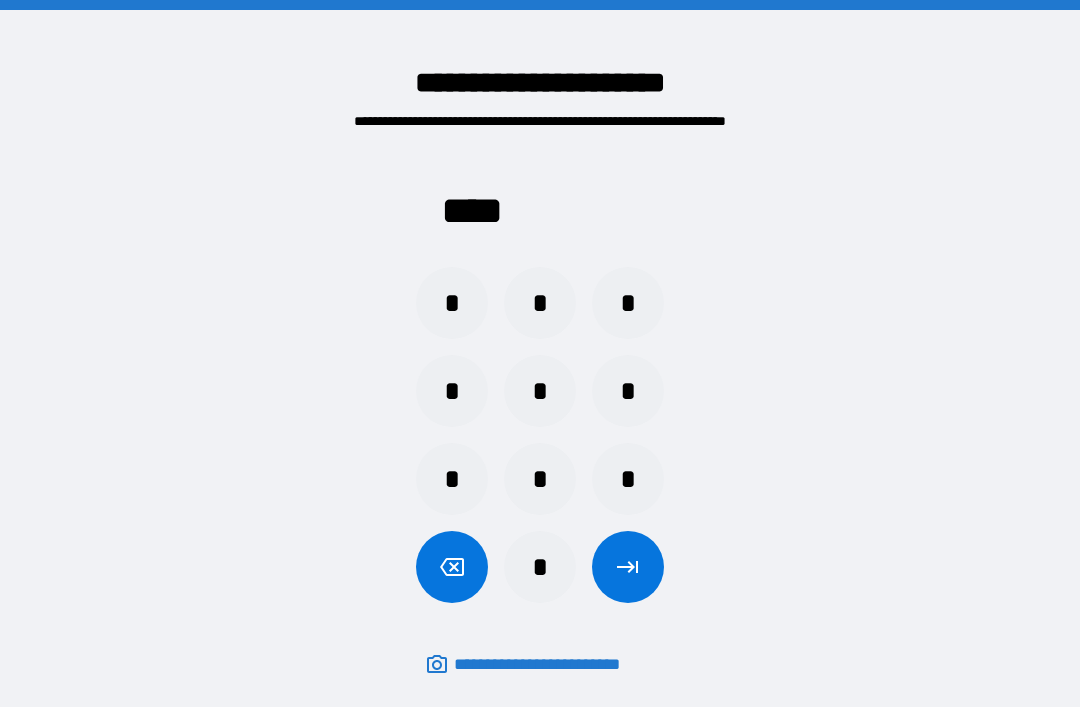 click 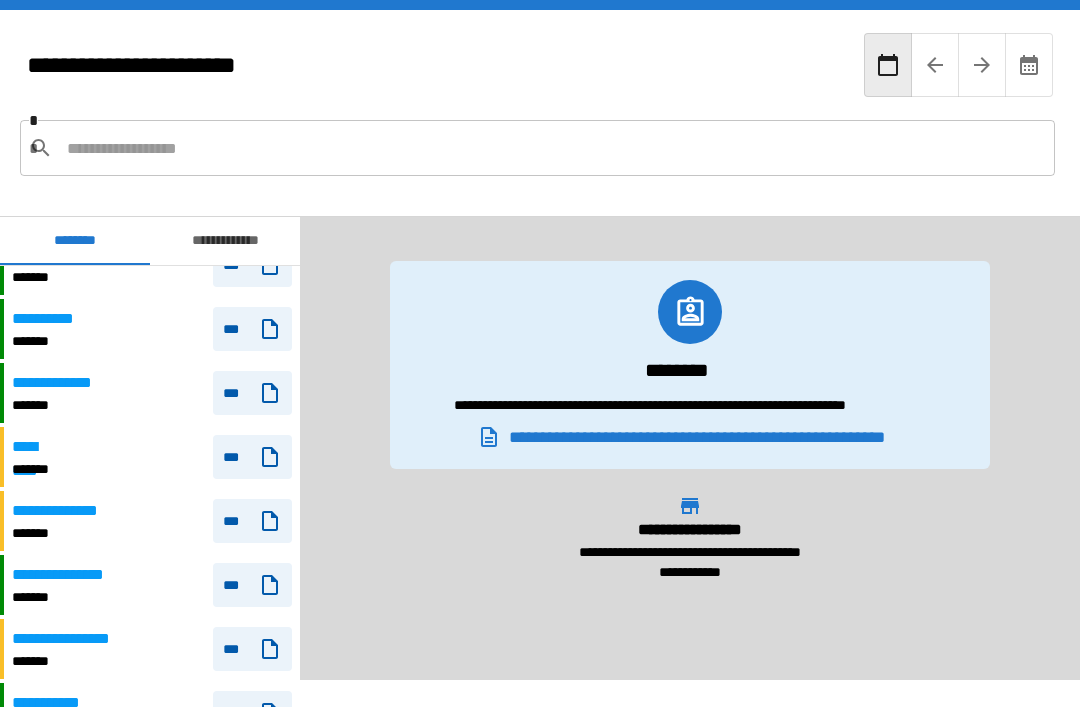 scroll, scrollTop: 1231, scrollLeft: 0, axis: vertical 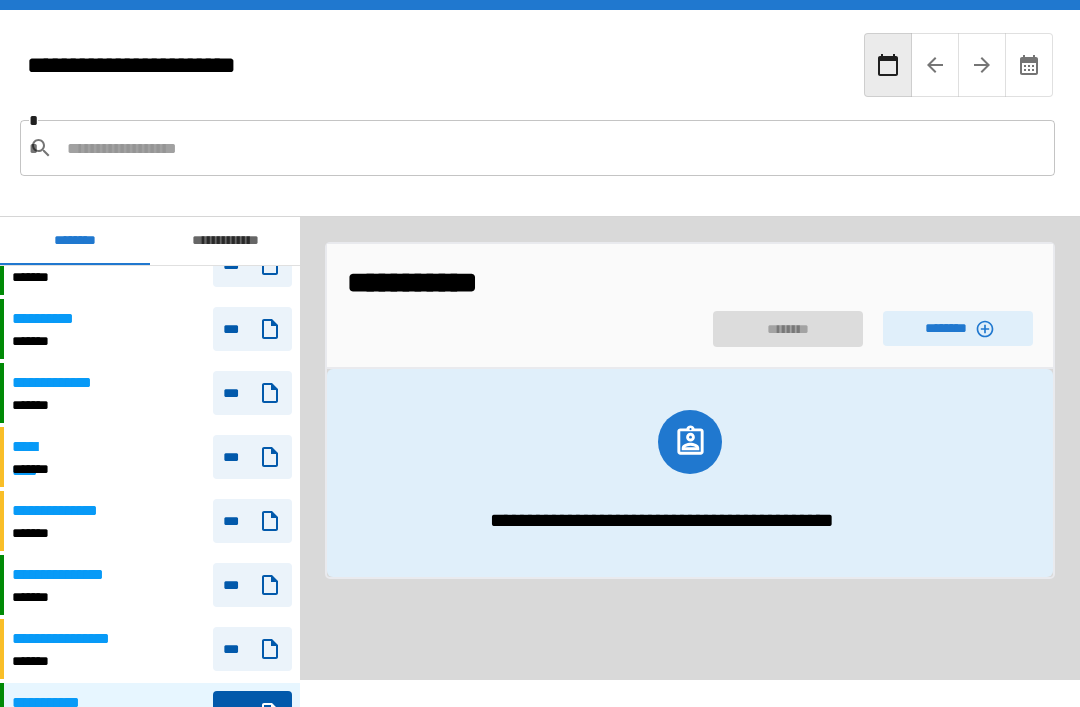 click on "********" at bounding box center [958, 328] 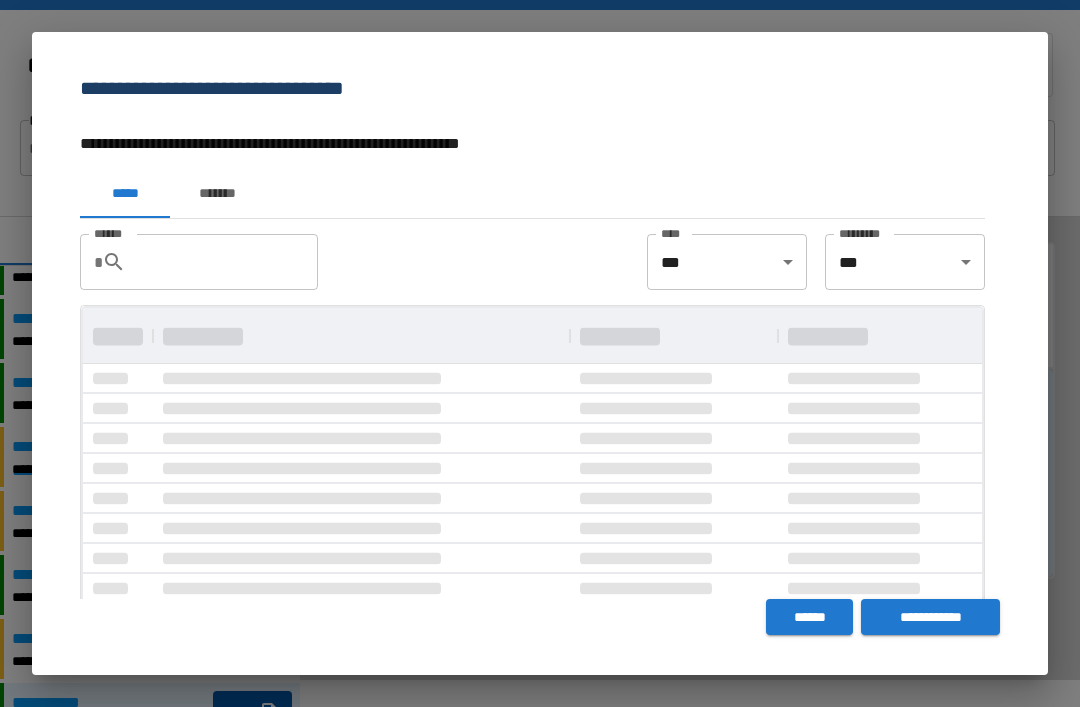scroll, scrollTop: 0, scrollLeft: 0, axis: both 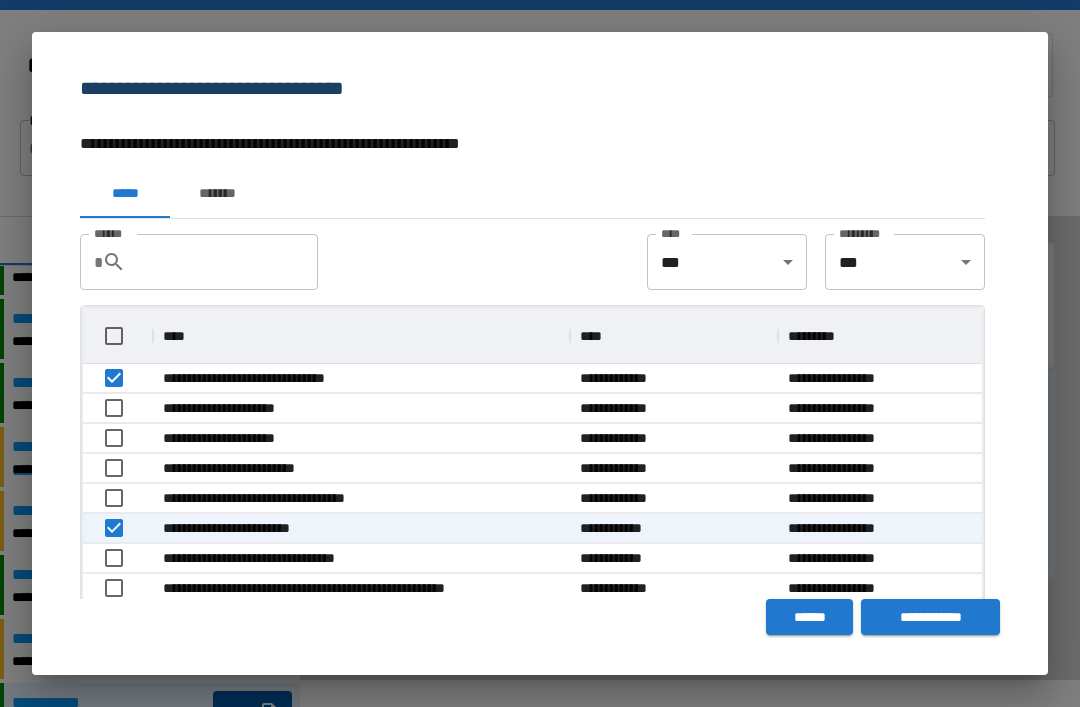 click on "**********" at bounding box center (930, 617) 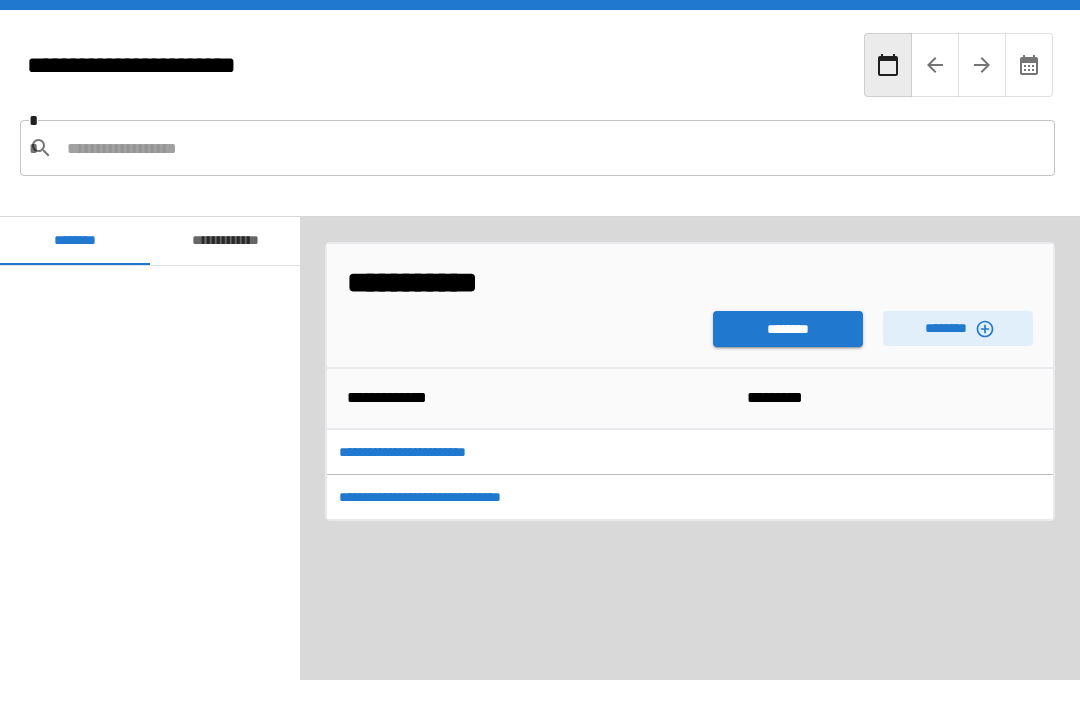 scroll, scrollTop: 1231, scrollLeft: 0, axis: vertical 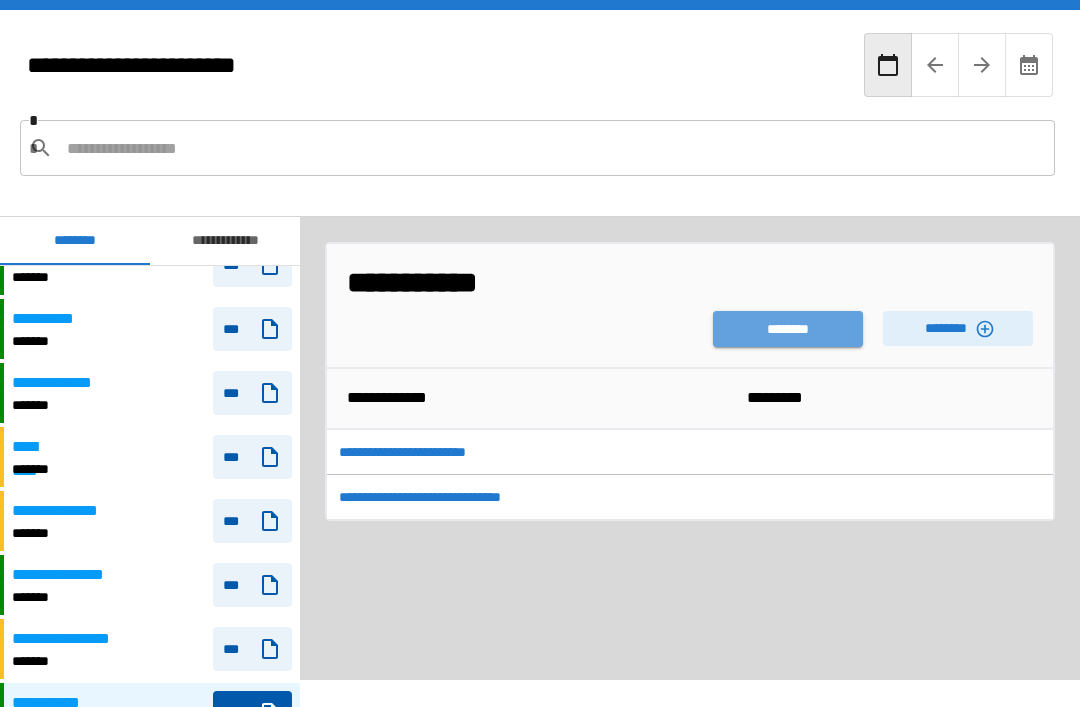 click on "********" at bounding box center (788, 329) 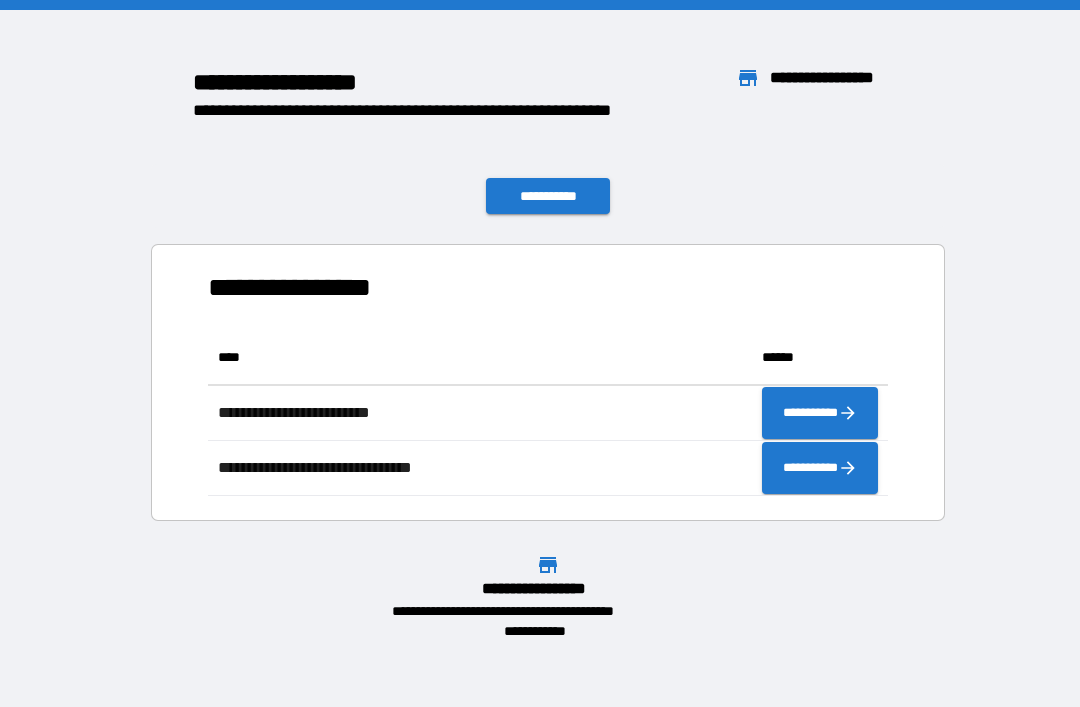scroll, scrollTop: 1, scrollLeft: 1, axis: both 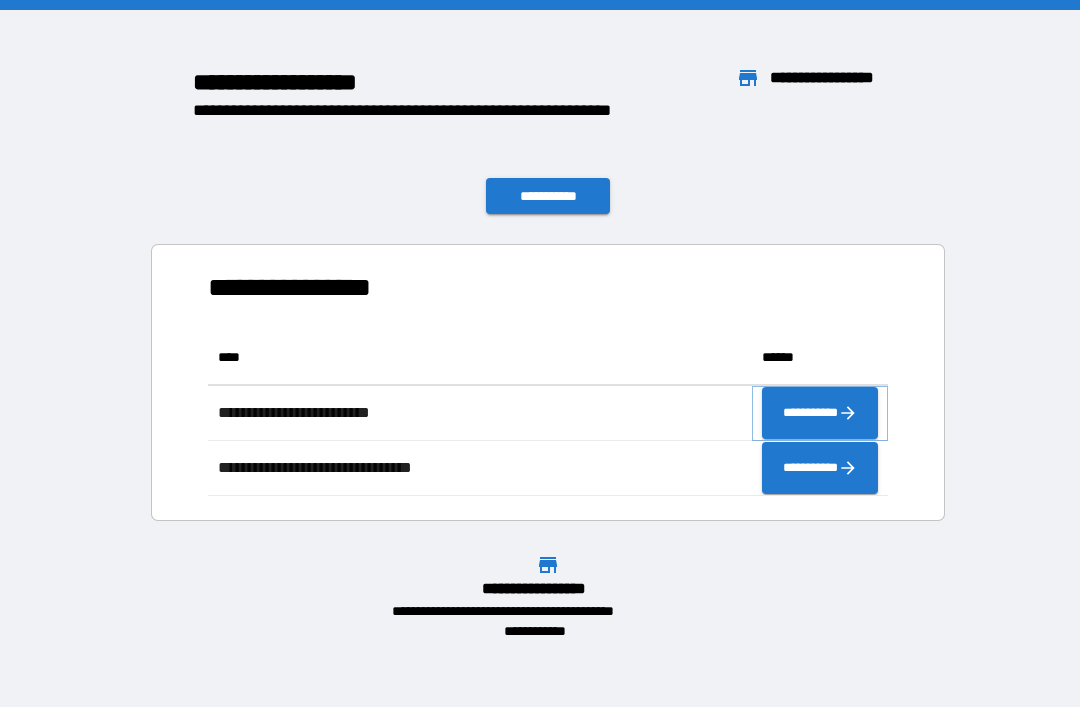 click on "**********" at bounding box center [820, 413] 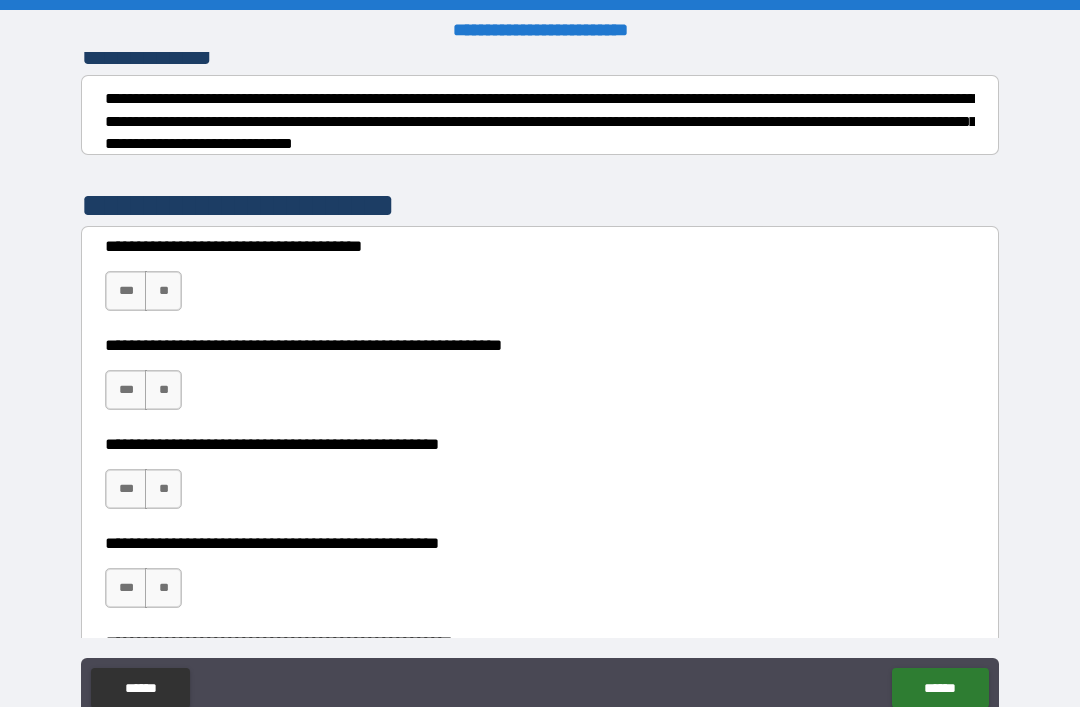 scroll, scrollTop: 297, scrollLeft: 0, axis: vertical 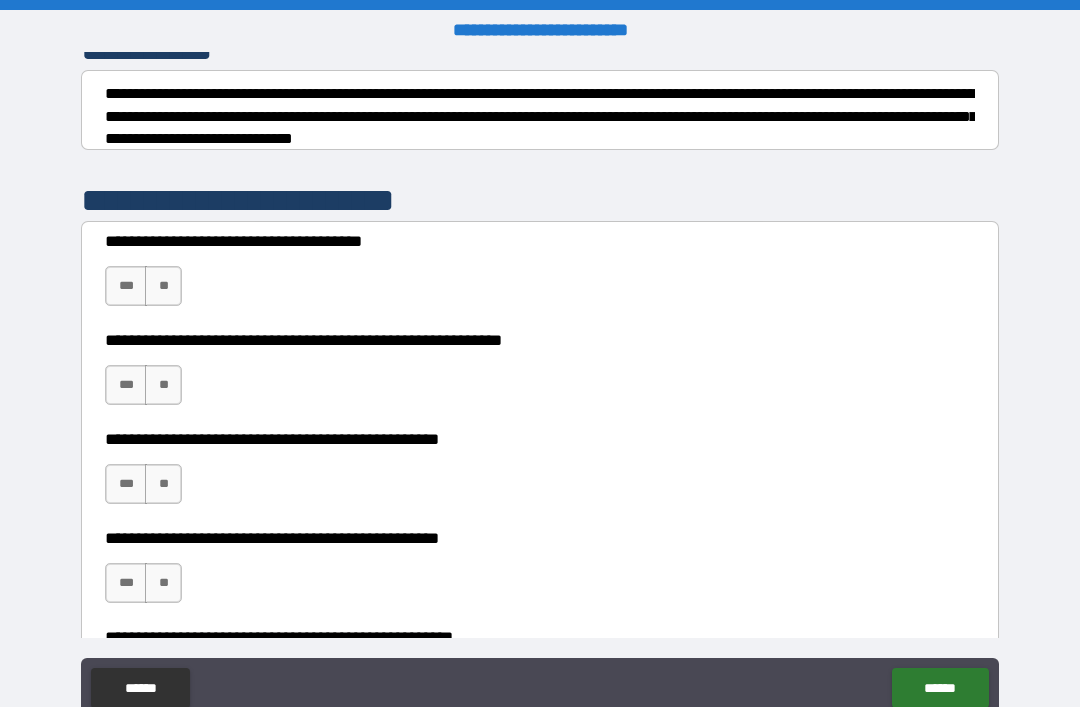 click on "**" at bounding box center (163, 286) 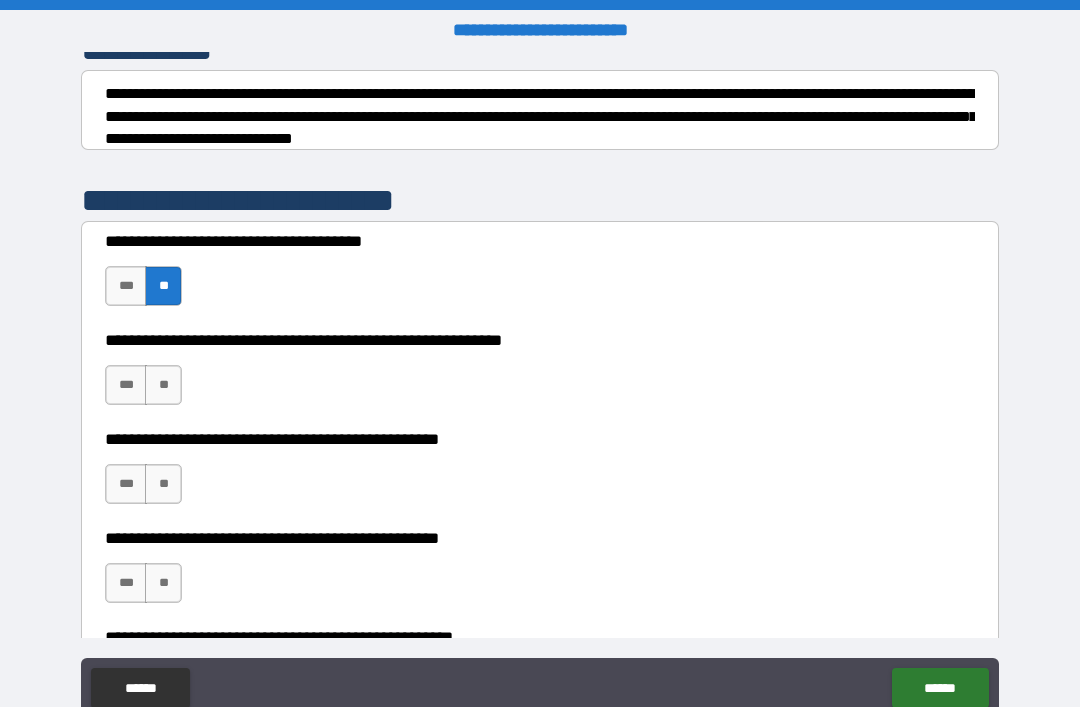click on "**" at bounding box center (163, 385) 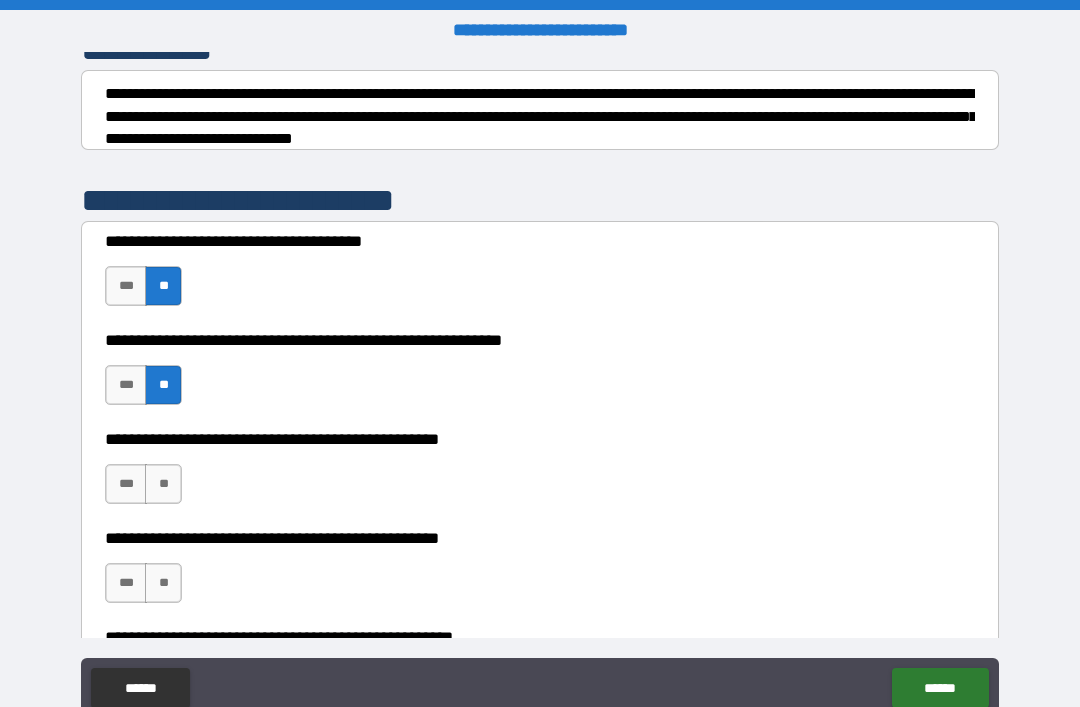 click on "**" at bounding box center (163, 484) 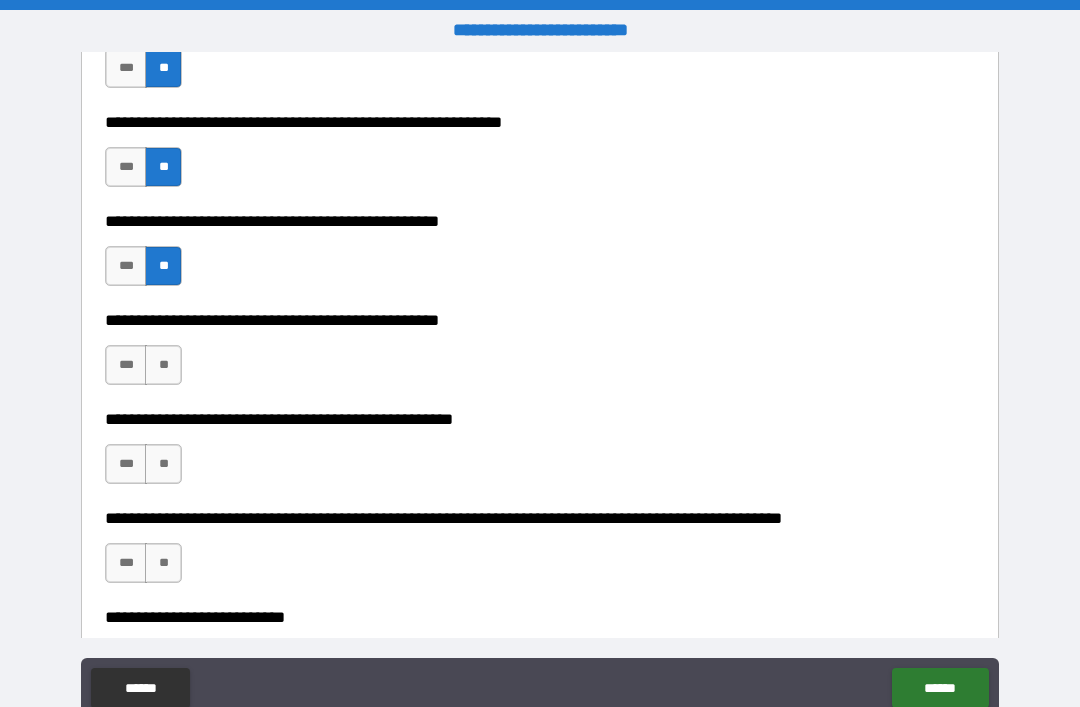 scroll, scrollTop: 561, scrollLeft: 0, axis: vertical 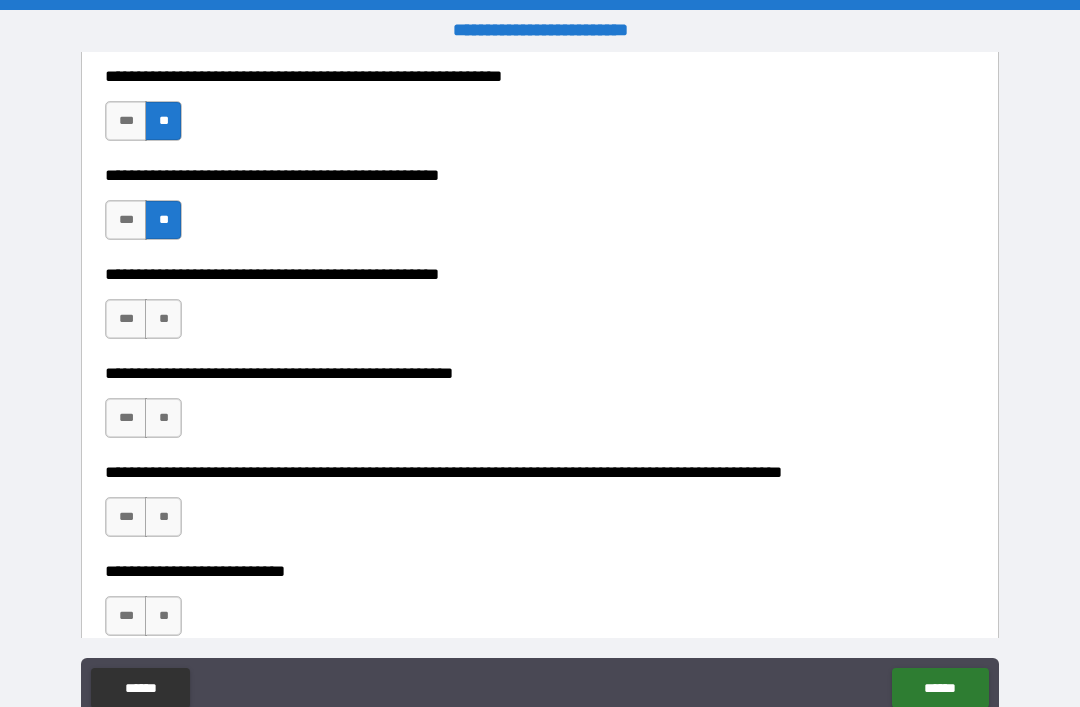 click on "**" at bounding box center [163, 319] 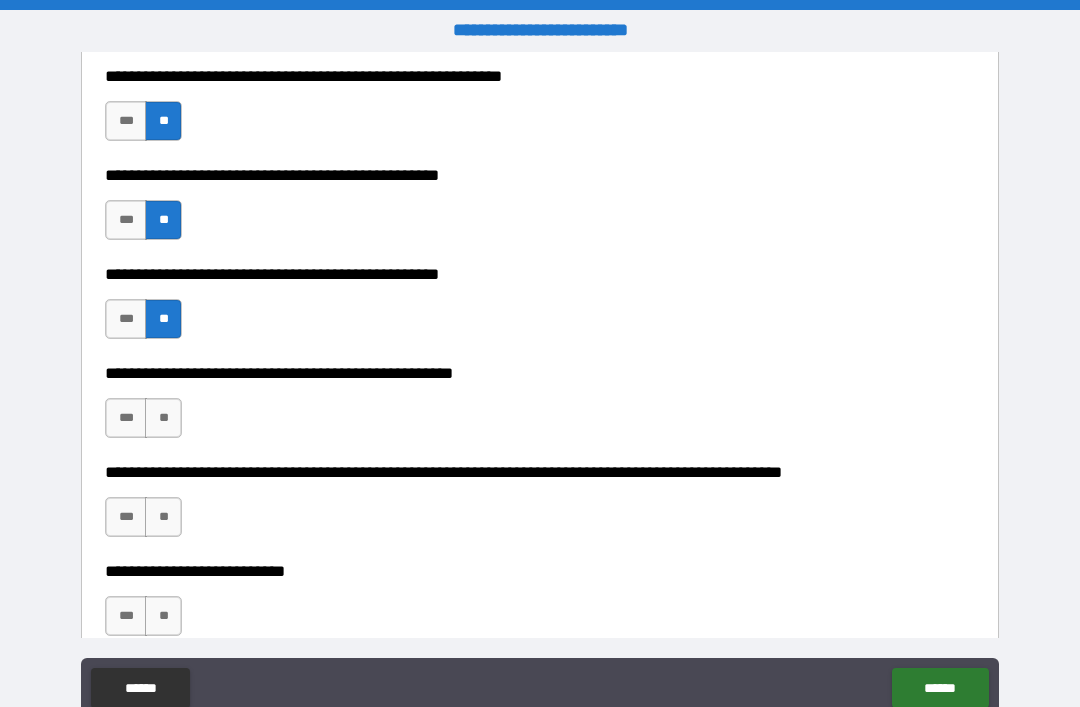 click on "**" at bounding box center (163, 418) 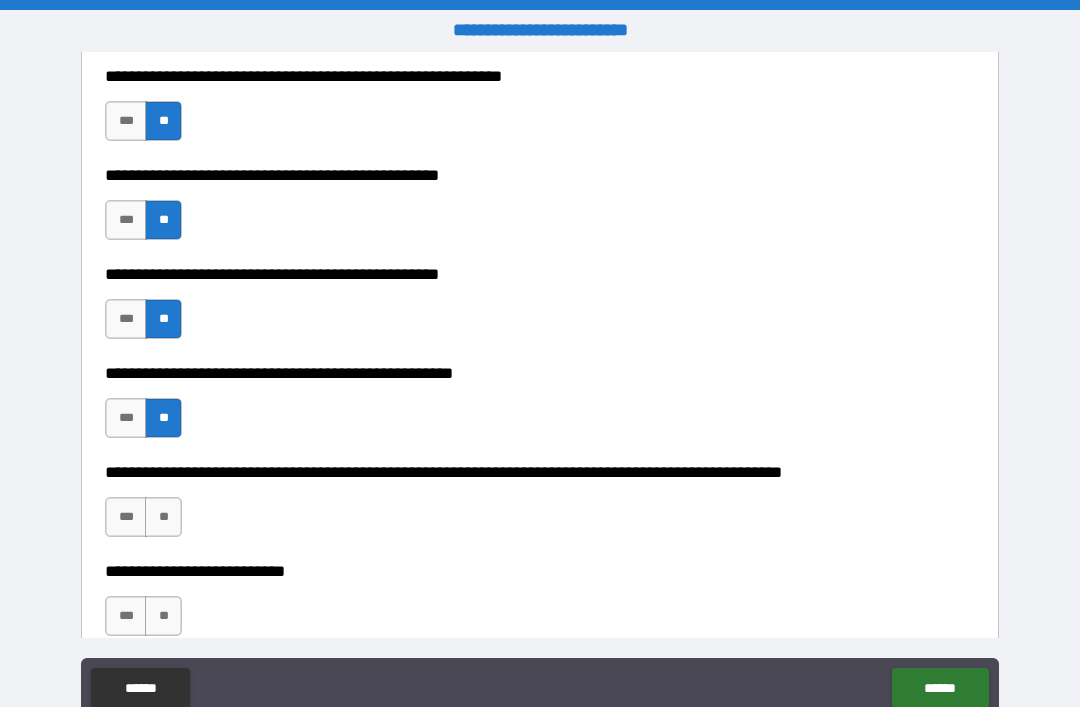 click on "**" at bounding box center (163, 517) 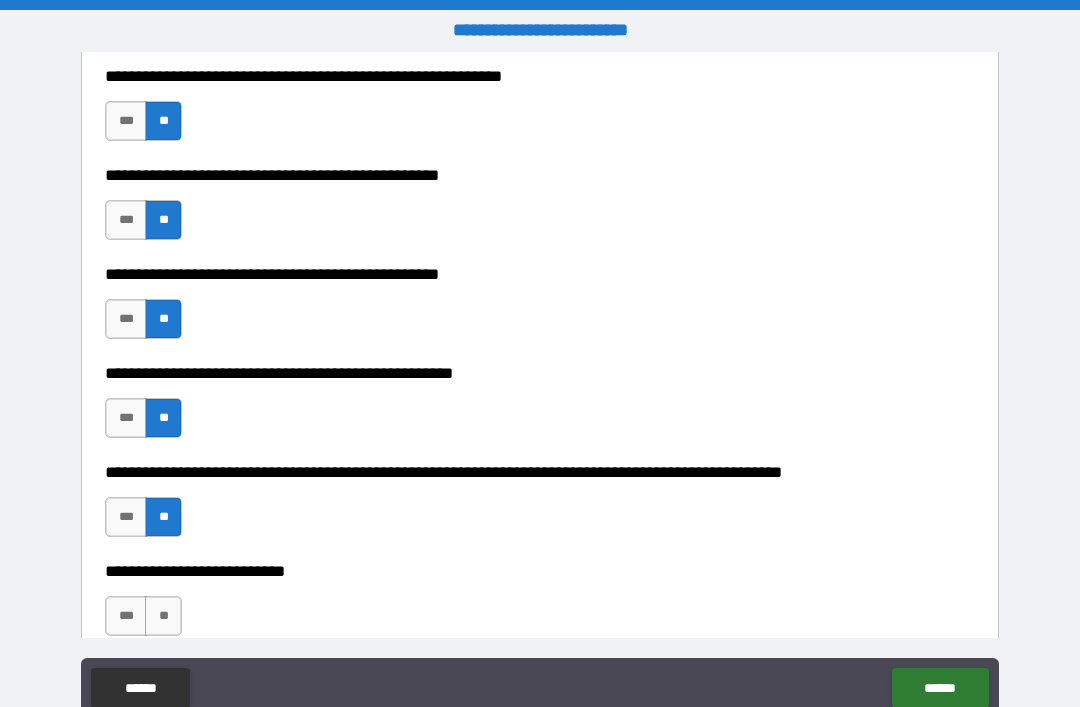 click on "**" at bounding box center (163, 616) 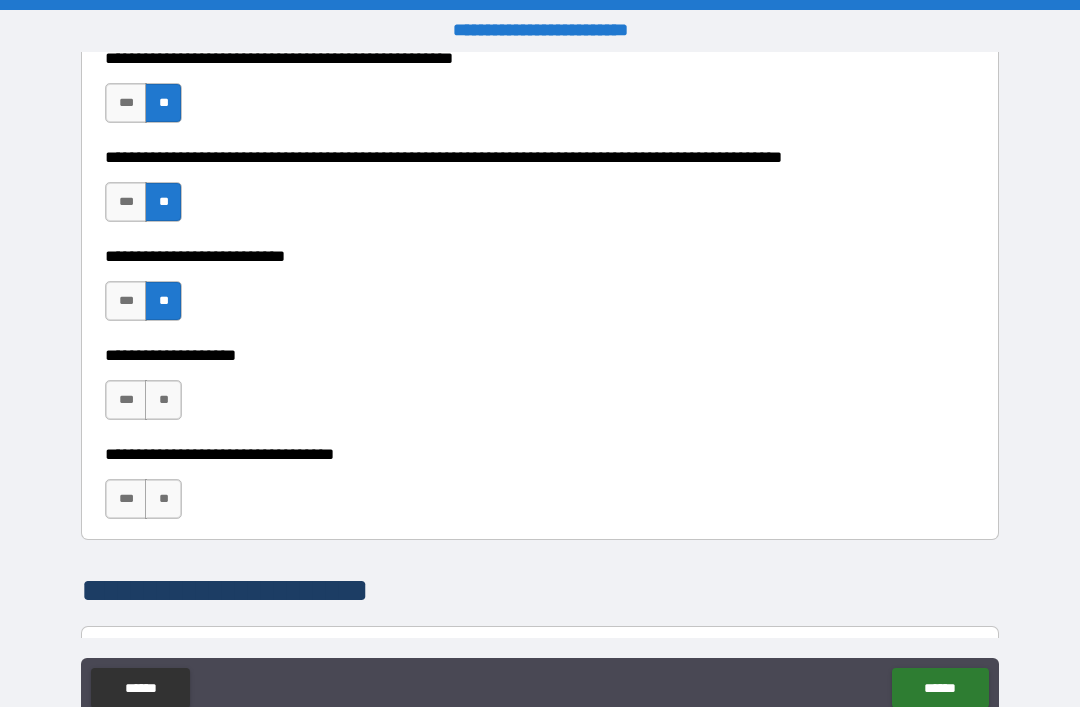 scroll, scrollTop: 879, scrollLeft: 0, axis: vertical 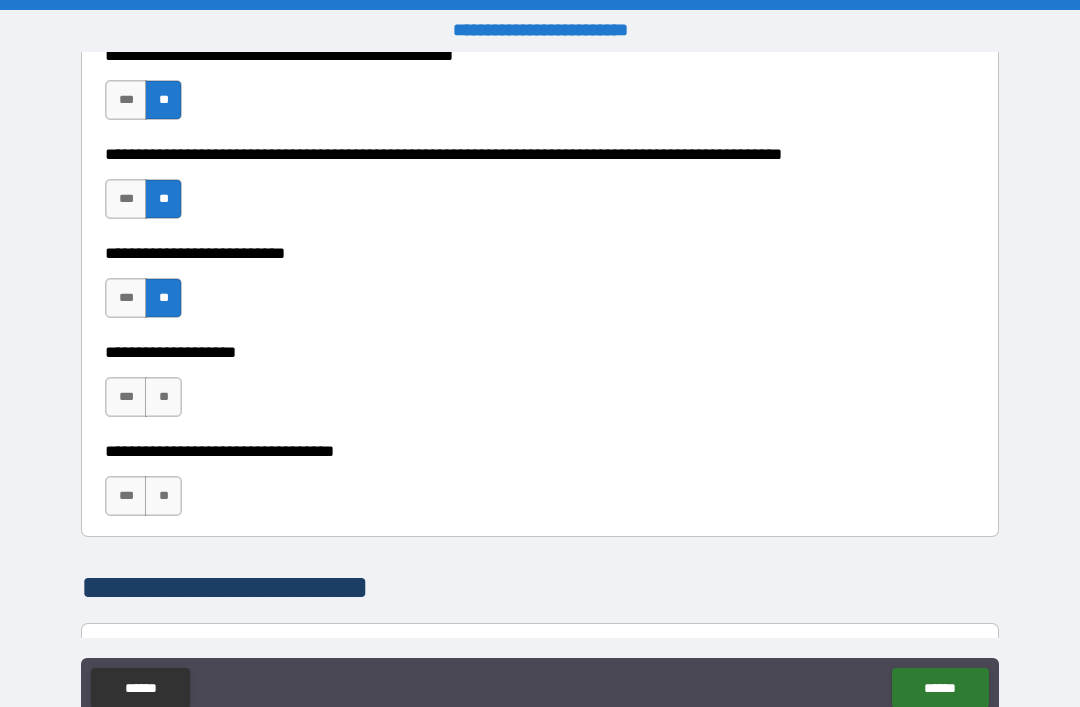 click on "**" at bounding box center [163, 397] 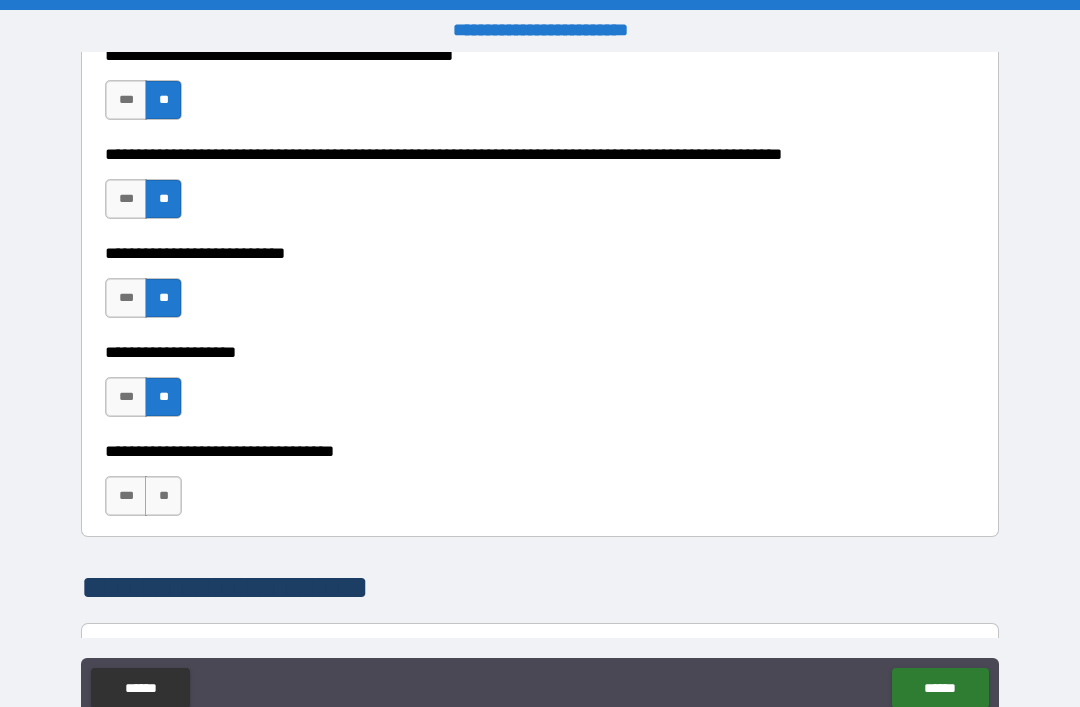 click on "**" at bounding box center (163, 496) 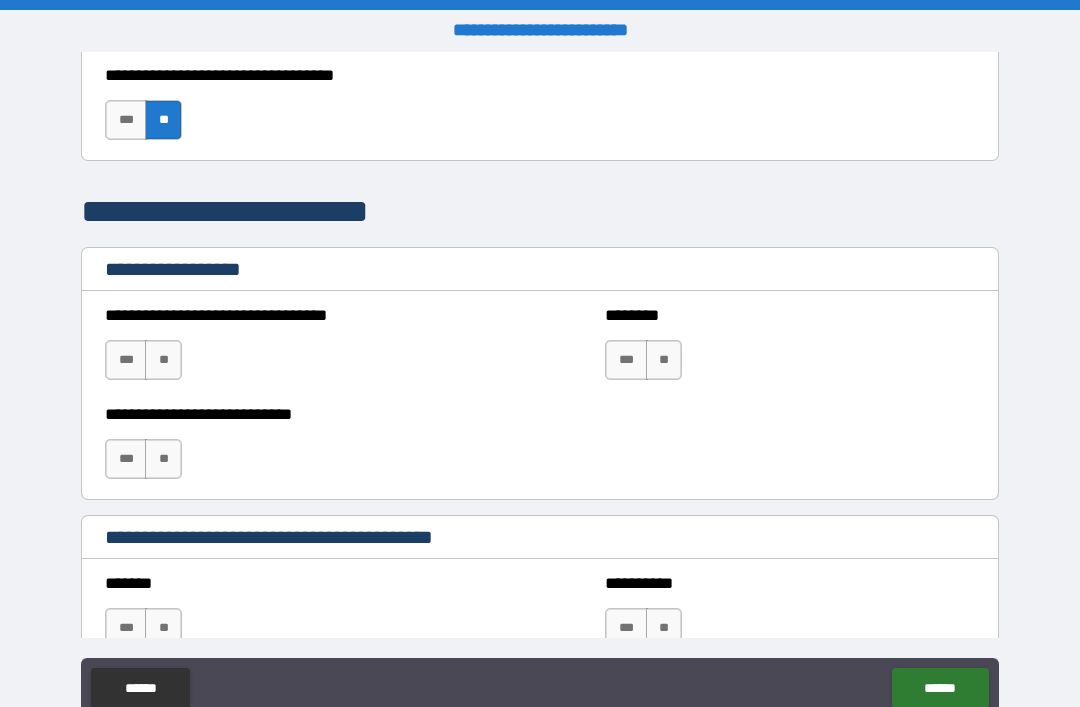 scroll, scrollTop: 1257, scrollLeft: 0, axis: vertical 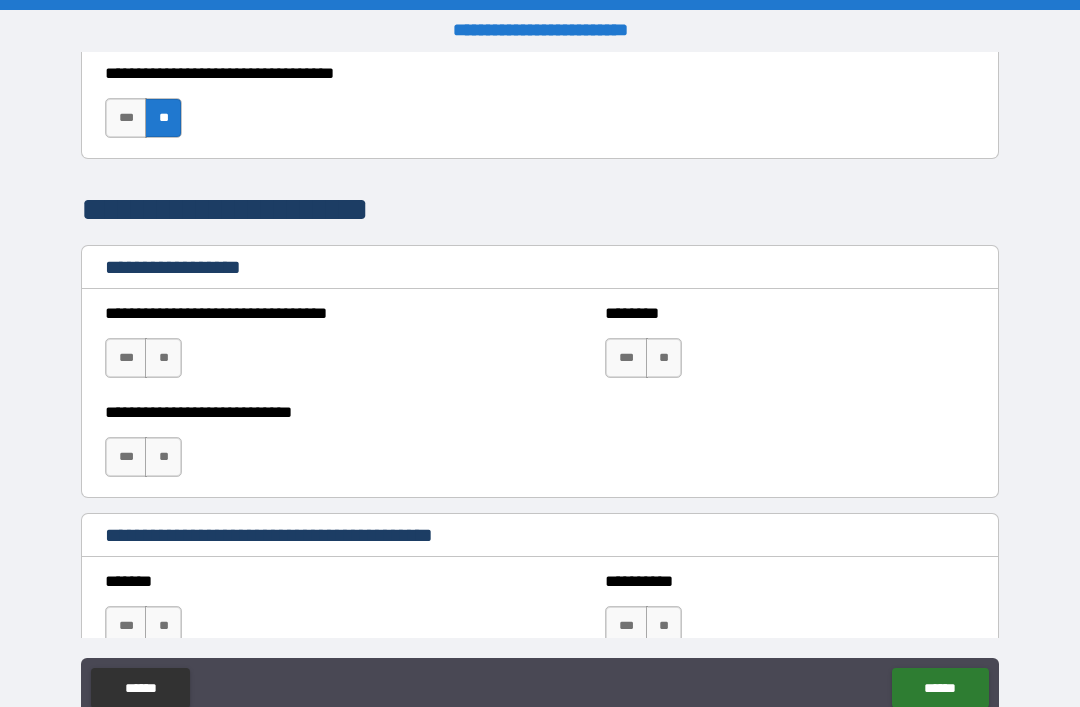click on "**" at bounding box center (163, 358) 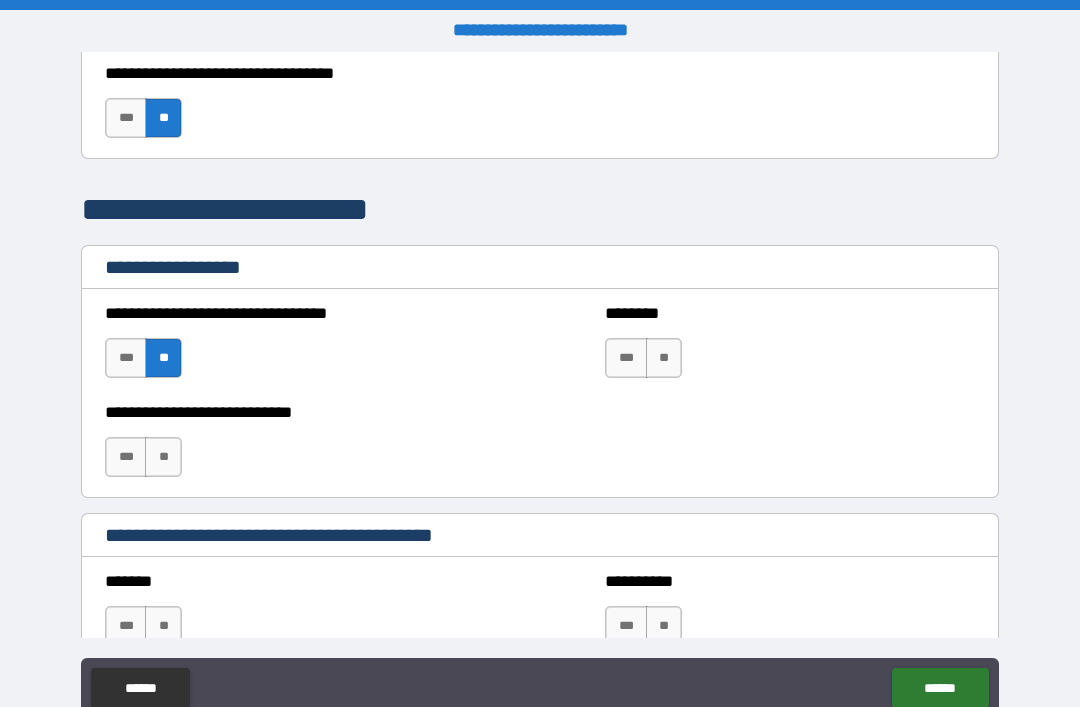 click on "**" at bounding box center [163, 457] 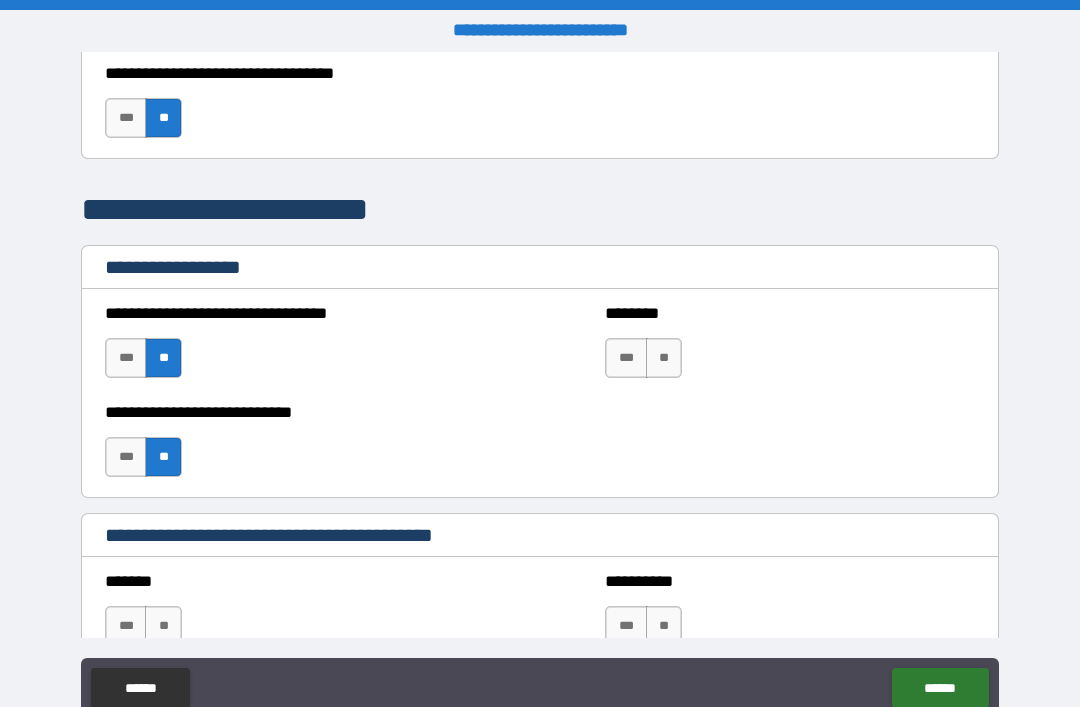click on "**" at bounding box center [664, 358] 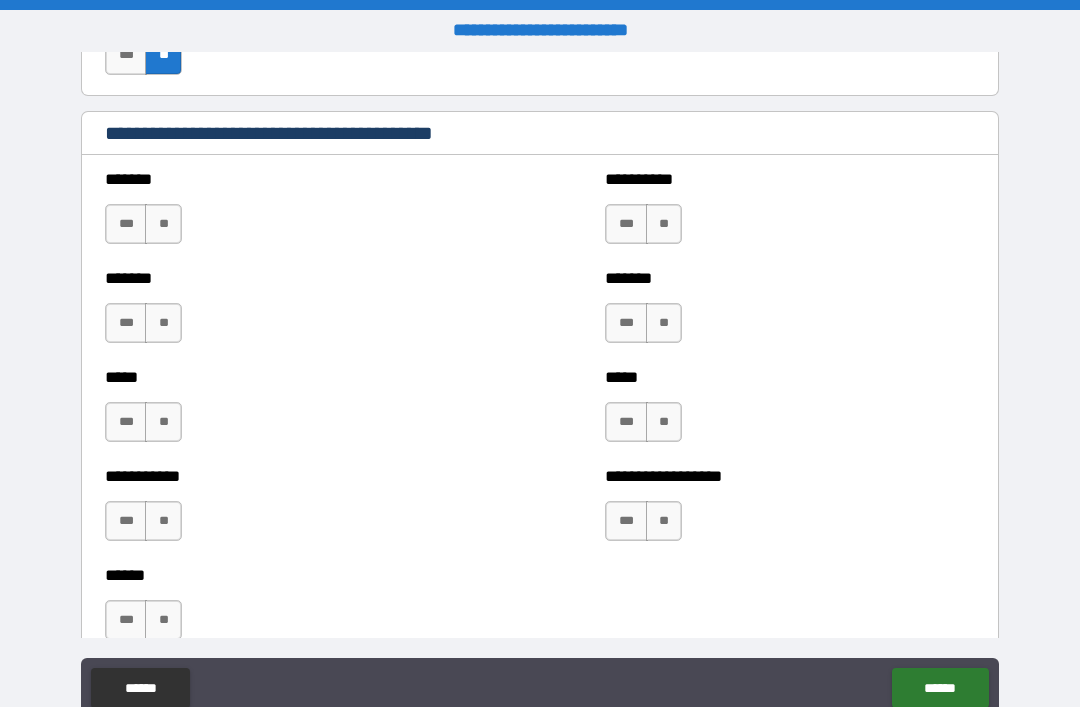 scroll, scrollTop: 1665, scrollLeft: 0, axis: vertical 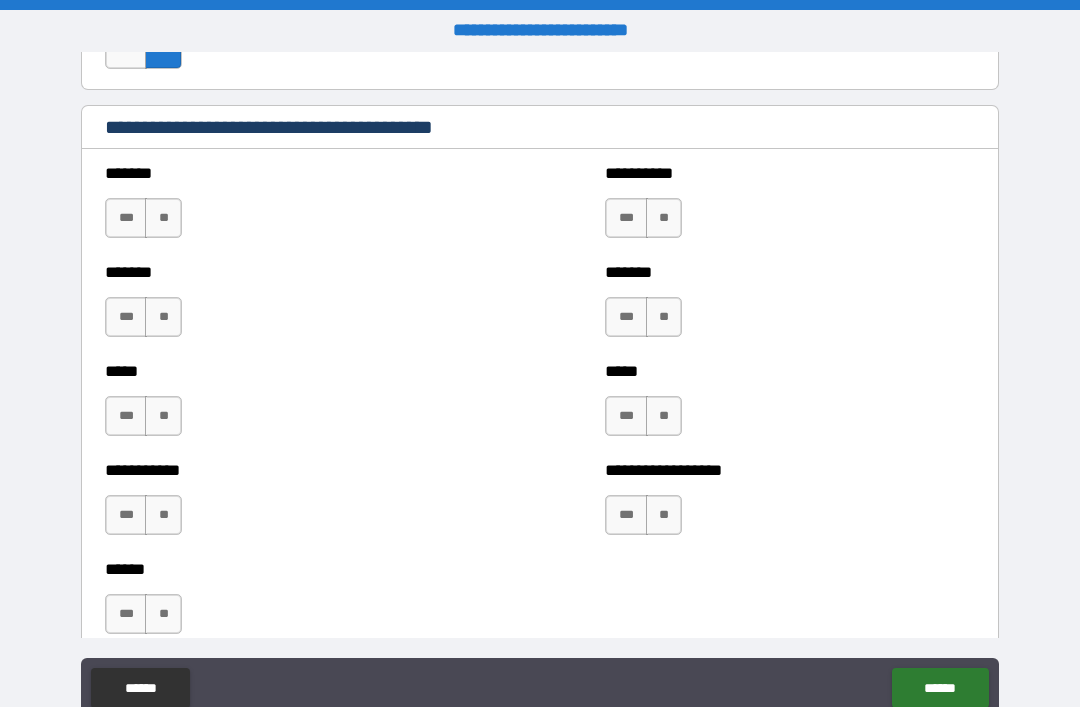 click on "**" at bounding box center [163, 218] 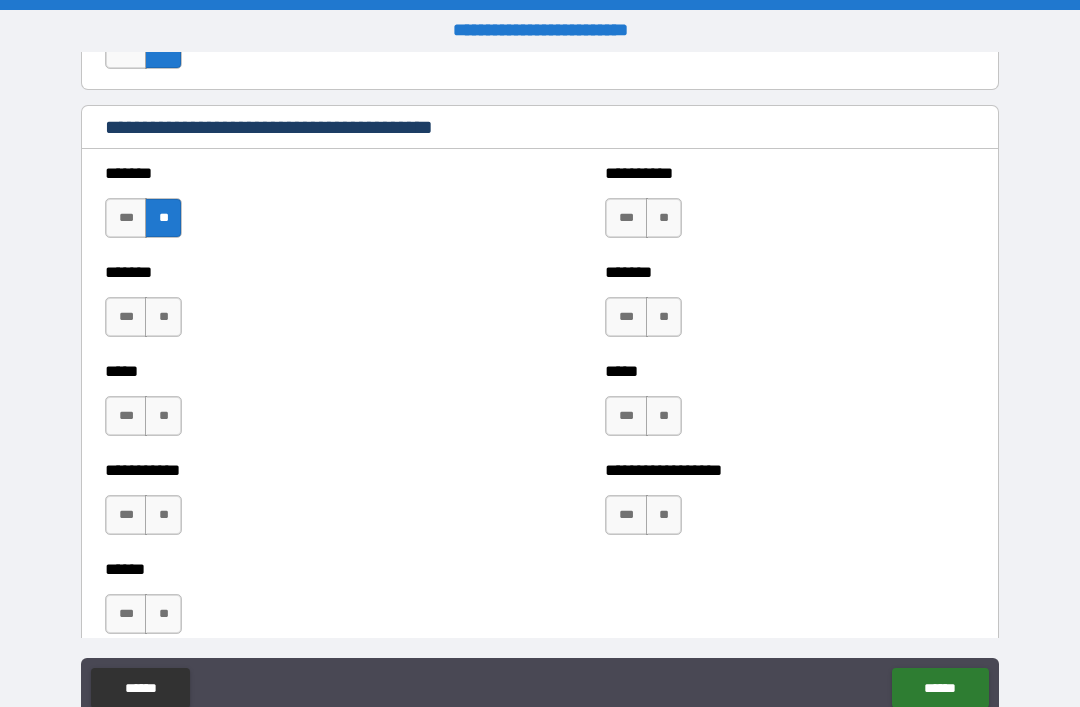 click on "**" at bounding box center [163, 317] 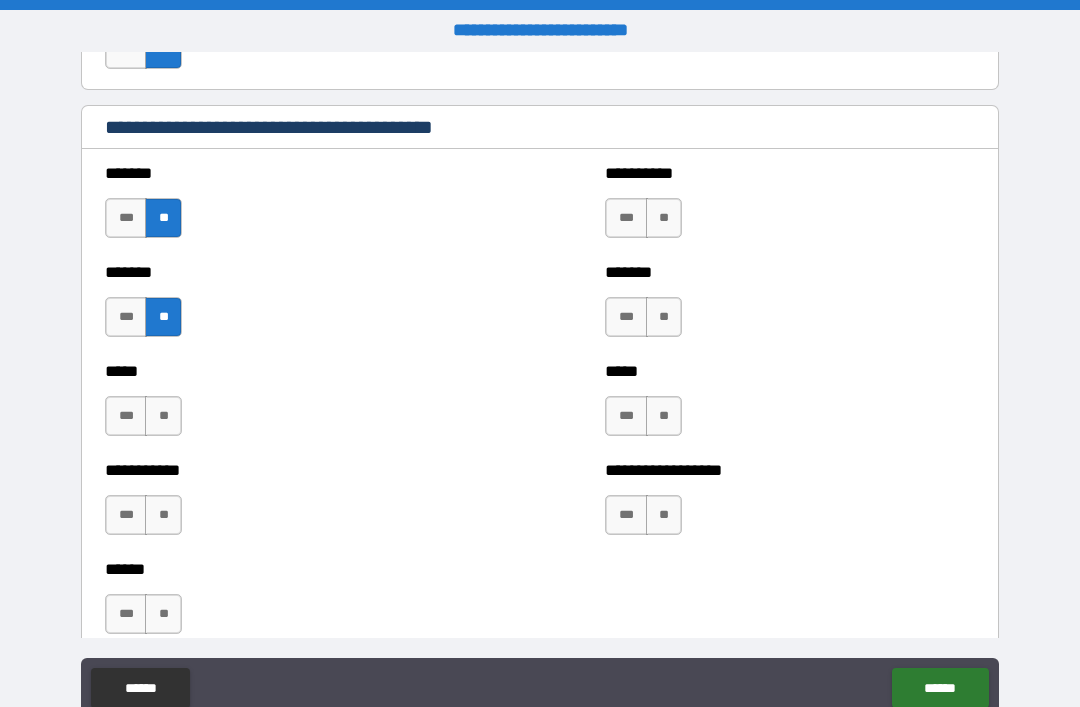 click on "**" at bounding box center [163, 416] 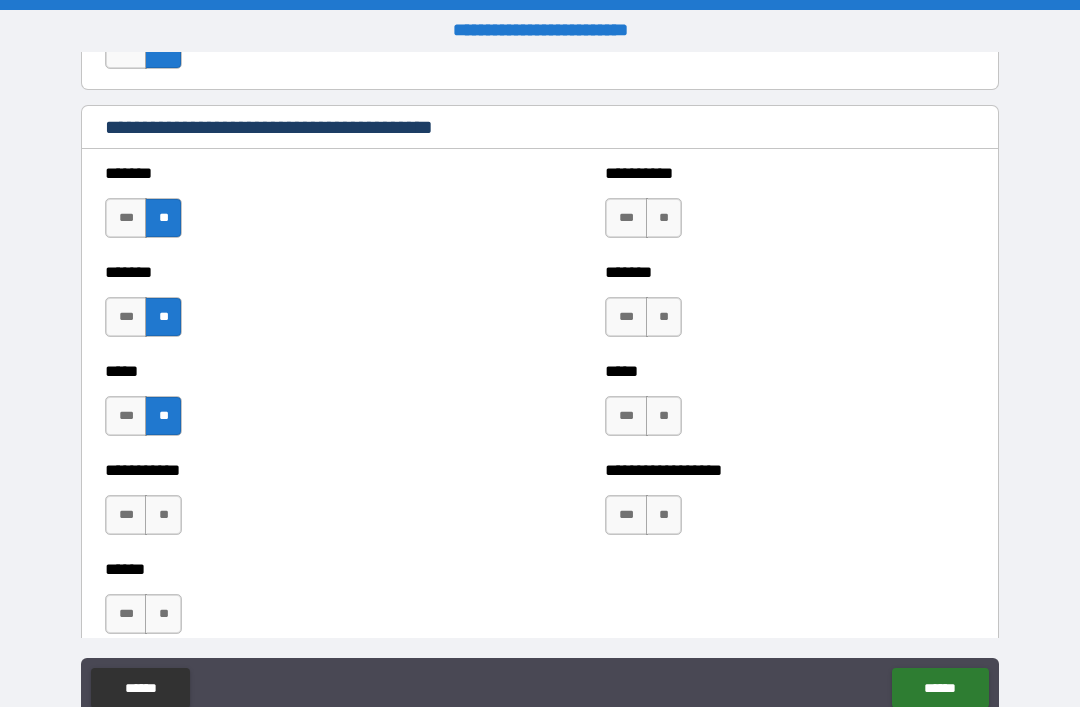click on "**" at bounding box center [163, 515] 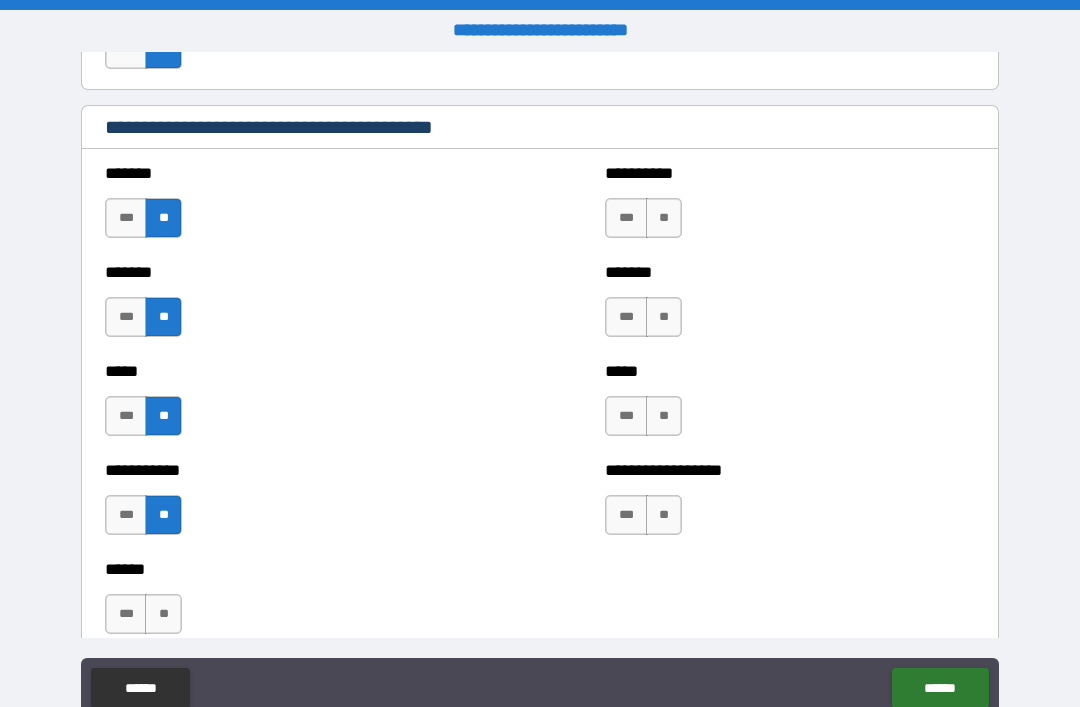 click on "**" at bounding box center [163, 614] 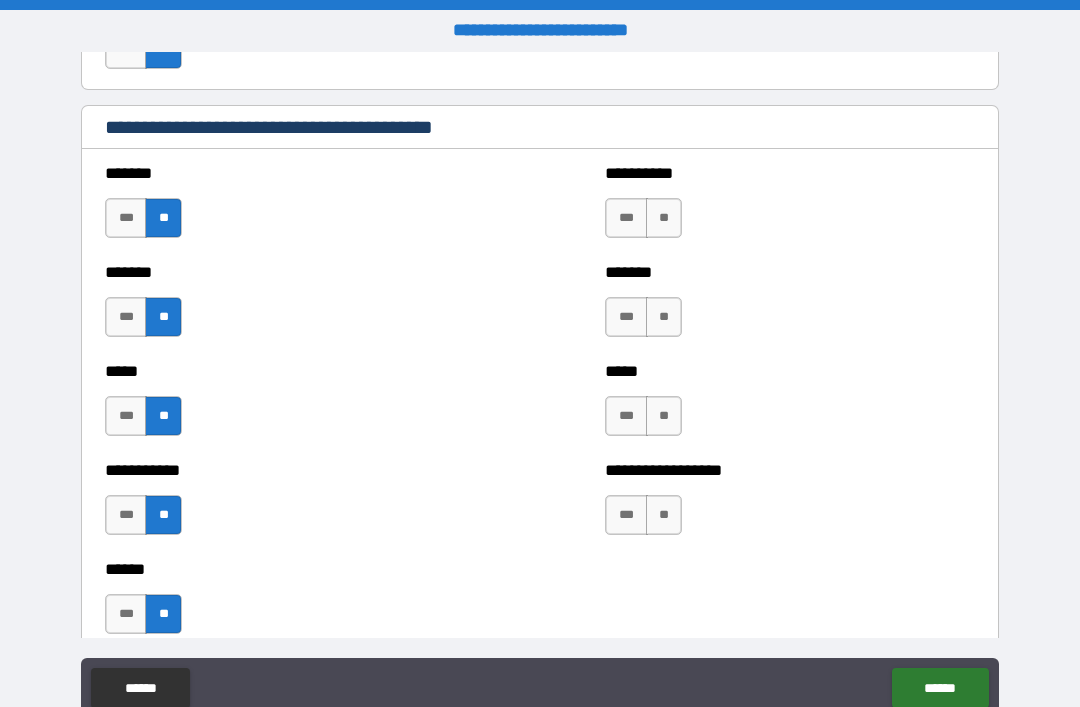 click on "**" at bounding box center (664, 218) 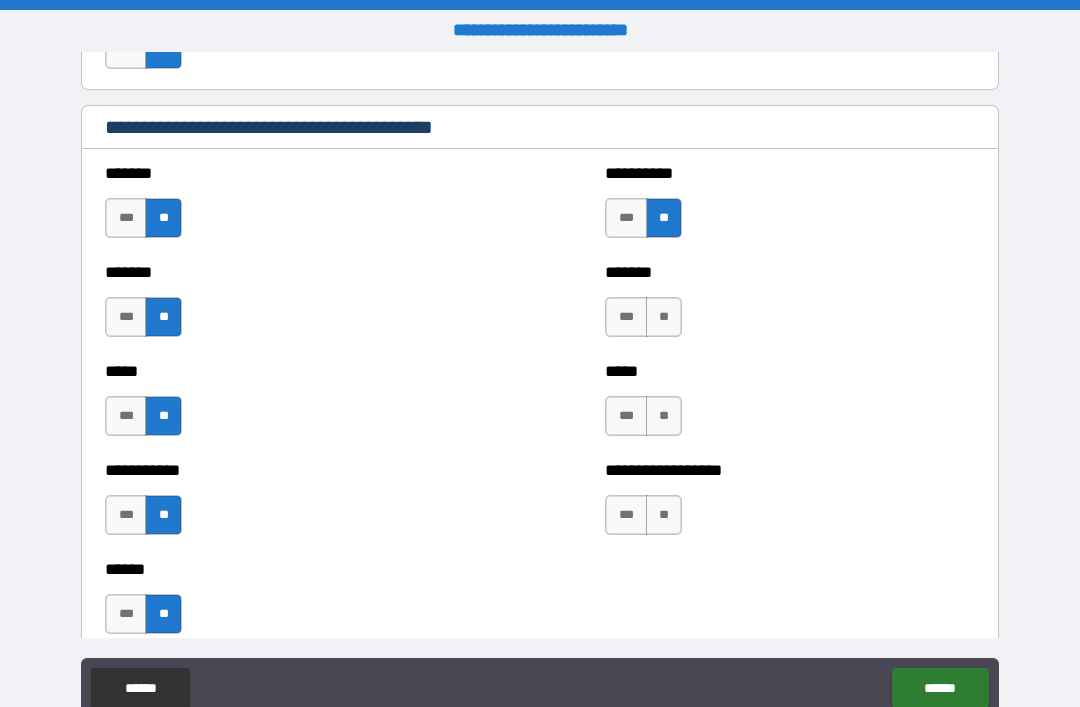 click on "**" at bounding box center (664, 317) 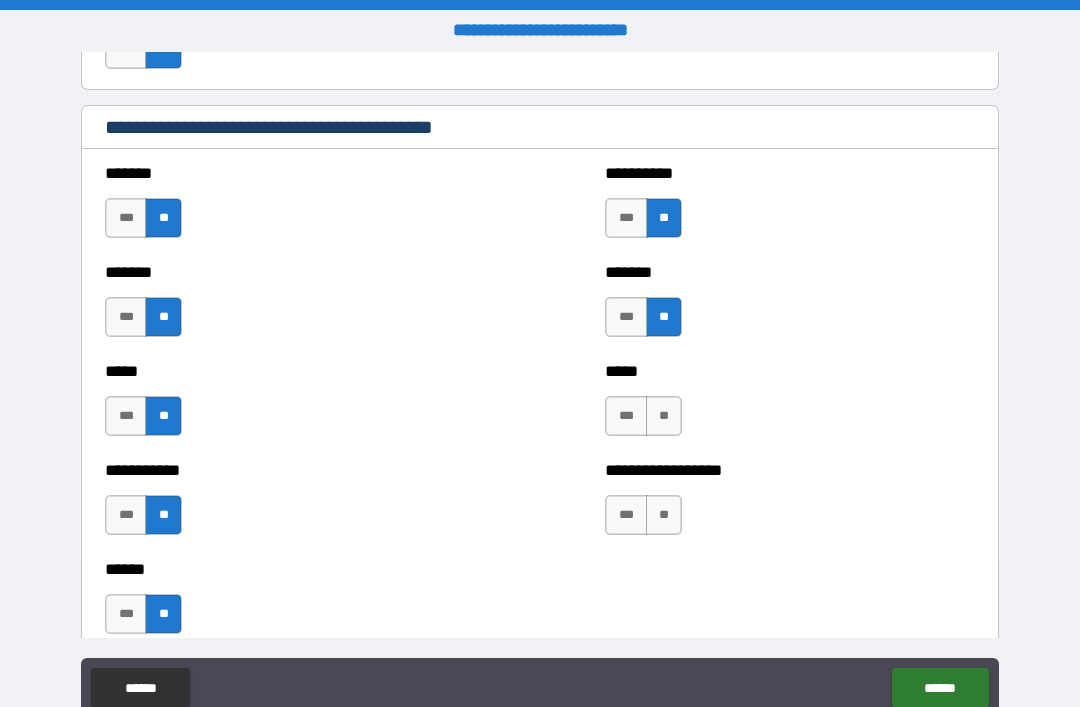 click on "**" at bounding box center (664, 416) 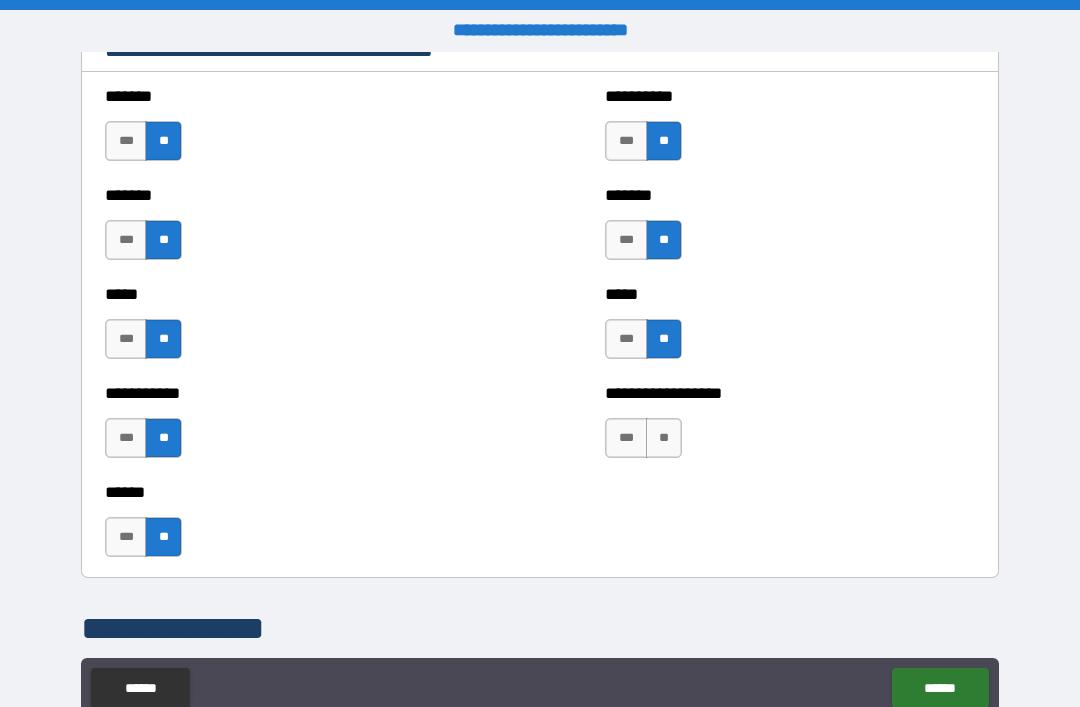 scroll, scrollTop: 1747, scrollLeft: 0, axis: vertical 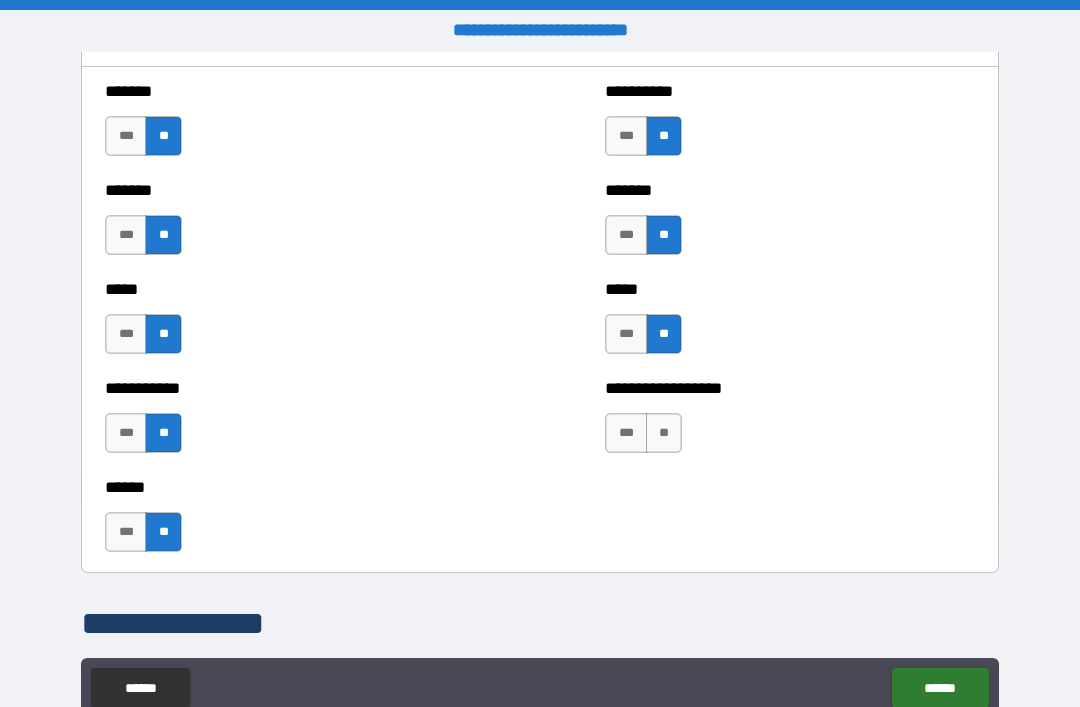 click on "**" at bounding box center (664, 433) 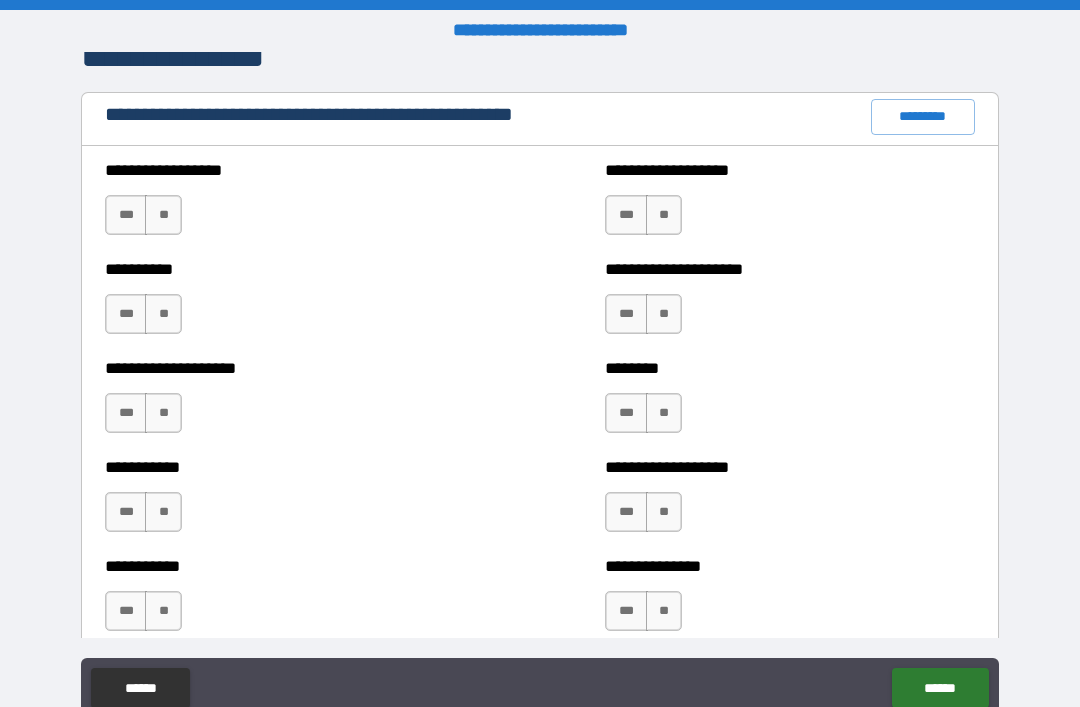 scroll, scrollTop: 2317, scrollLeft: 0, axis: vertical 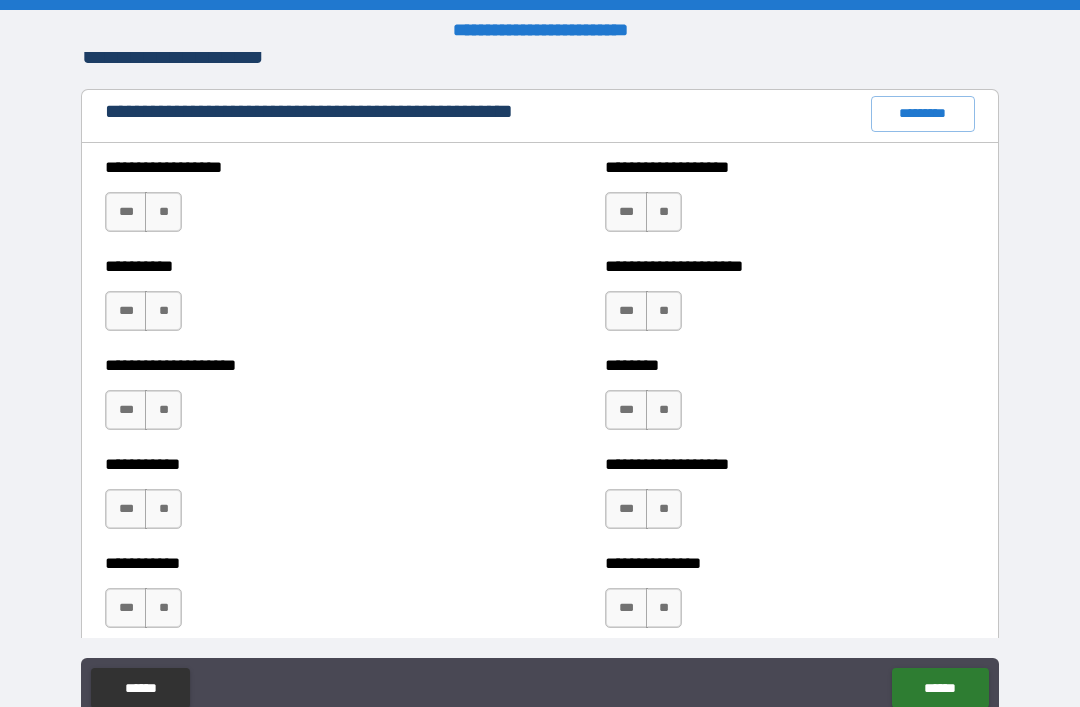 click on "**" at bounding box center [163, 212] 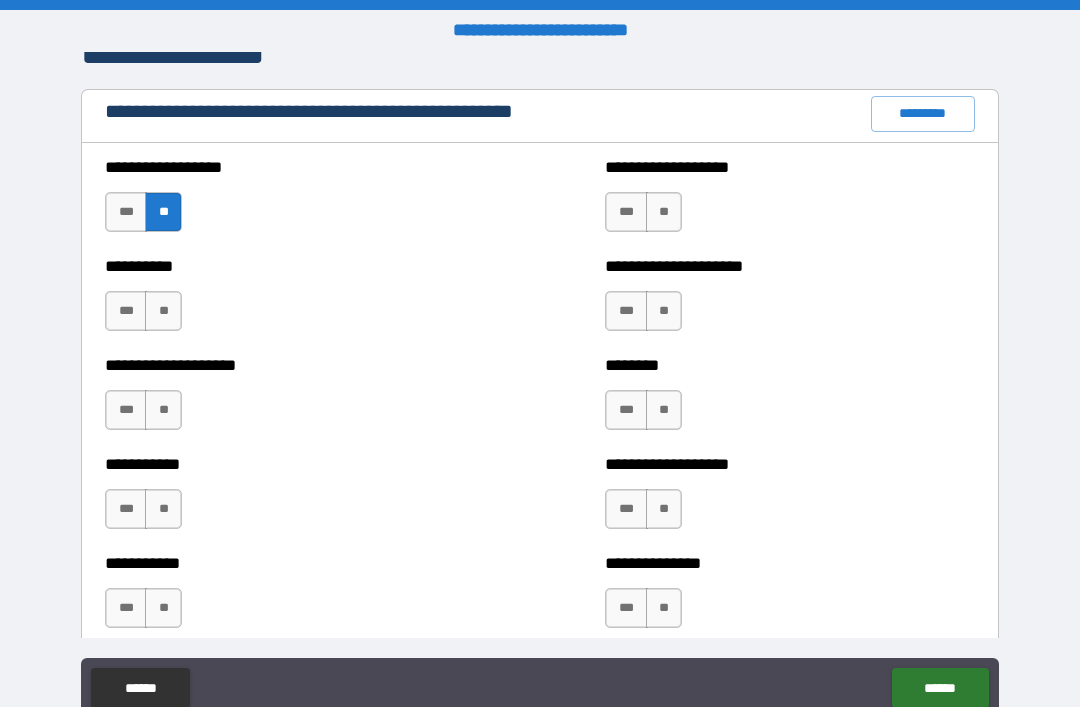 click on "**" at bounding box center (163, 311) 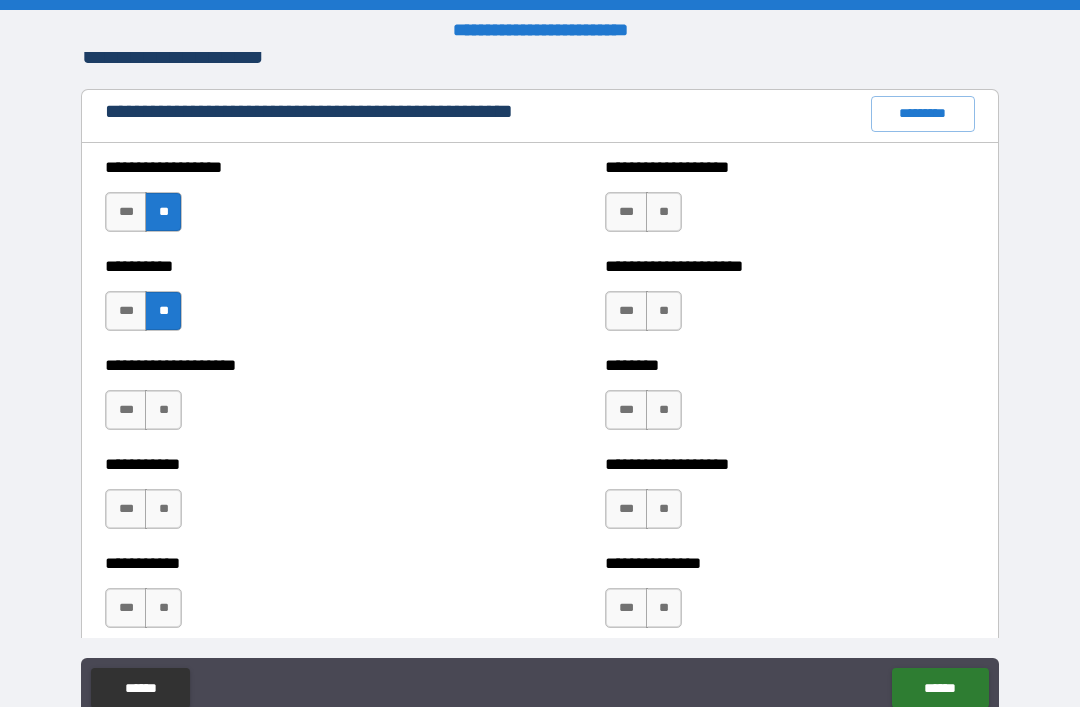 click on "**" at bounding box center (163, 410) 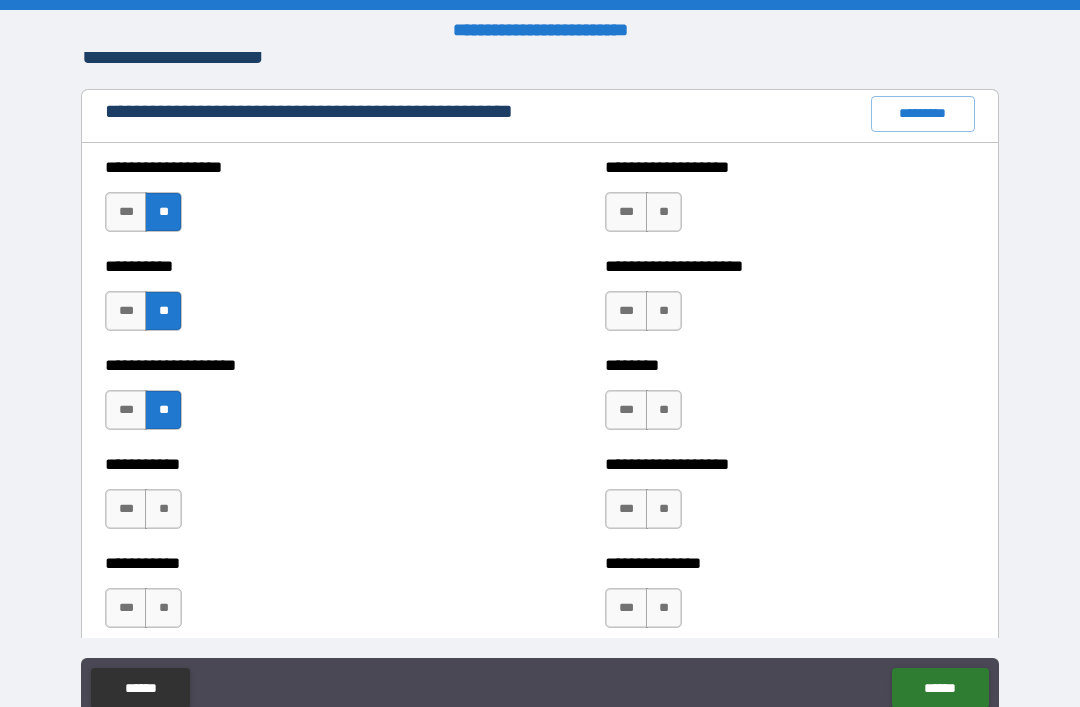 click on "**" at bounding box center [163, 509] 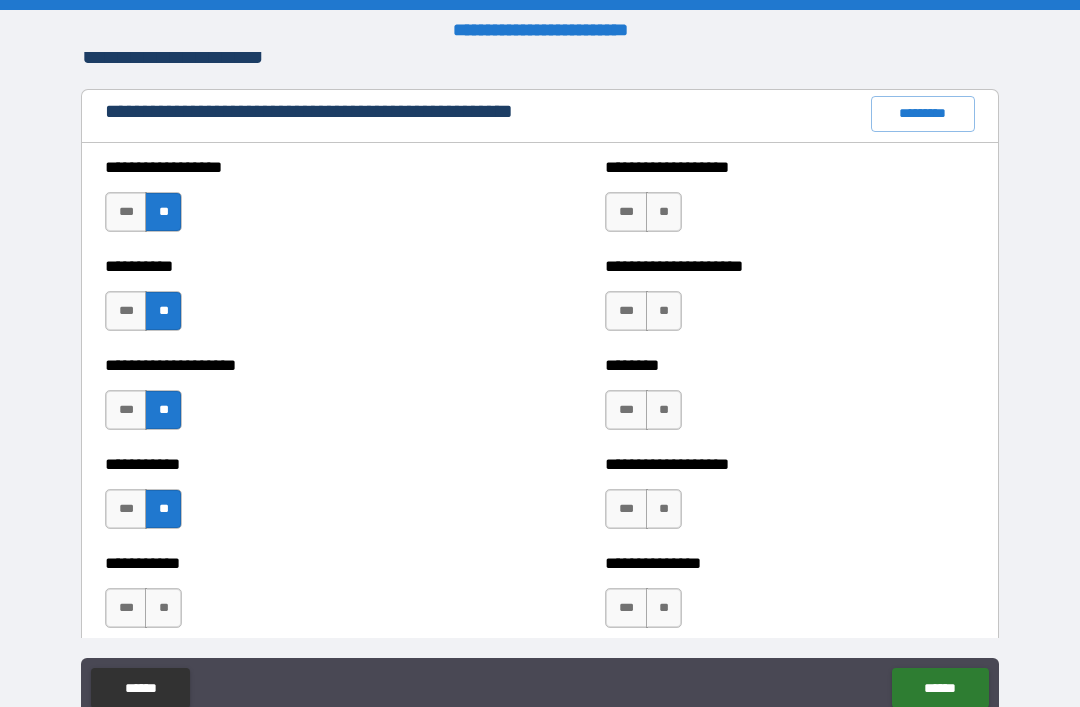 click on "**" at bounding box center [163, 608] 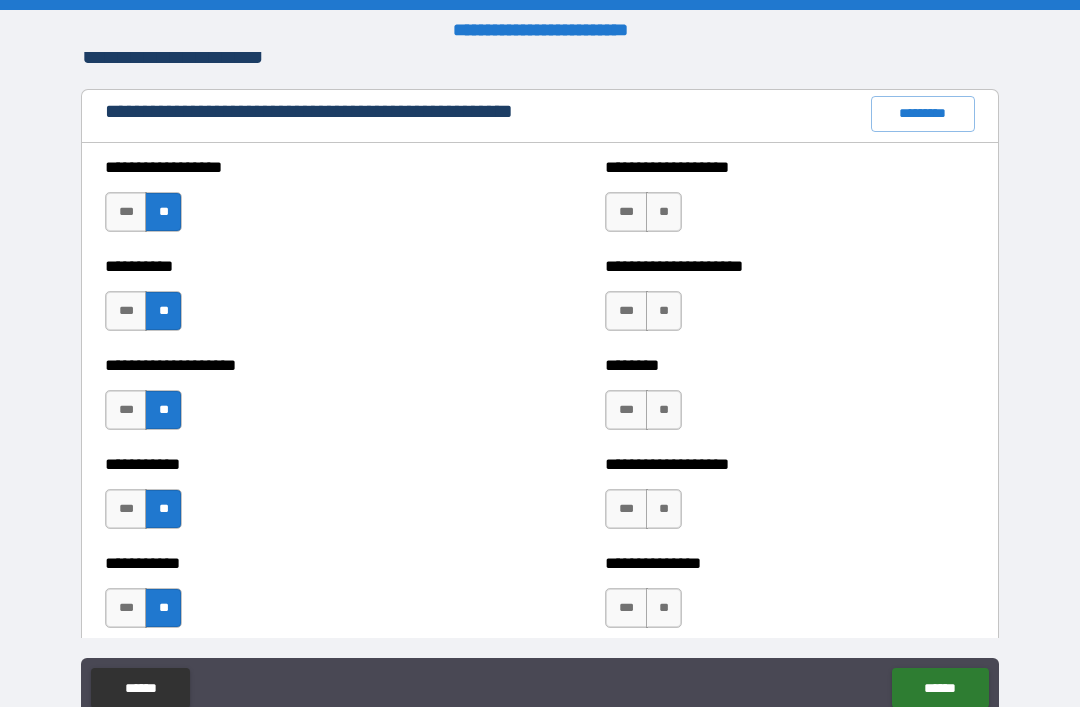 click on "**" at bounding box center (664, 212) 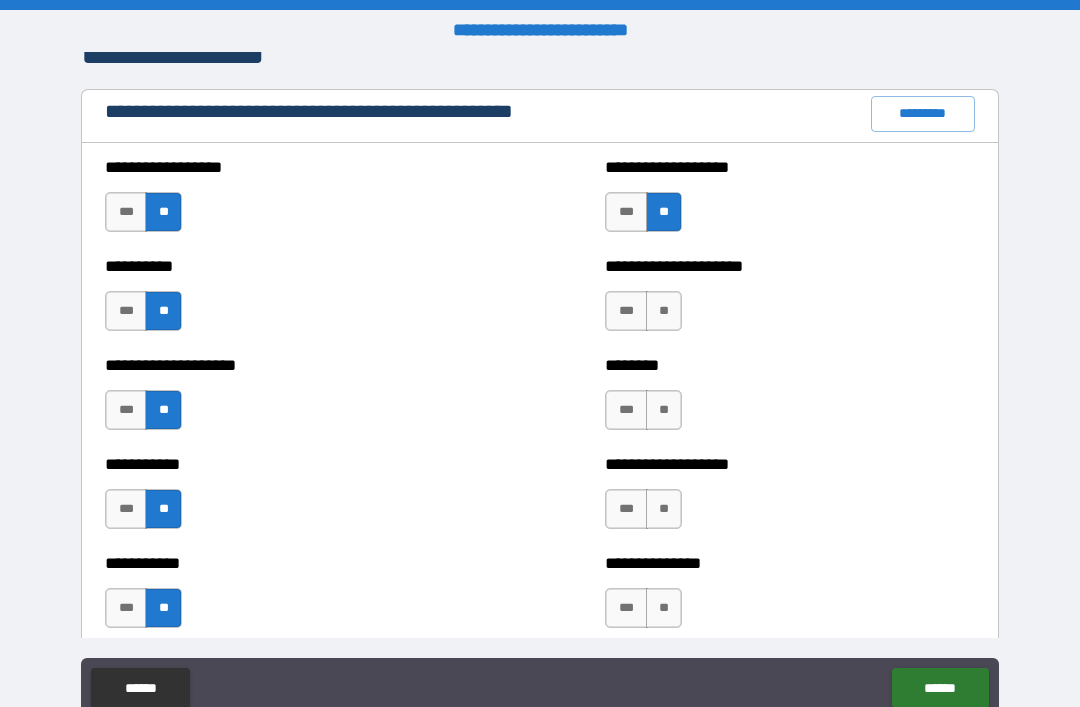 click on "**" at bounding box center [664, 311] 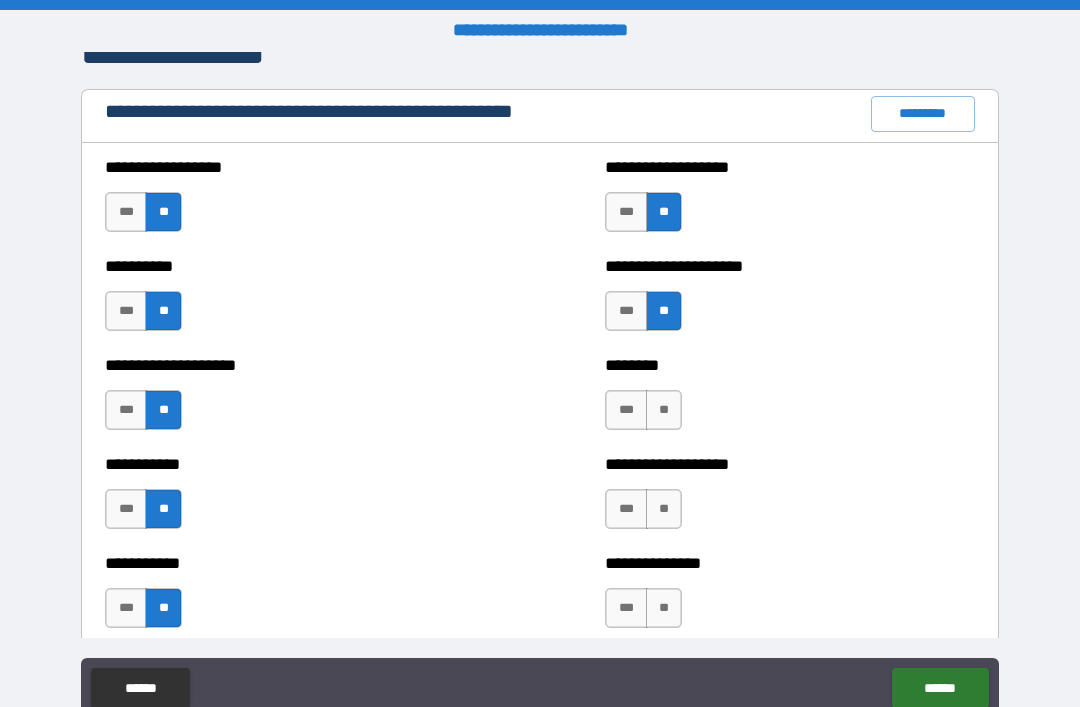click on "**" at bounding box center [664, 410] 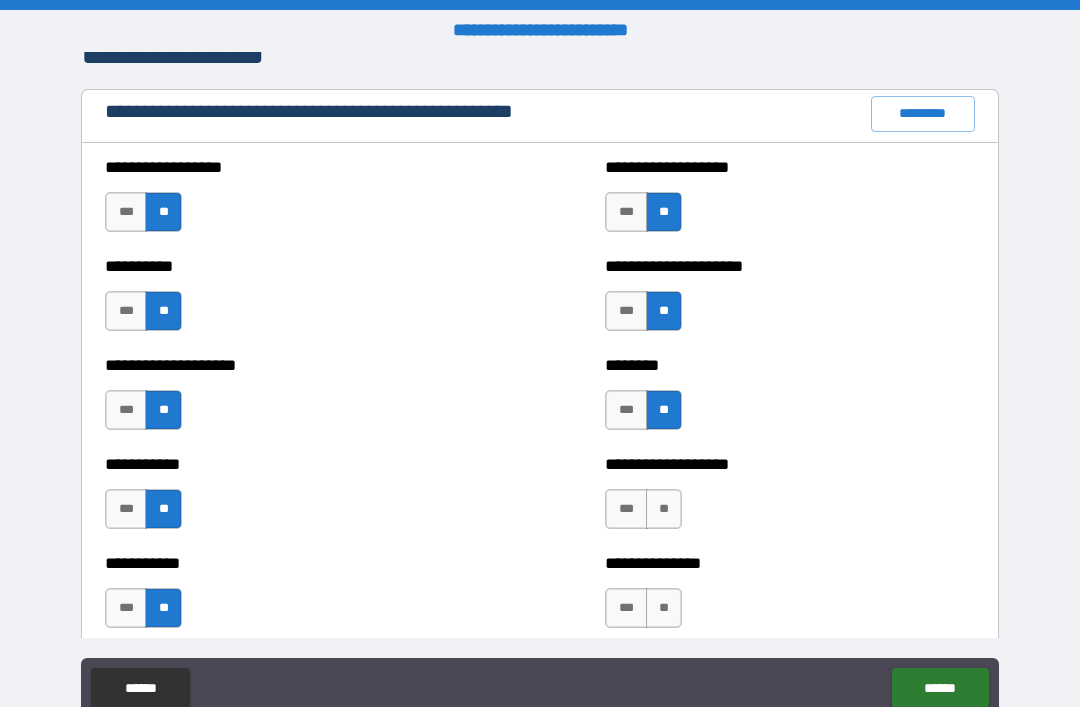 click on "**" at bounding box center [664, 509] 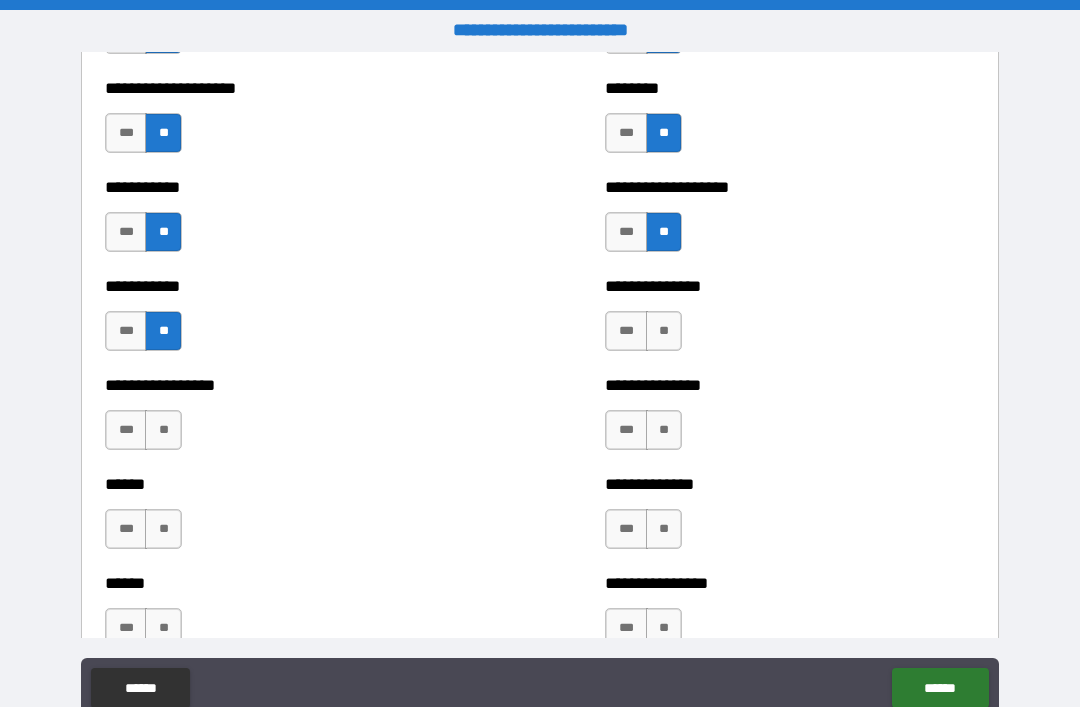 scroll, scrollTop: 2601, scrollLeft: 0, axis: vertical 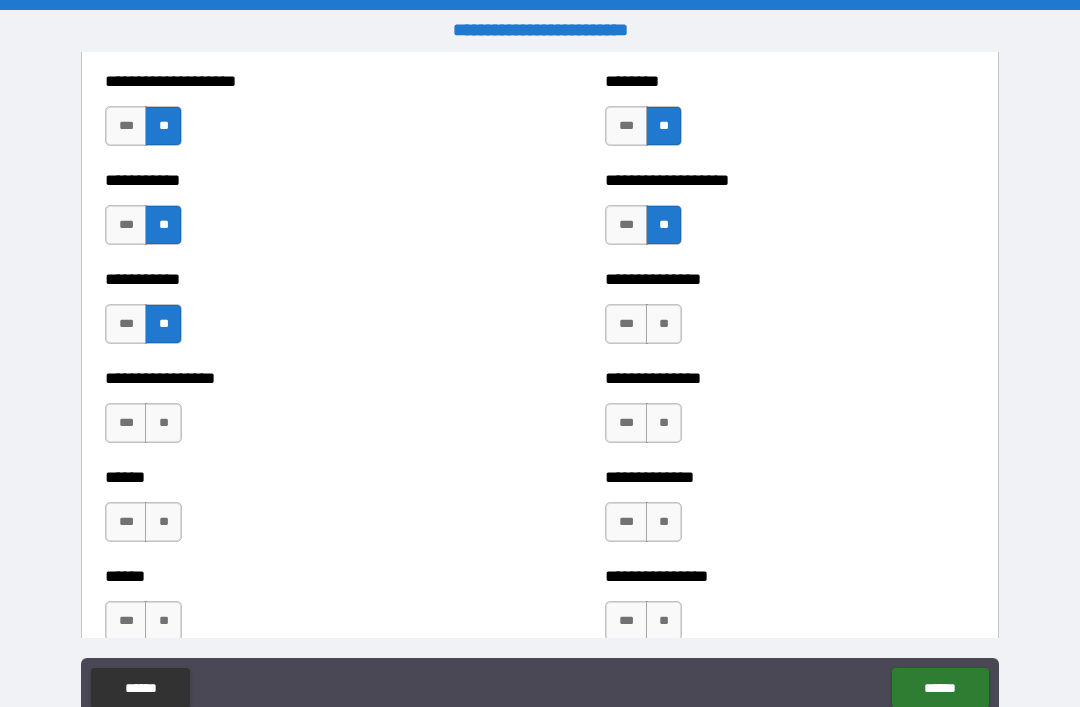 click on "**" at bounding box center [664, 324] 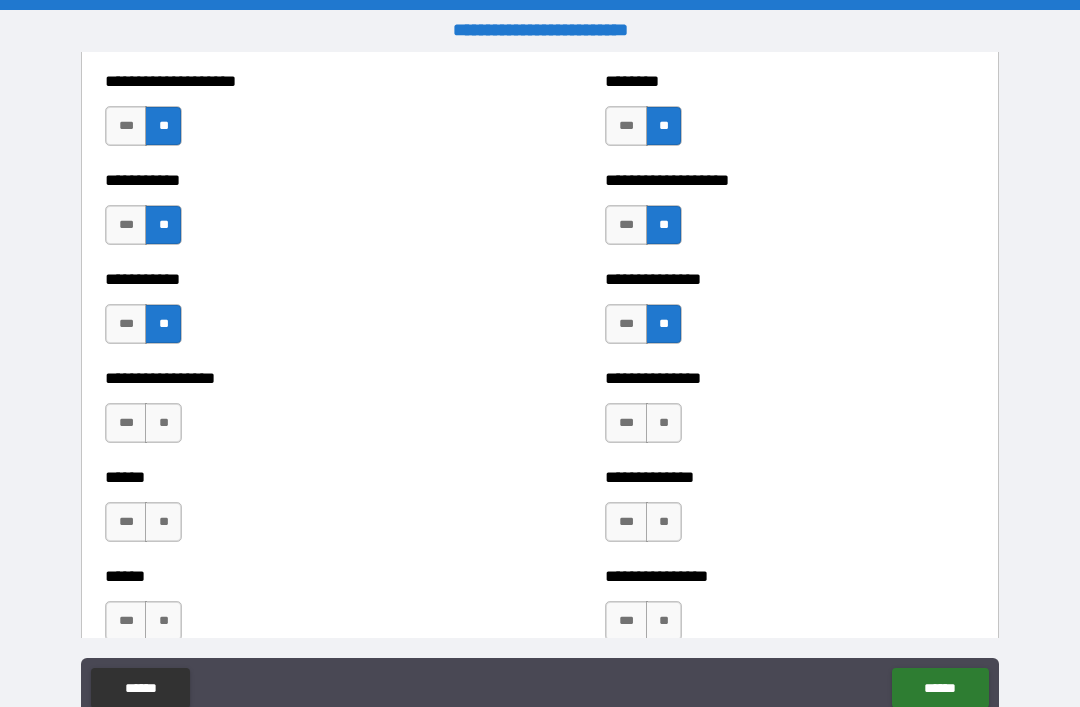 click on "**" at bounding box center (664, 423) 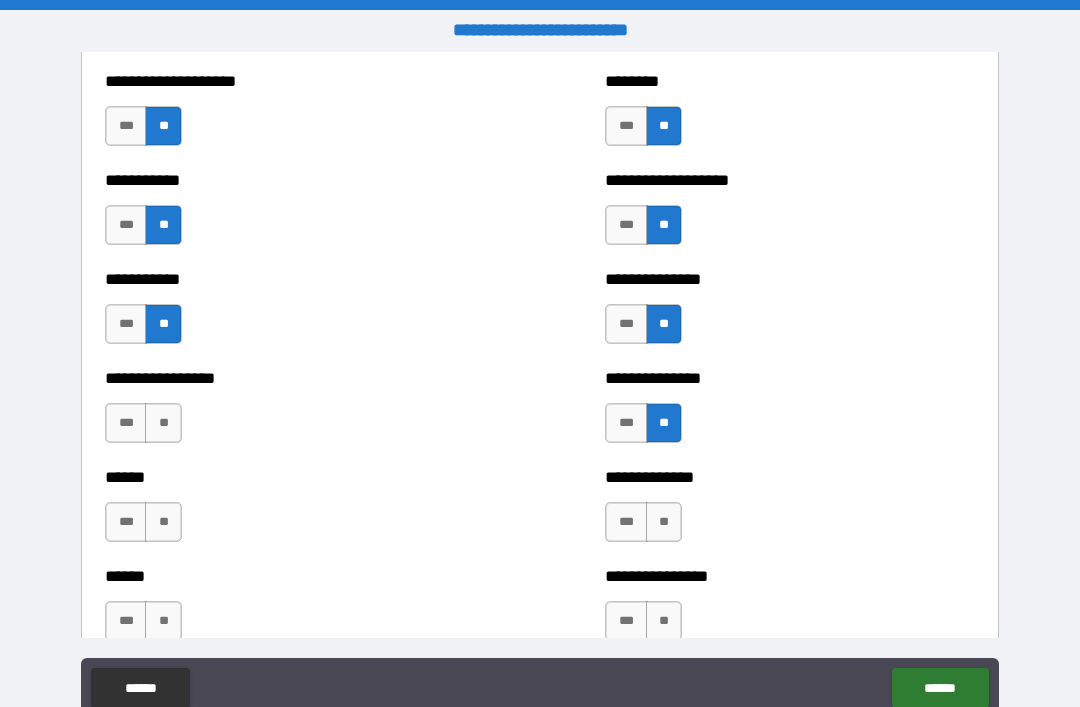 click on "**" at bounding box center [664, 522] 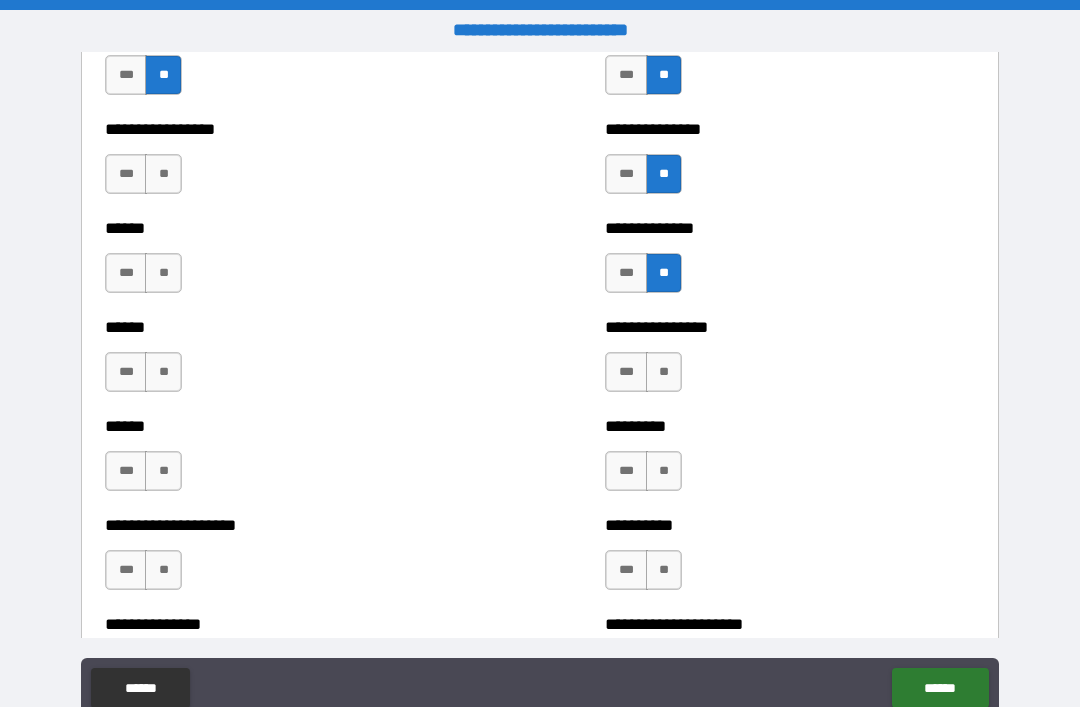 scroll, scrollTop: 2876, scrollLeft: 0, axis: vertical 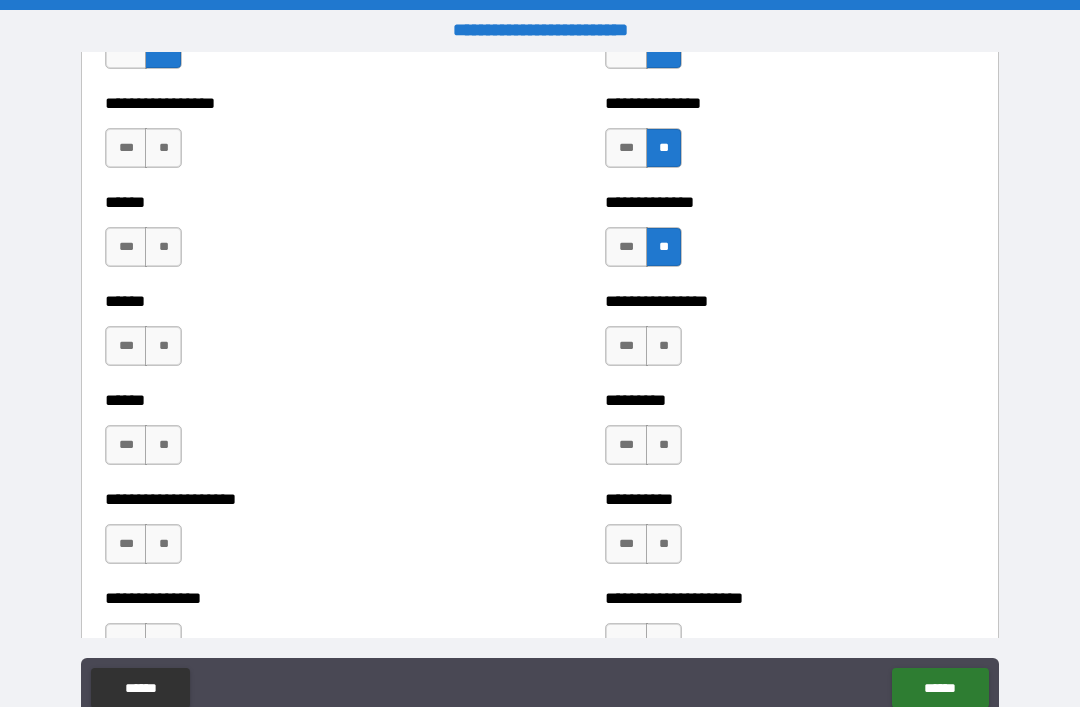 click on "**" at bounding box center (664, 346) 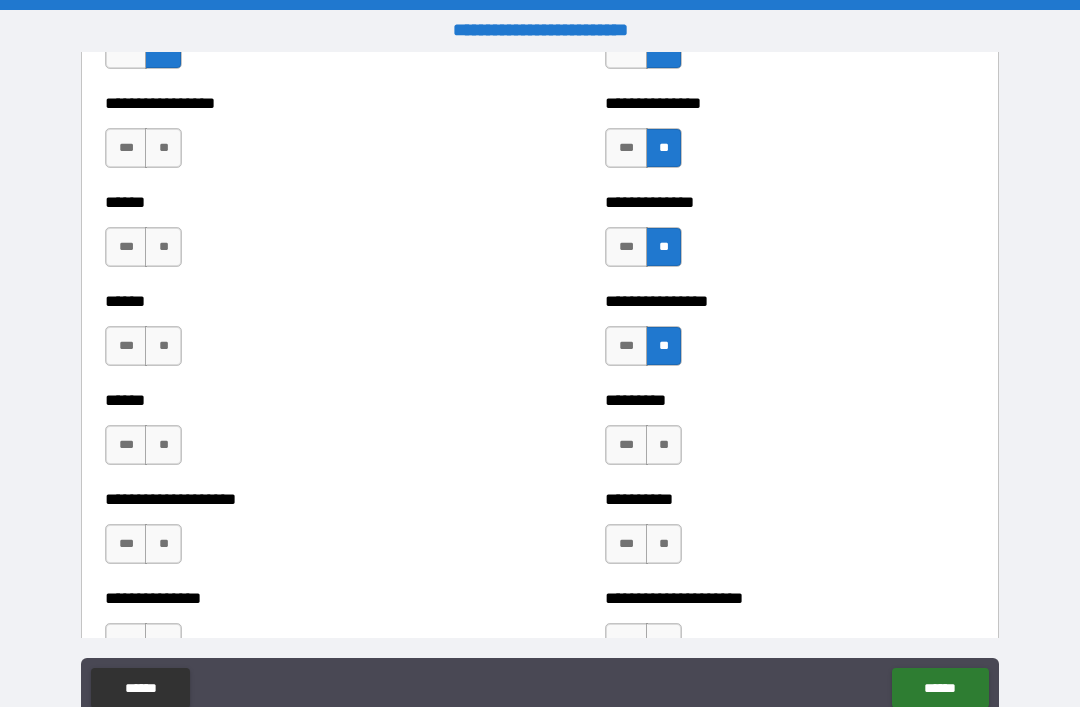 click on "**" at bounding box center (664, 445) 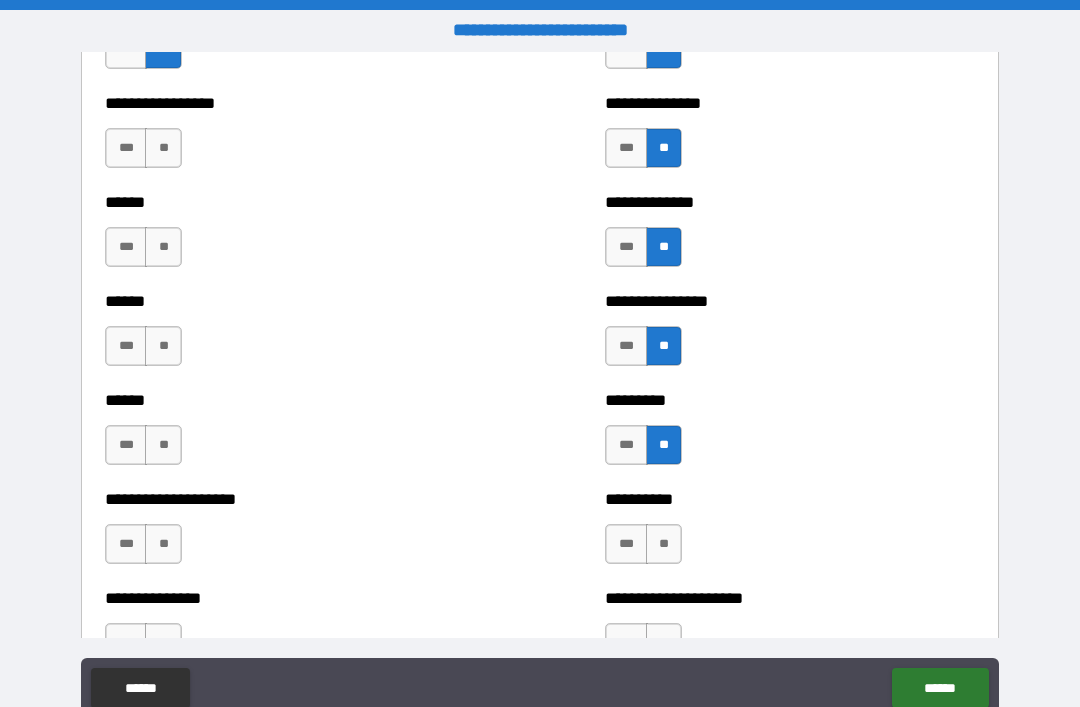 click on "**" at bounding box center [664, 544] 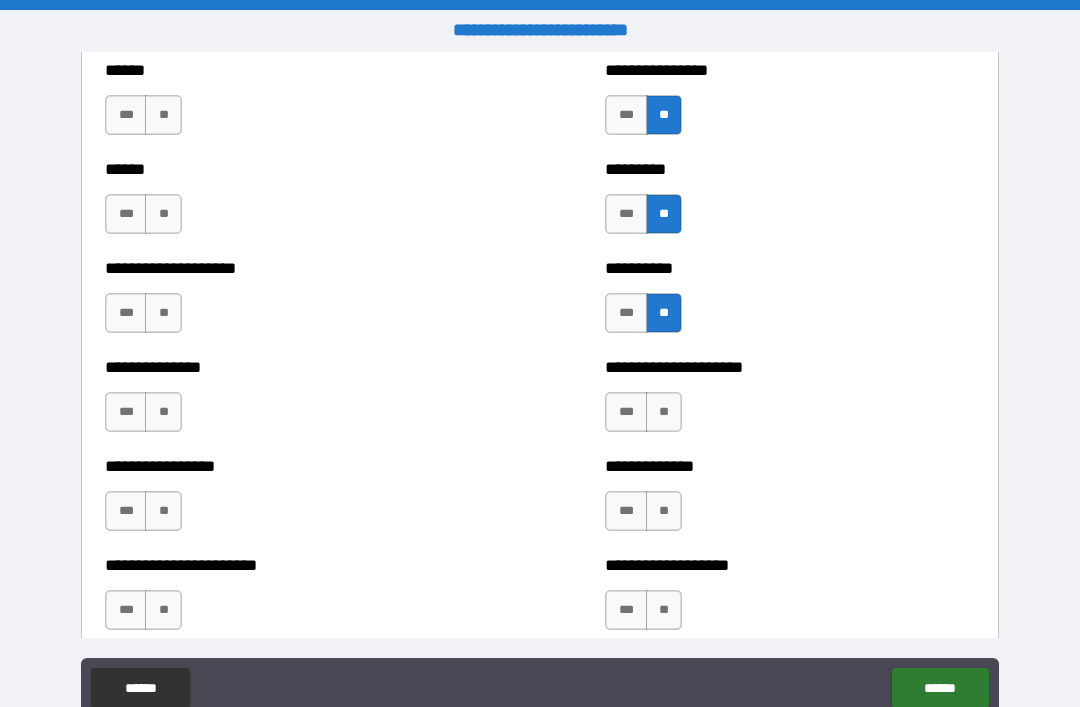 scroll, scrollTop: 3129, scrollLeft: 0, axis: vertical 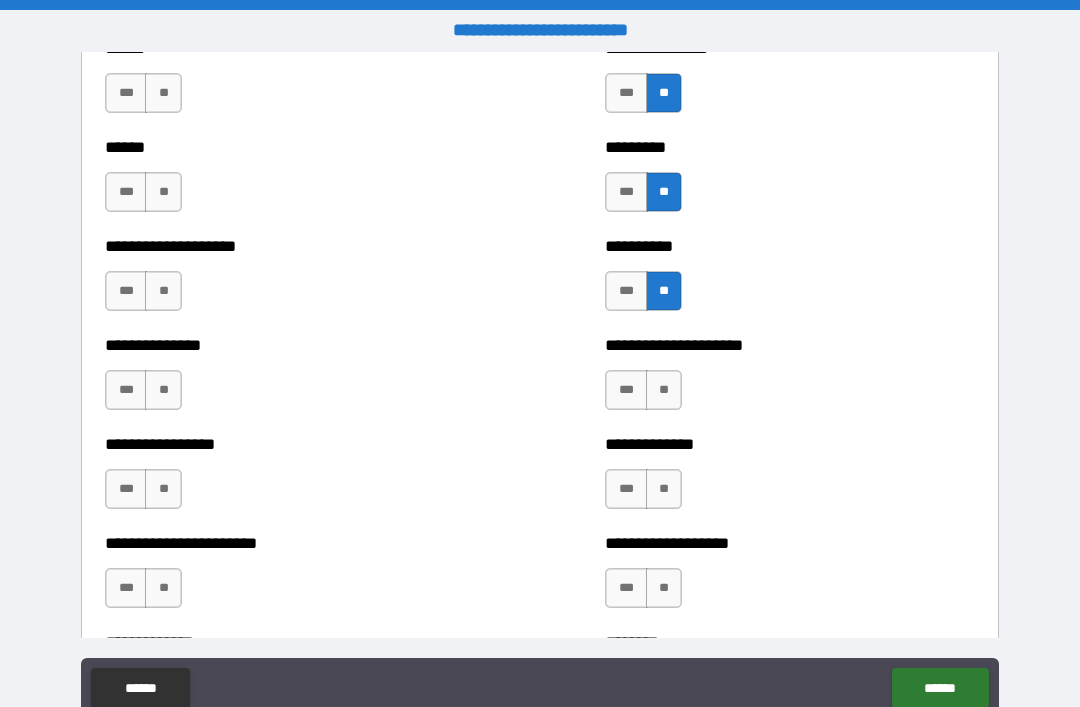 click on "**" at bounding box center (664, 390) 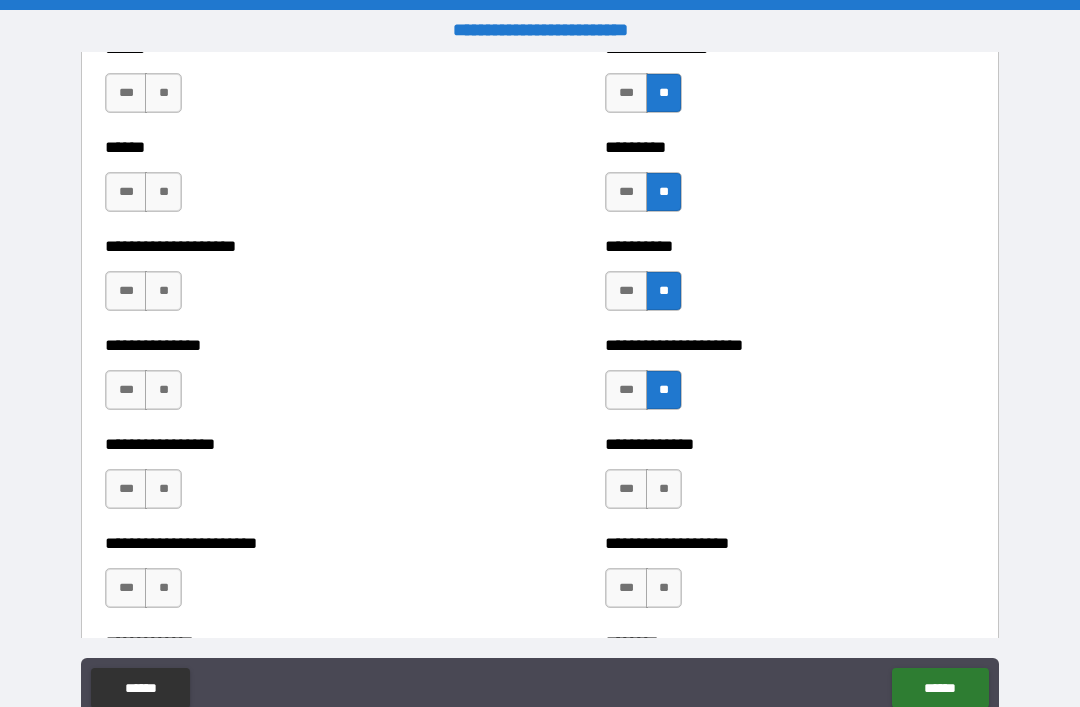 click on "**" at bounding box center (664, 489) 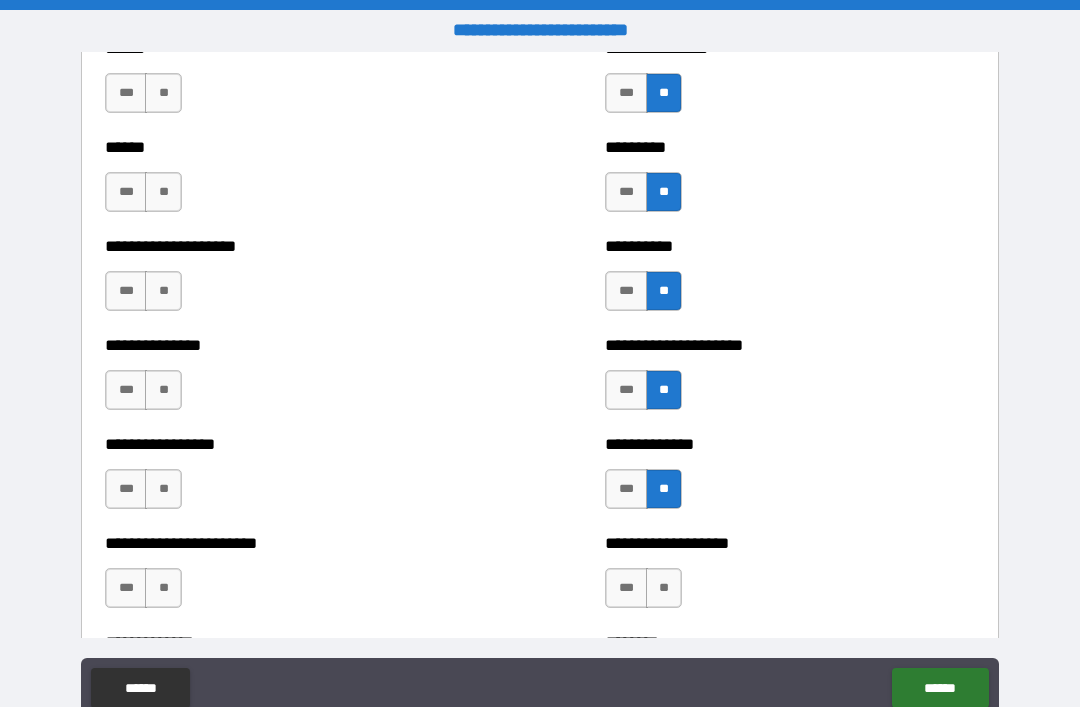 click on "**" at bounding box center [664, 588] 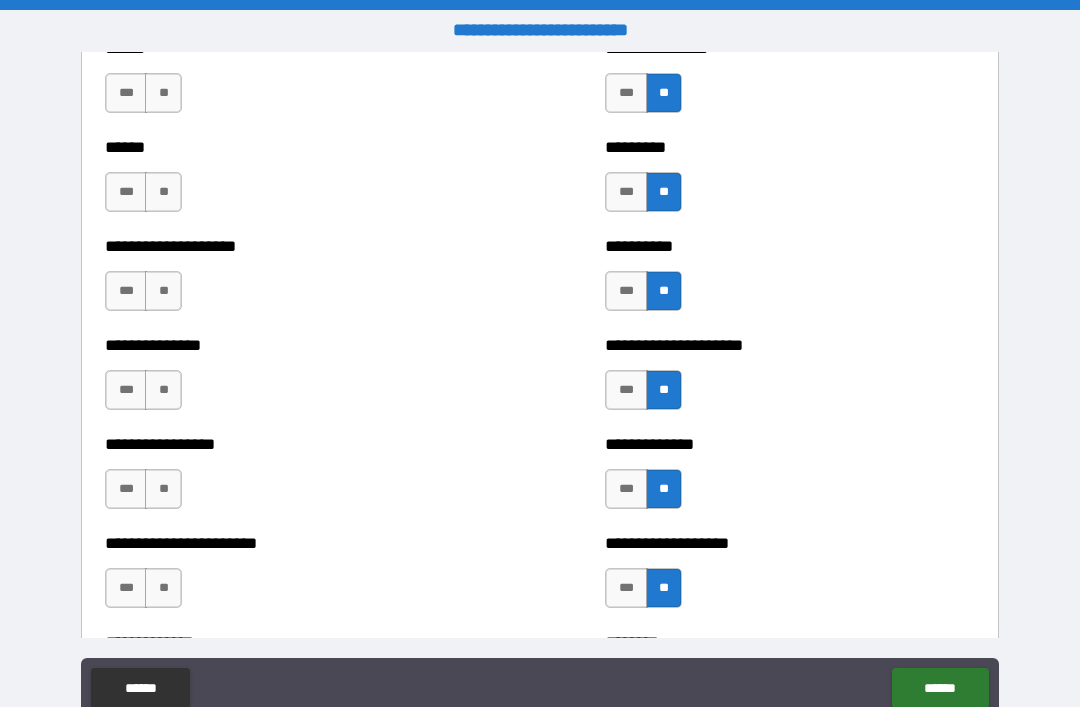click on "**" at bounding box center (163, 390) 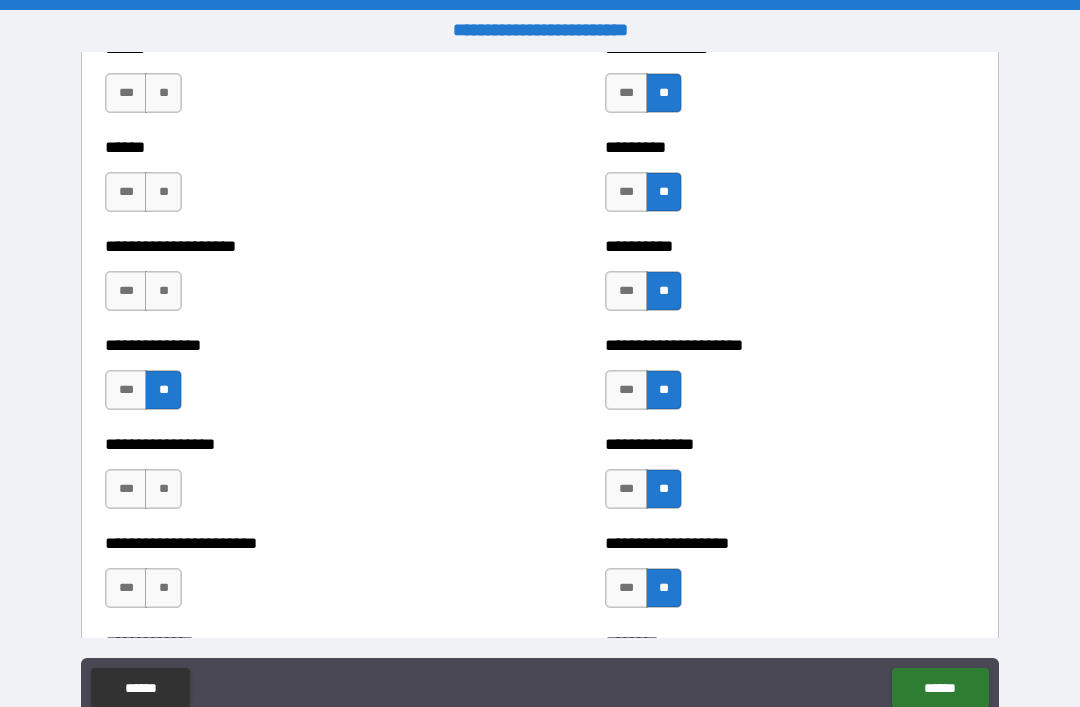 click on "**" at bounding box center (163, 291) 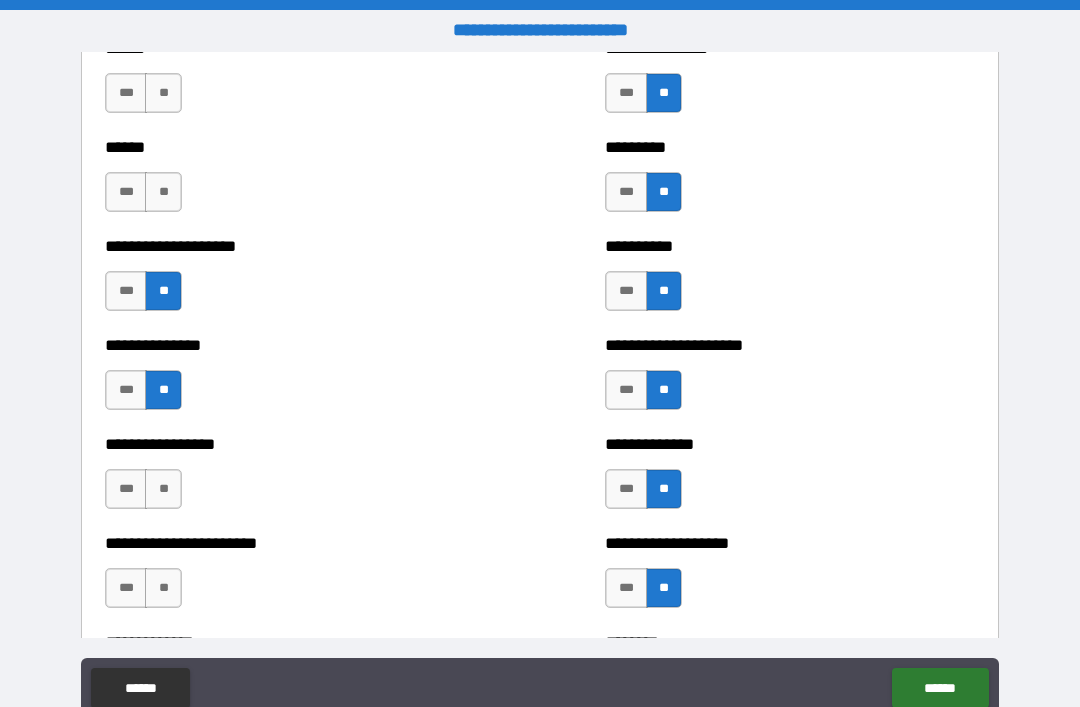 click on "**" at bounding box center (163, 192) 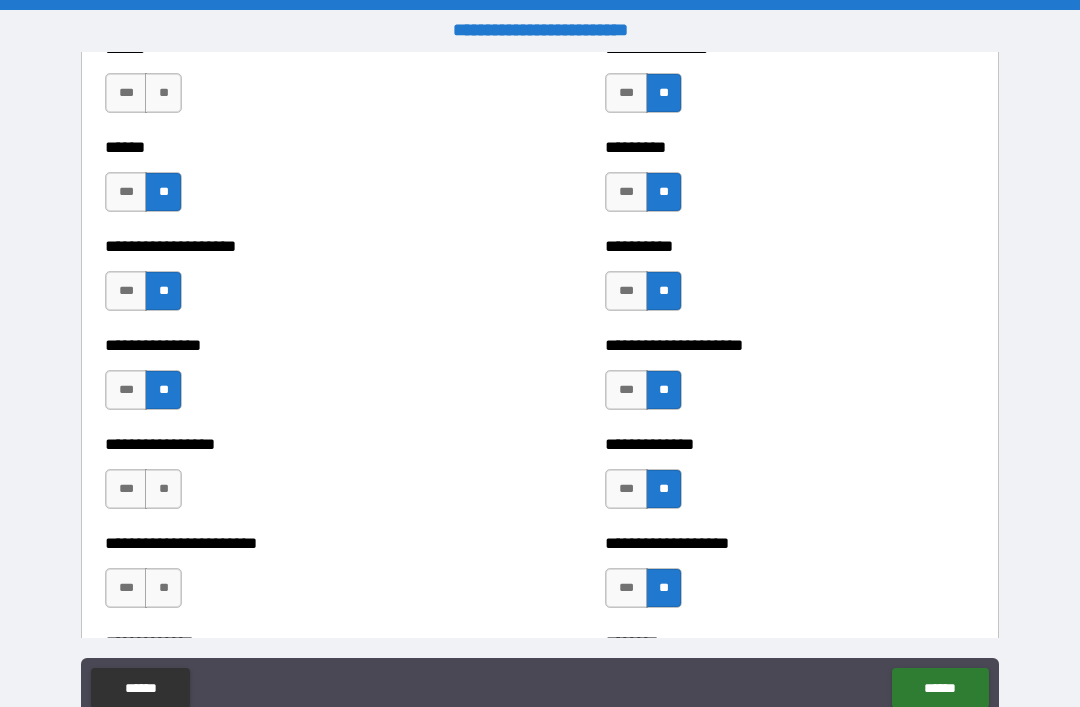 click on "**" at bounding box center [163, 93] 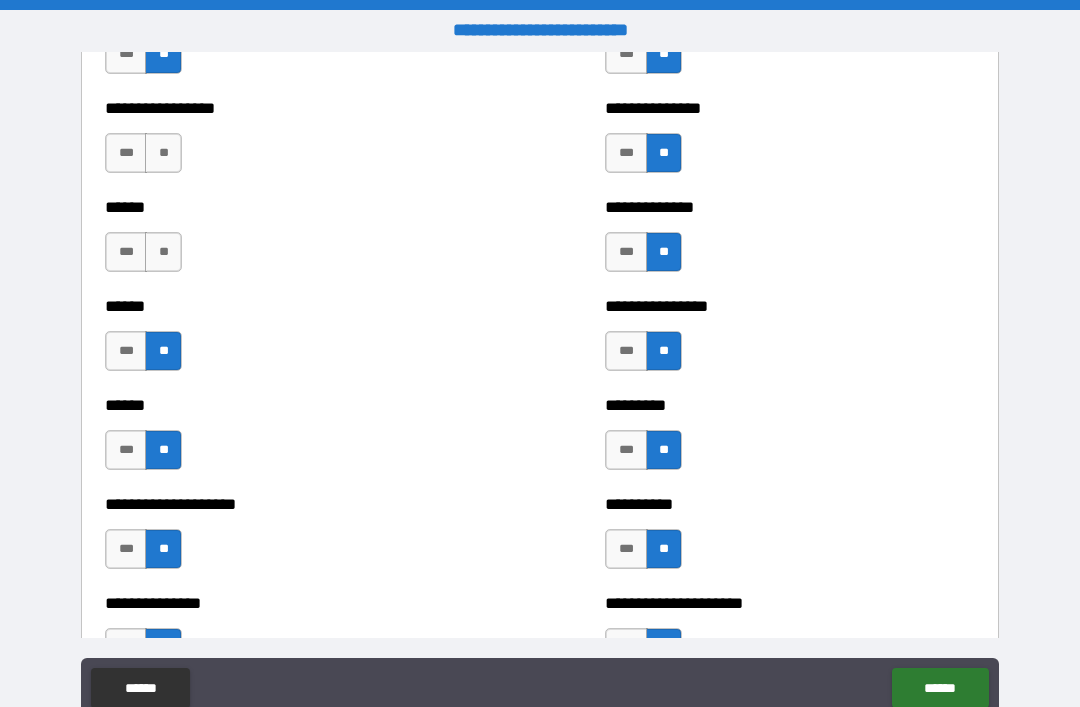 scroll, scrollTop: 2870, scrollLeft: 0, axis: vertical 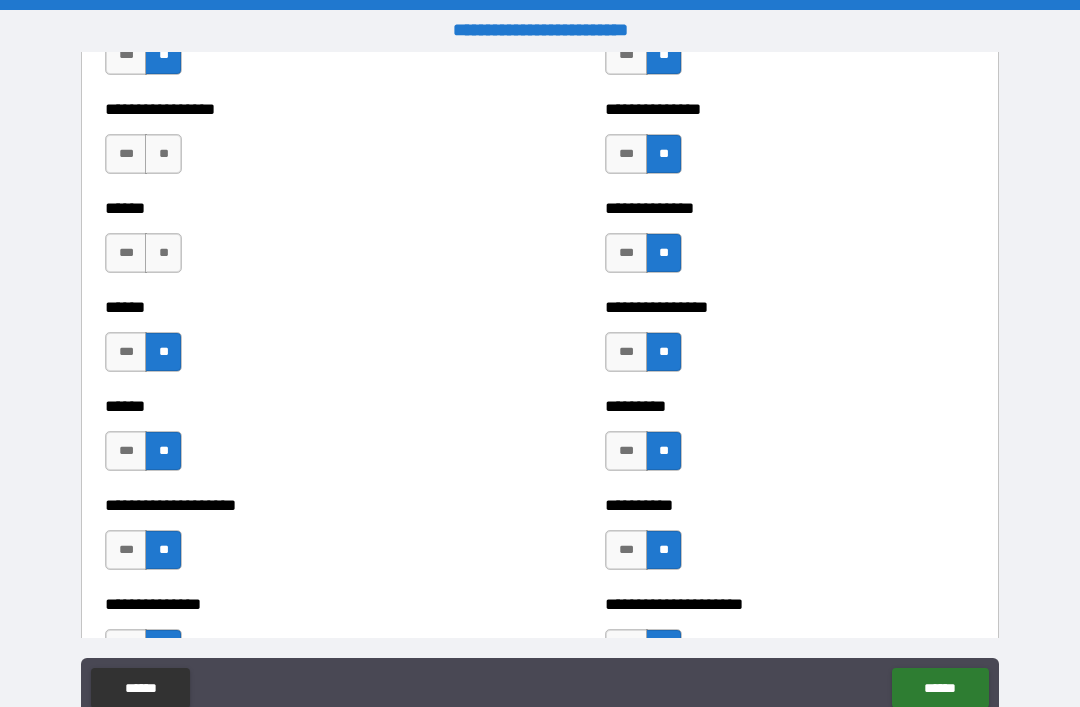 click on "**" at bounding box center (163, 253) 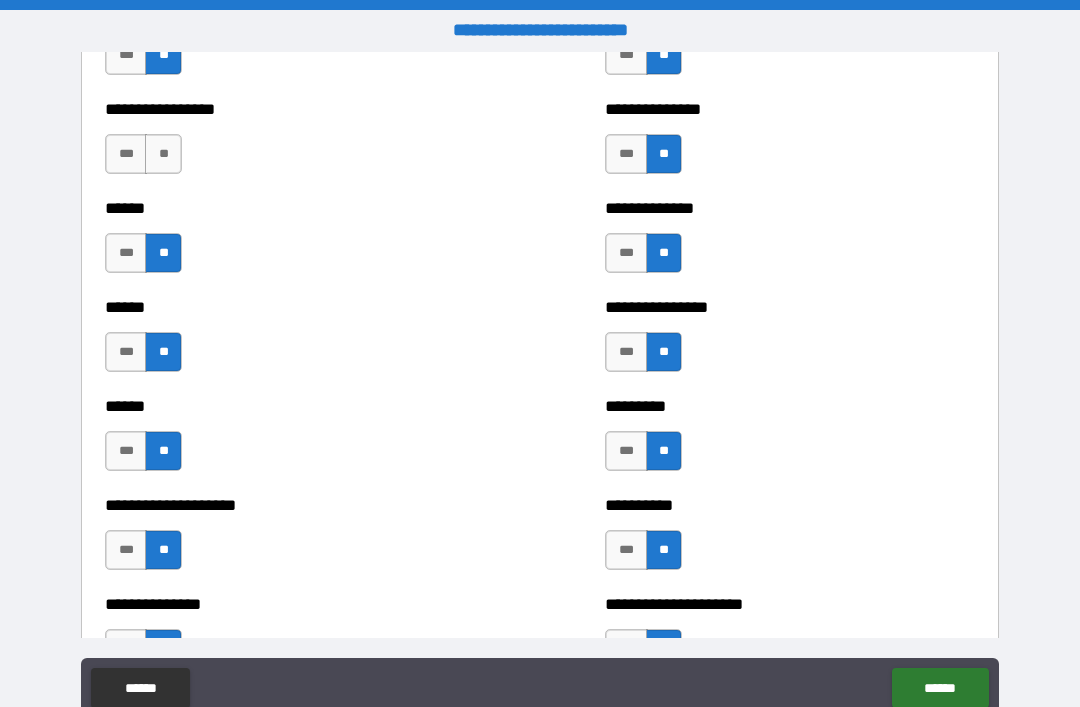 click on "***" at bounding box center (126, 253) 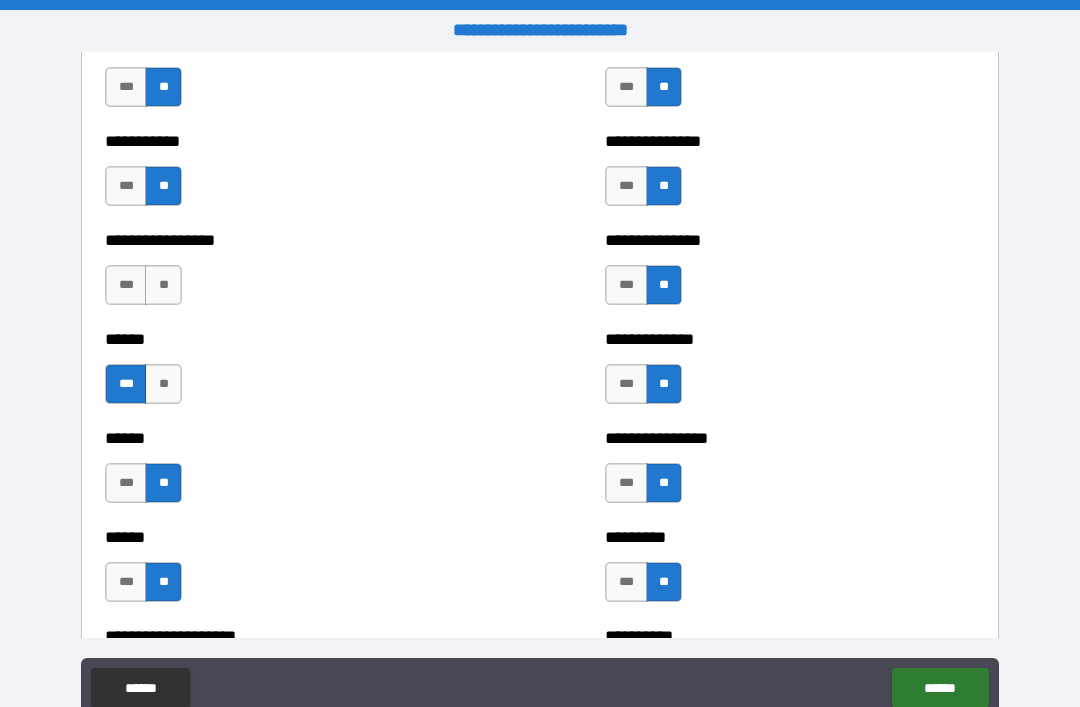 scroll, scrollTop: 2735, scrollLeft: 0, axis: vertical 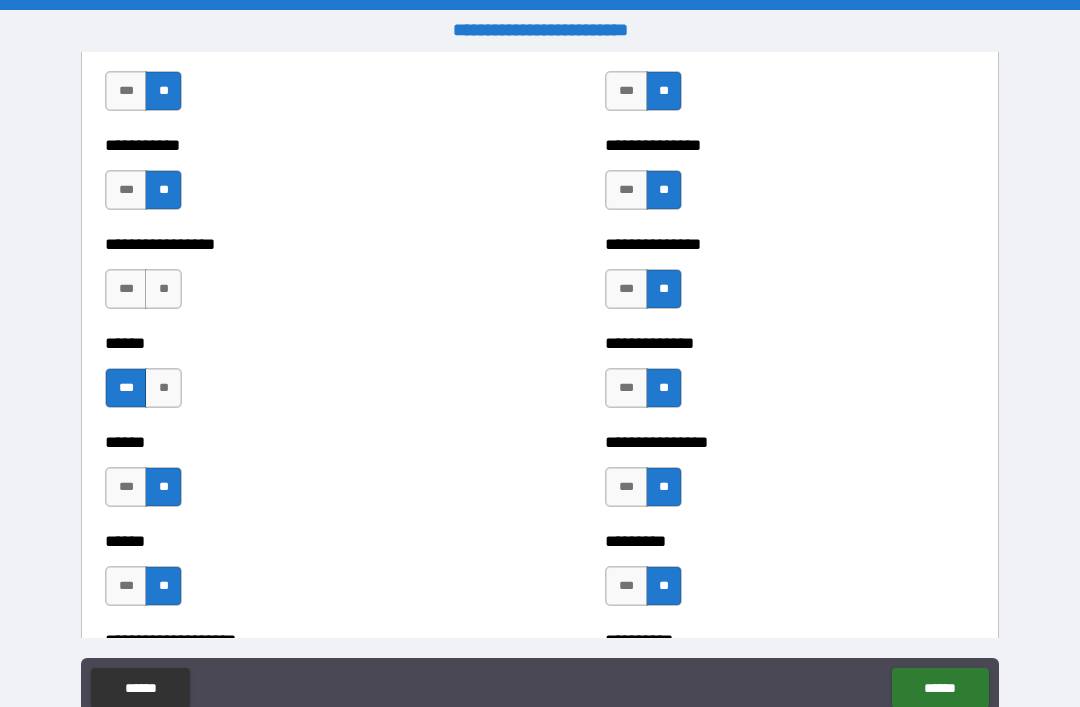 click on "**" at bounding box center [163, 289] 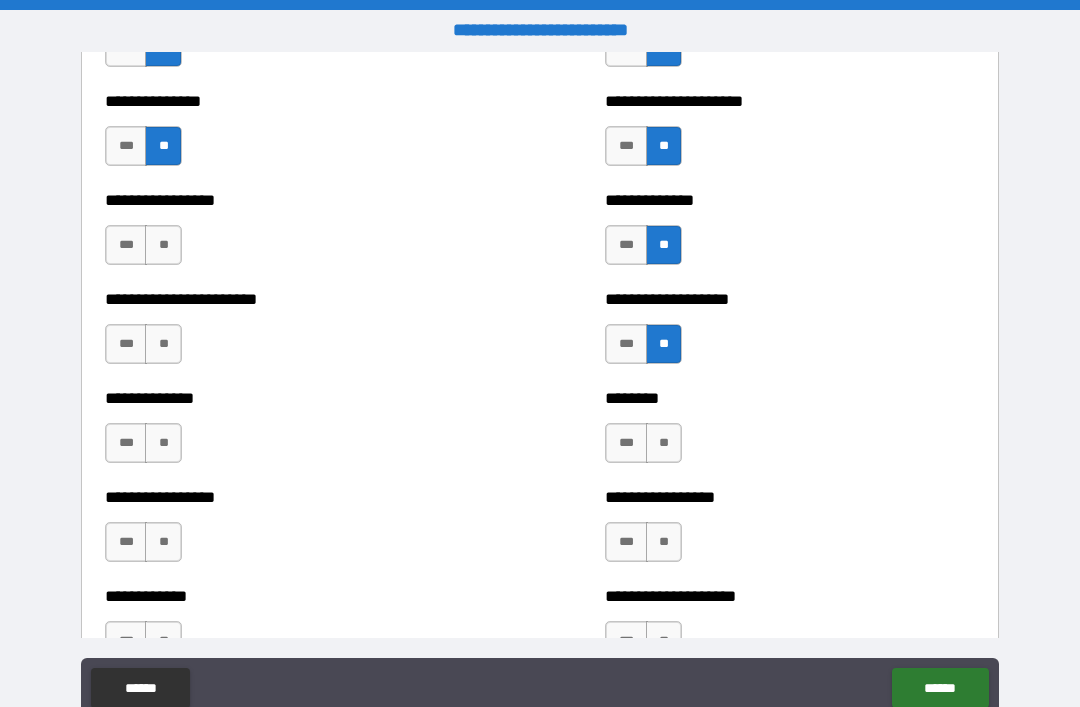 scroll, scrollTop: 3378, scrollLeft: 0, axis: vertical 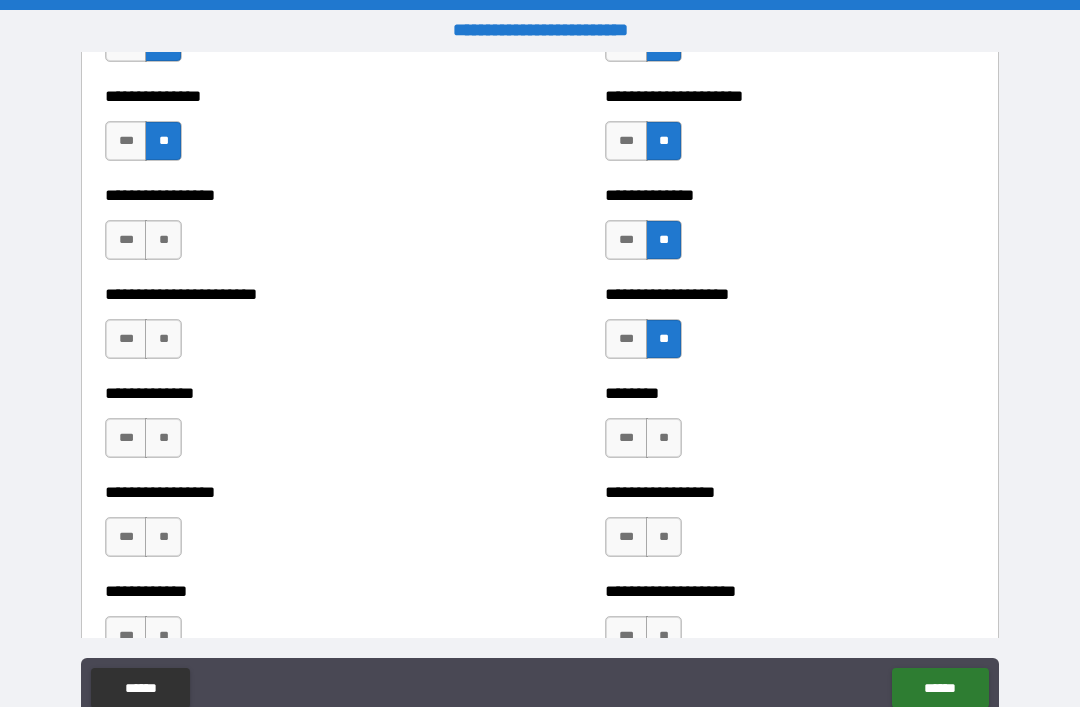 click on "**" at bounding box center (163, 240) 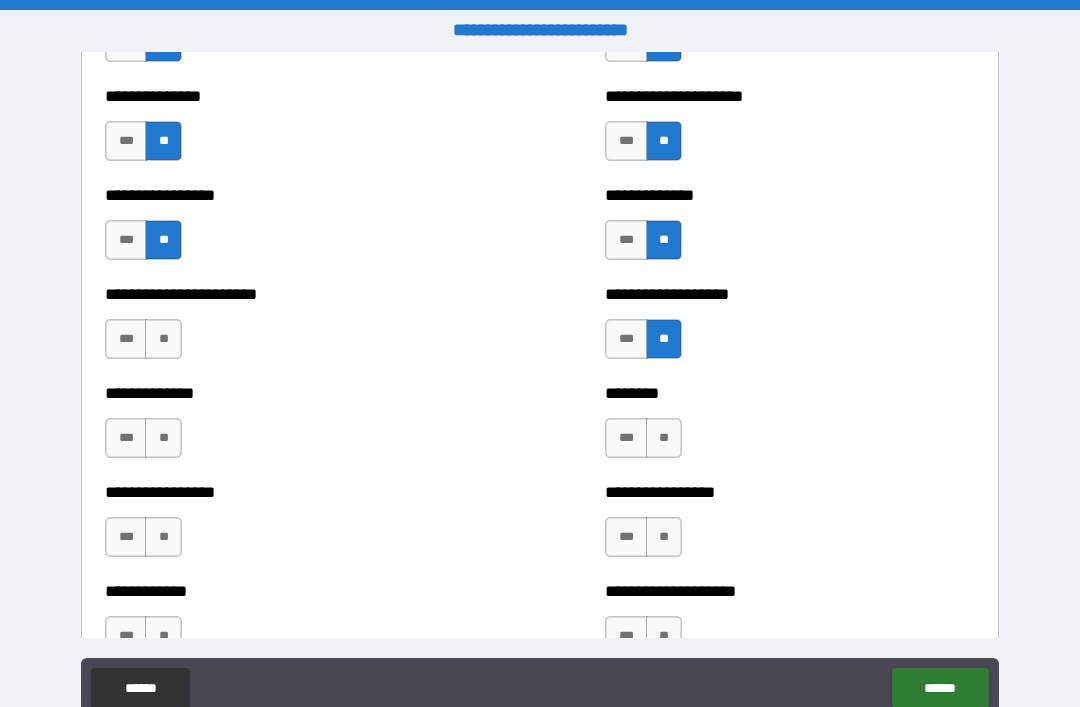 click on "**" at bounding box center (163, 339) 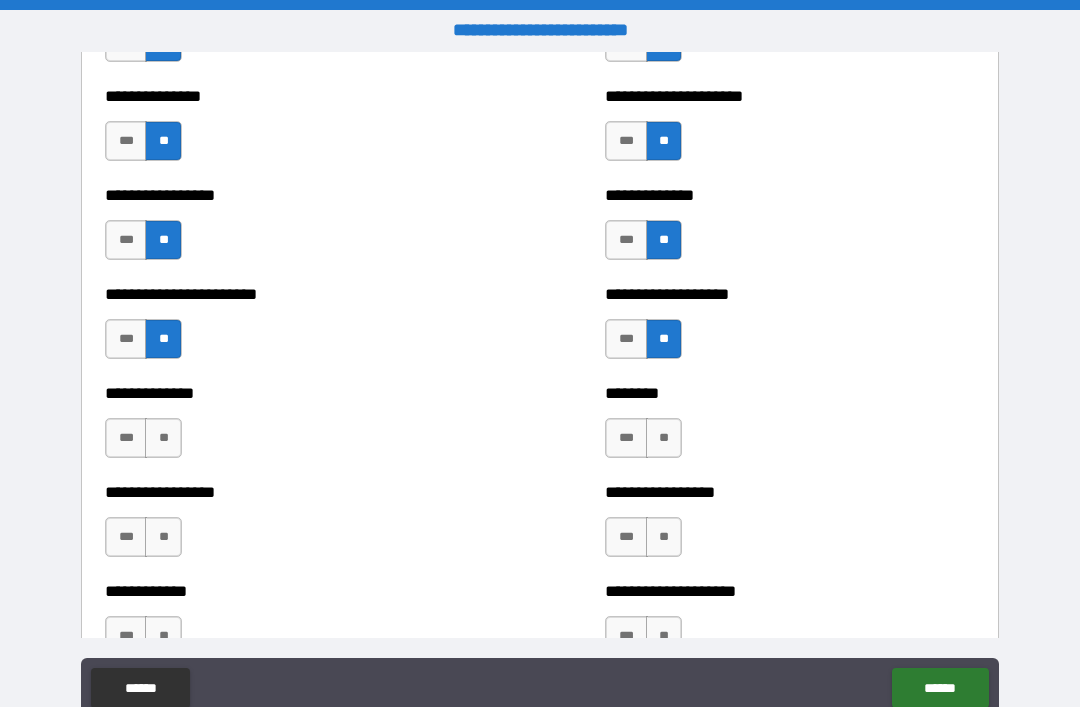 click on "**" at bounding box center (163, 438) 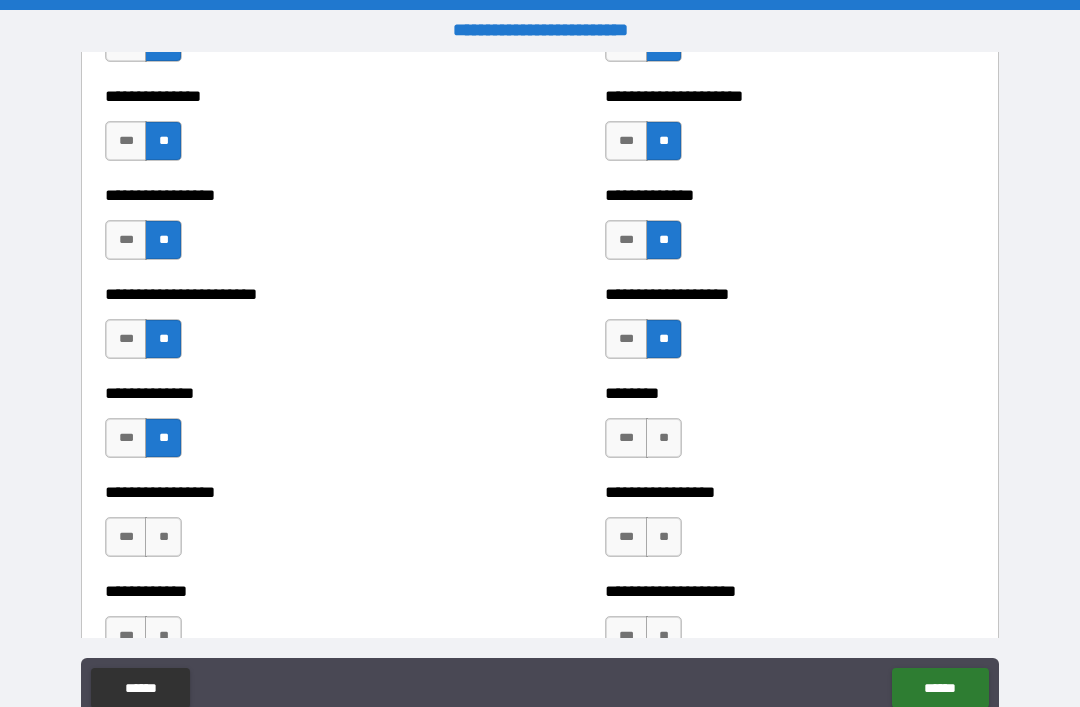 click on "**" at bounding box center (163, 537) 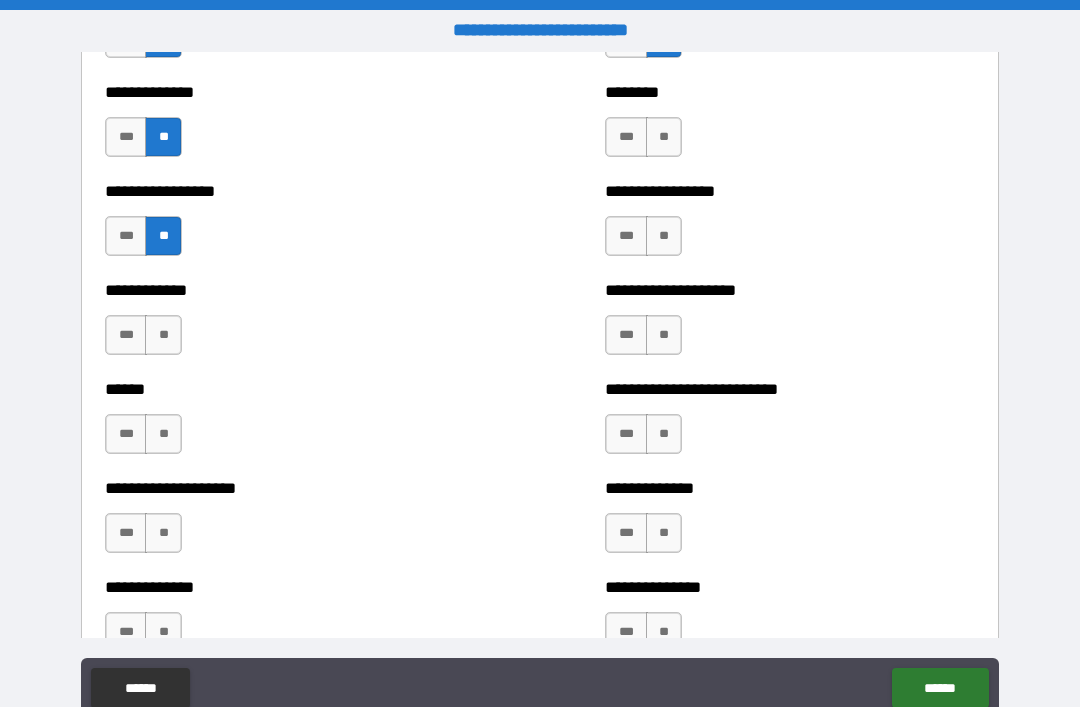 scroll, scrollTop: 3682, scrollLeft: 0, axis: vertical 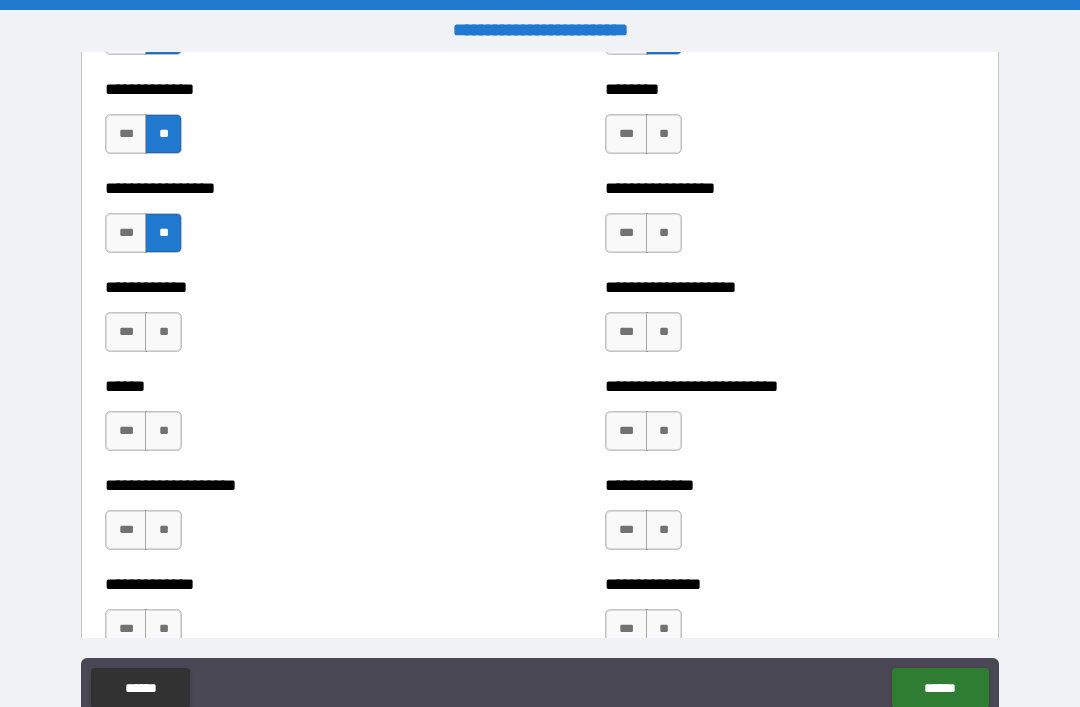 click on "**" at bounding box center [163, 332] 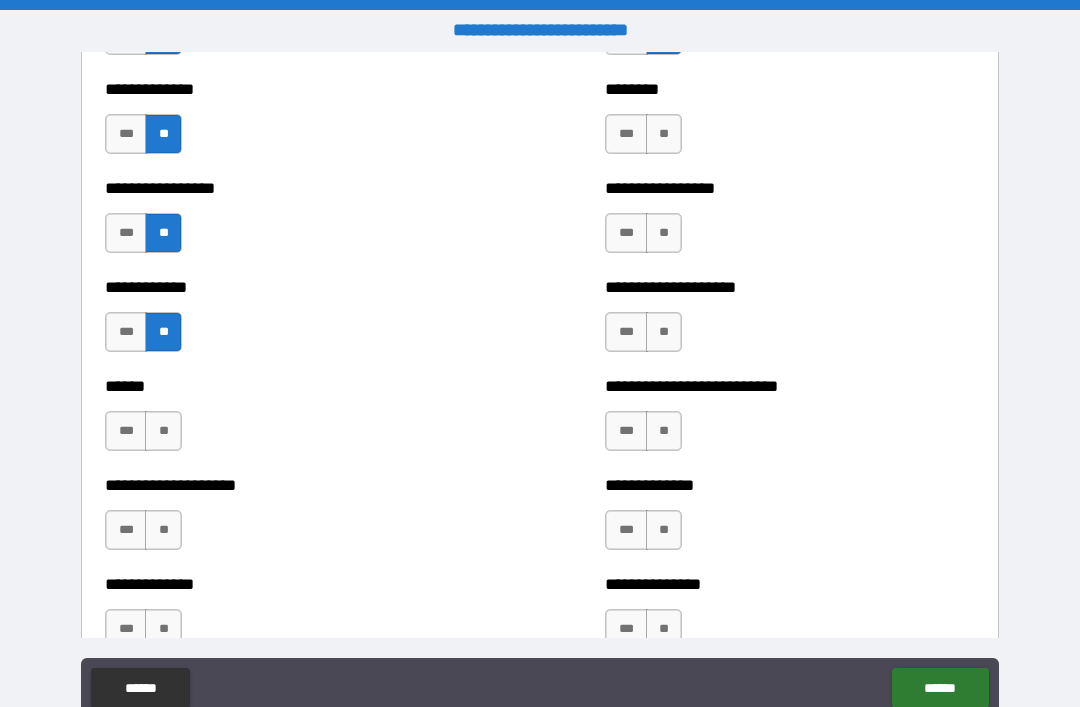 click on "**" at bounding box center [163, 431] 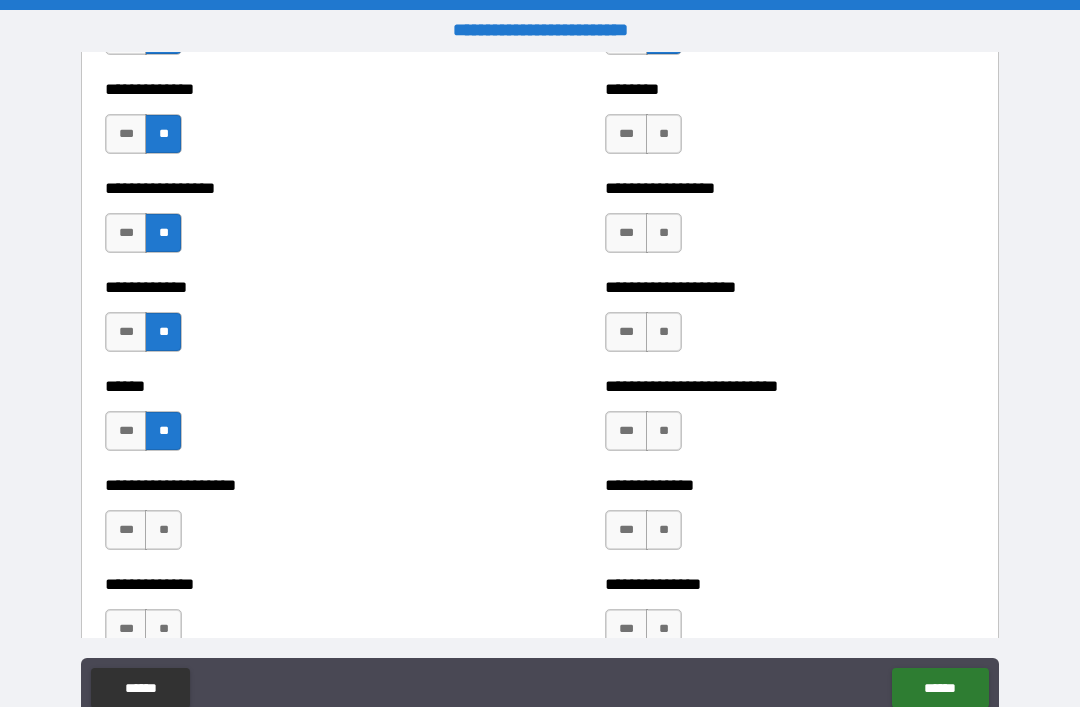 click on "**" at bounding box center (163, 530) 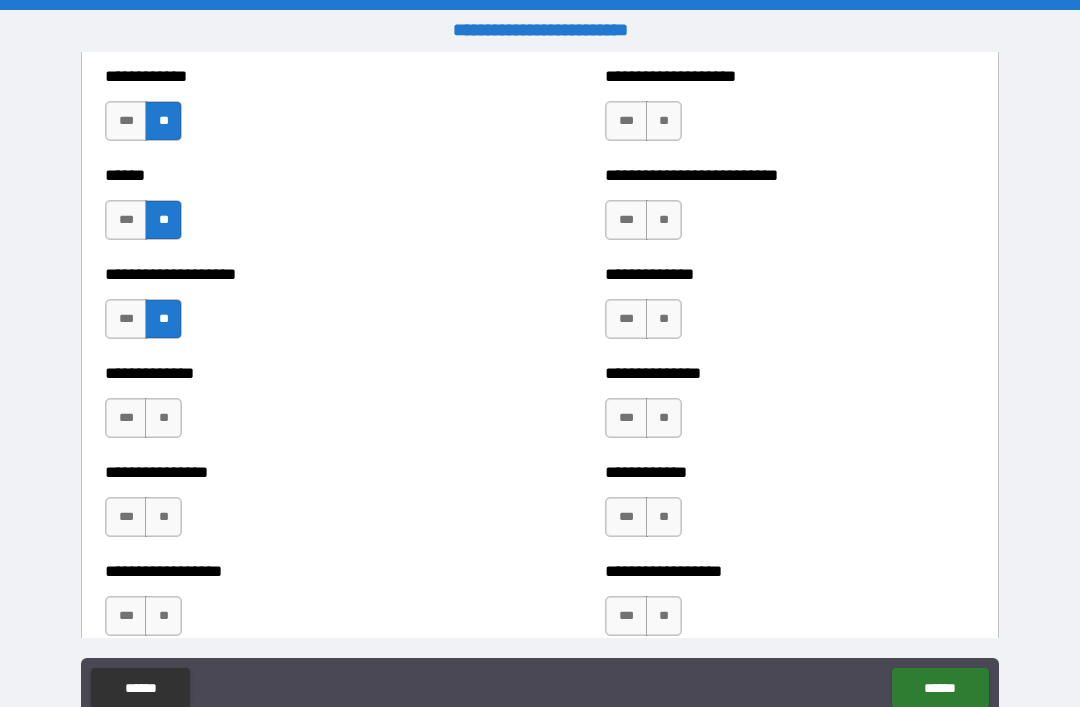 scroll, scrollTop: 3915, scrollLeft: 0, axis: vertical 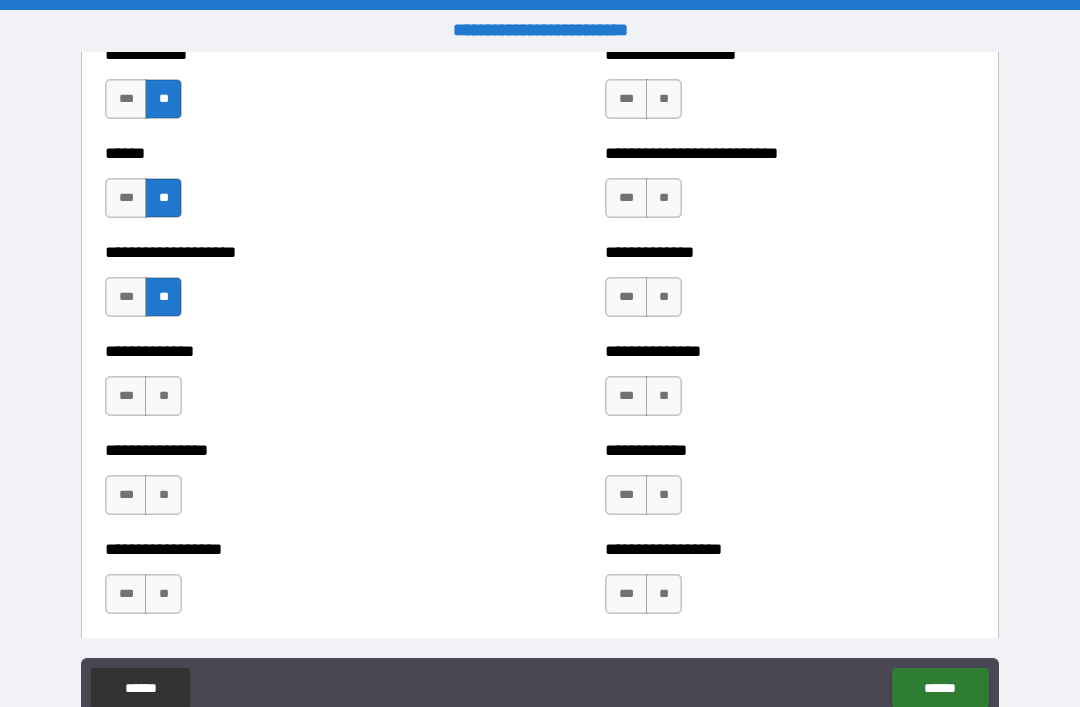 click on "**" at bounding box center (163, 396) 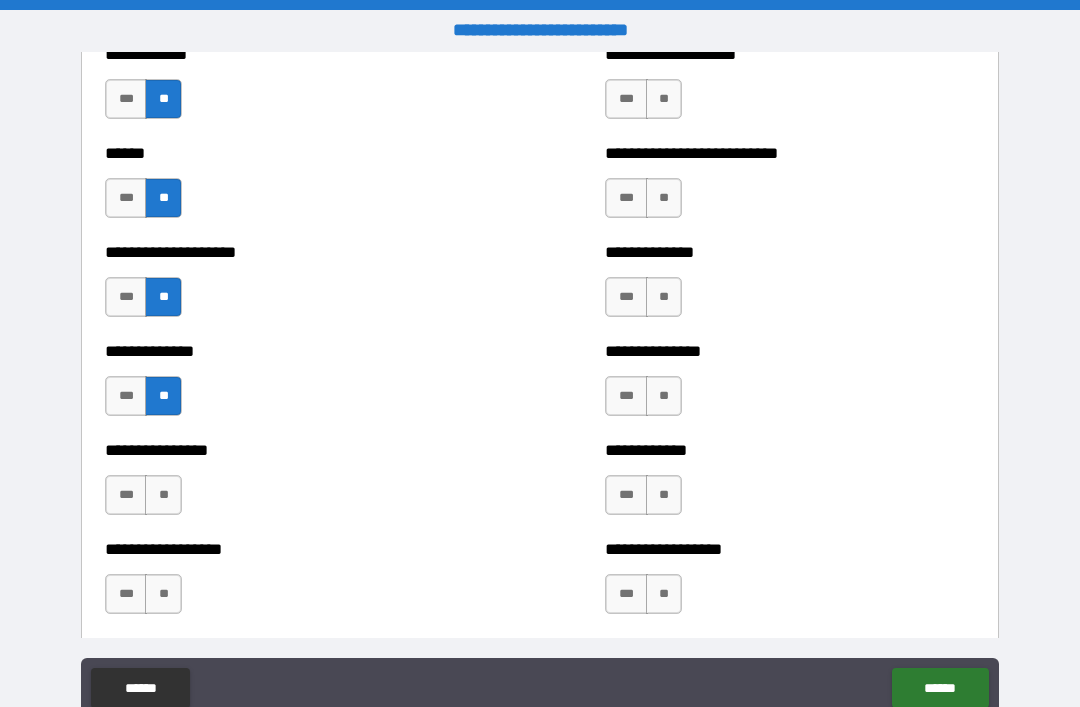 click on "**" at bounding box center [163, 495] 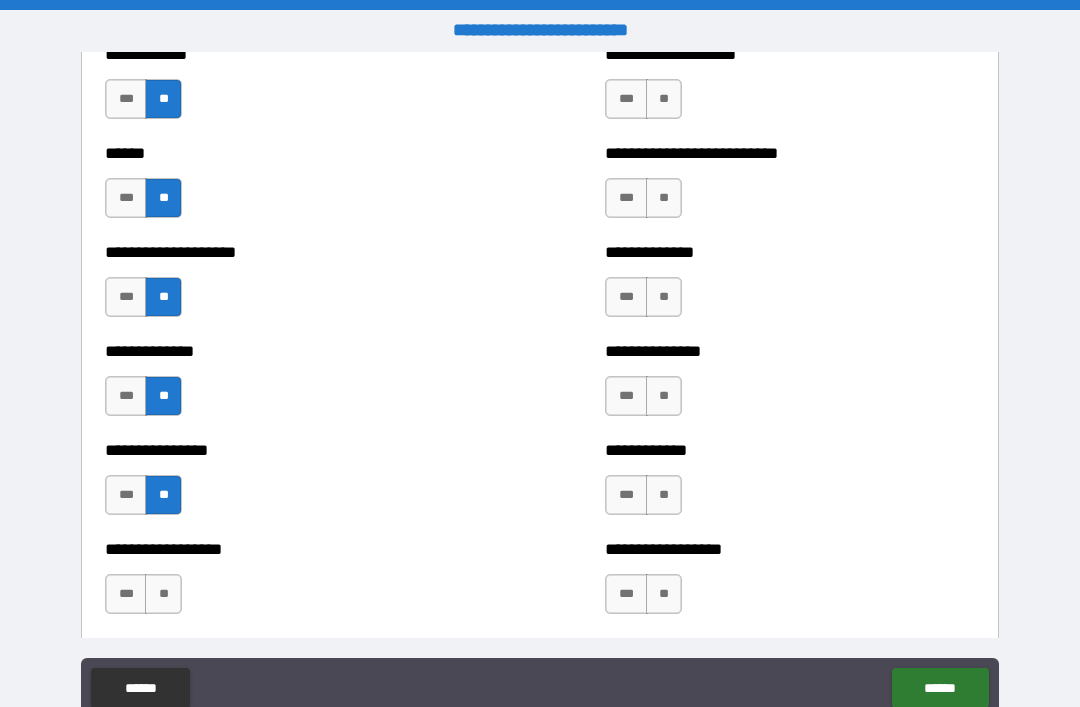 click on "**" at bounding box center [163, 594] 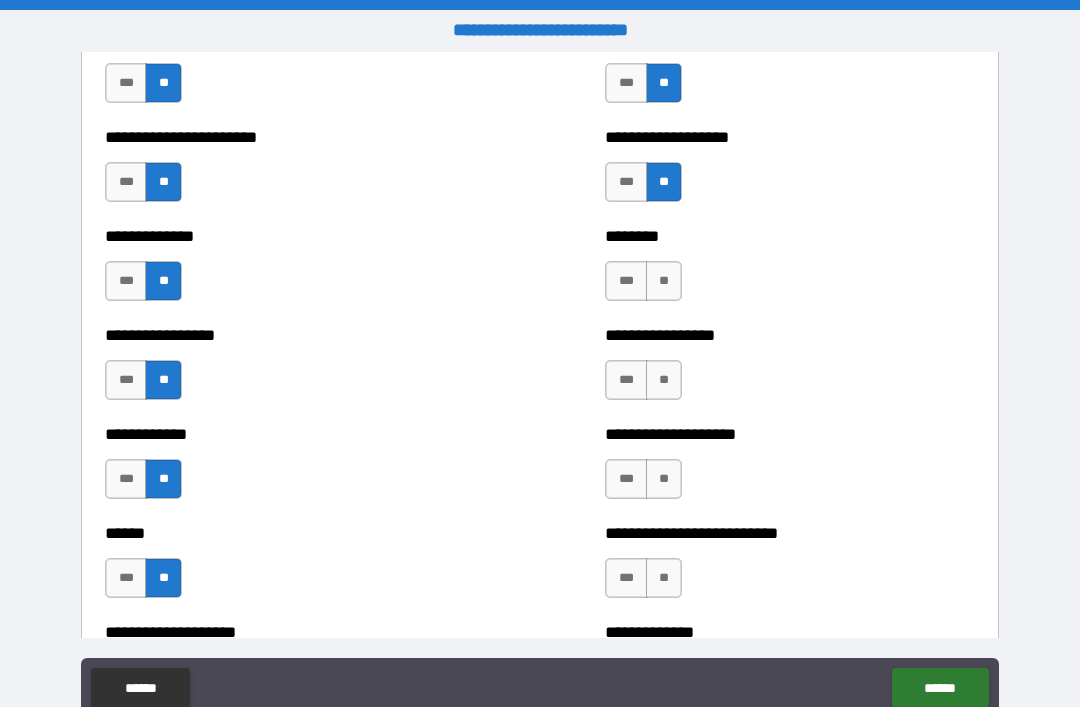 scroll, scrollTop: 3538, scrollLeft: 0, axis: vertical 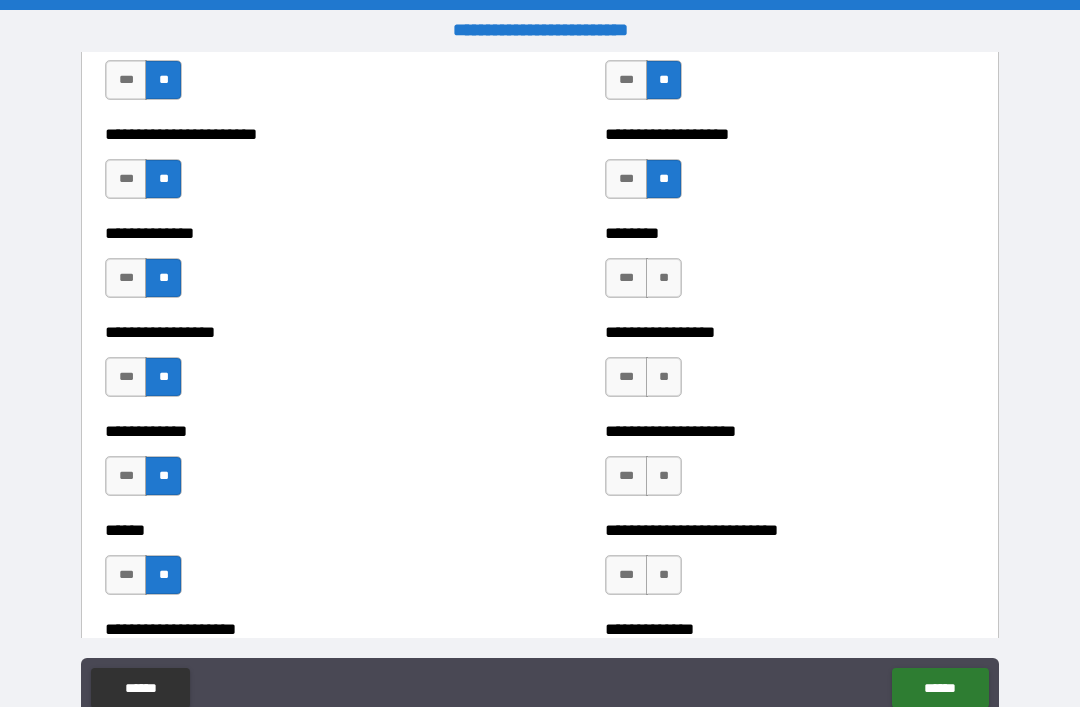 click on "**" at bounding box center (664, 278) 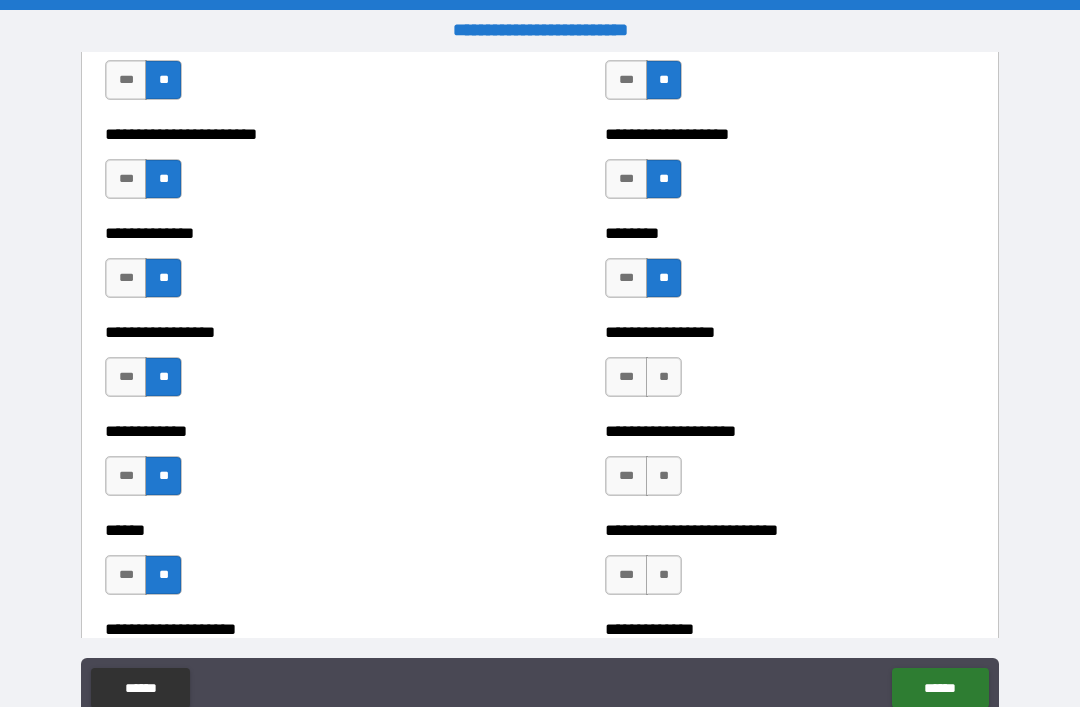 click on "**" at bounding box center (664, 377) 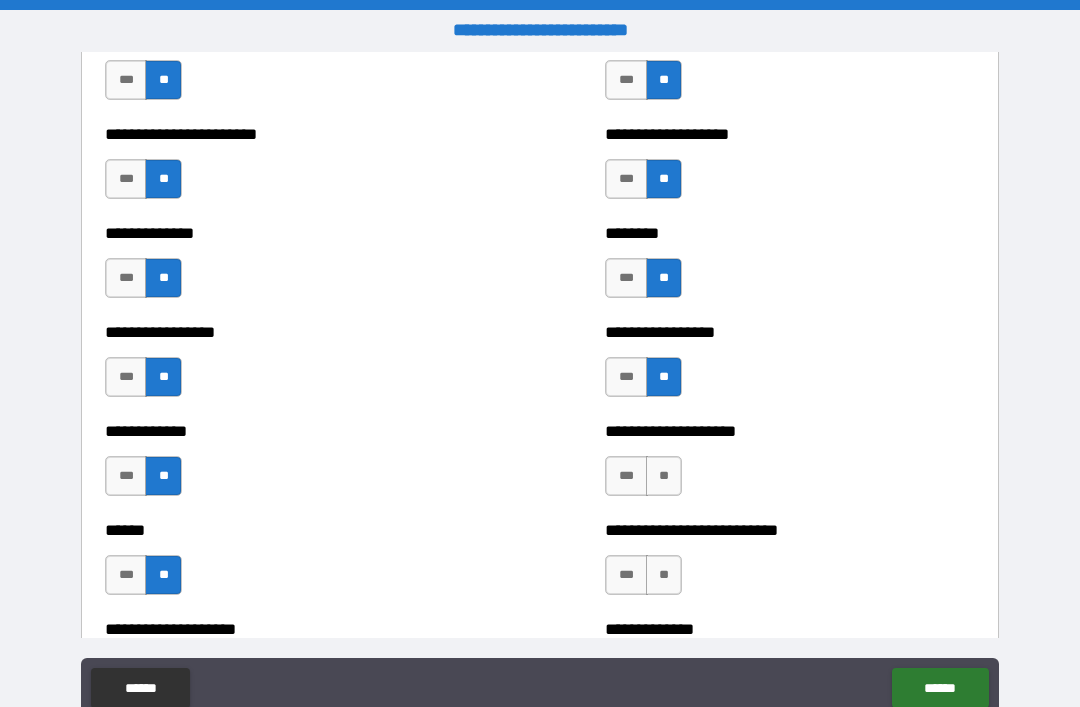 click on "**" at bounding box center [664, 476] 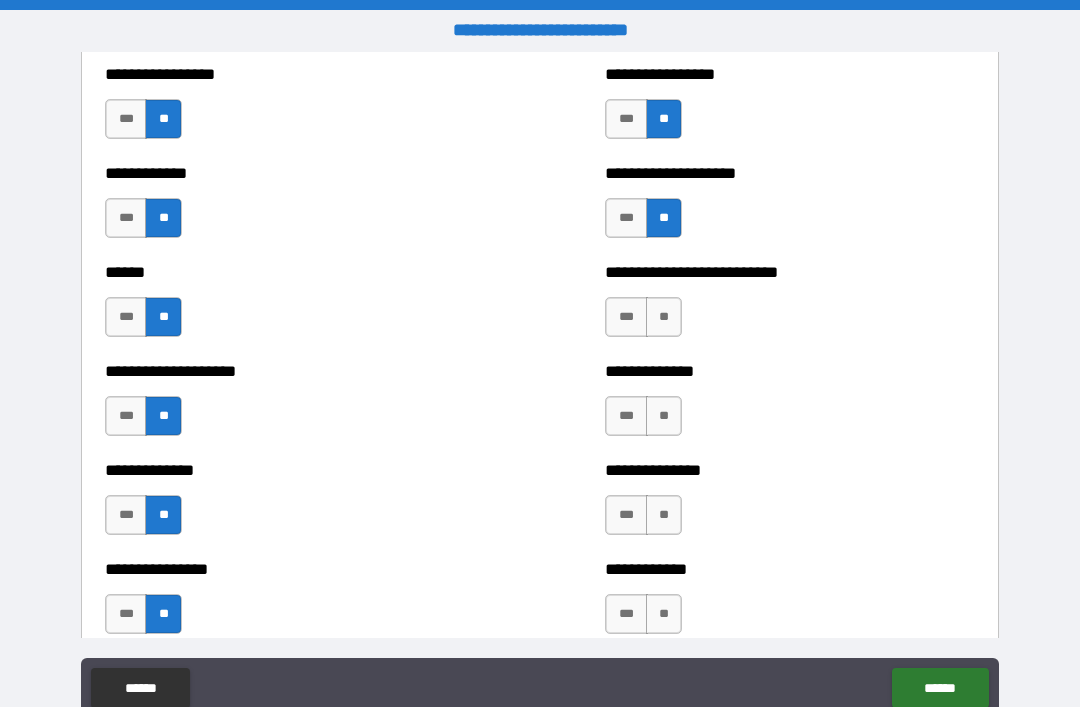 scroll, scrollTop: 3798, scrollLeft: 0, axis: vertical 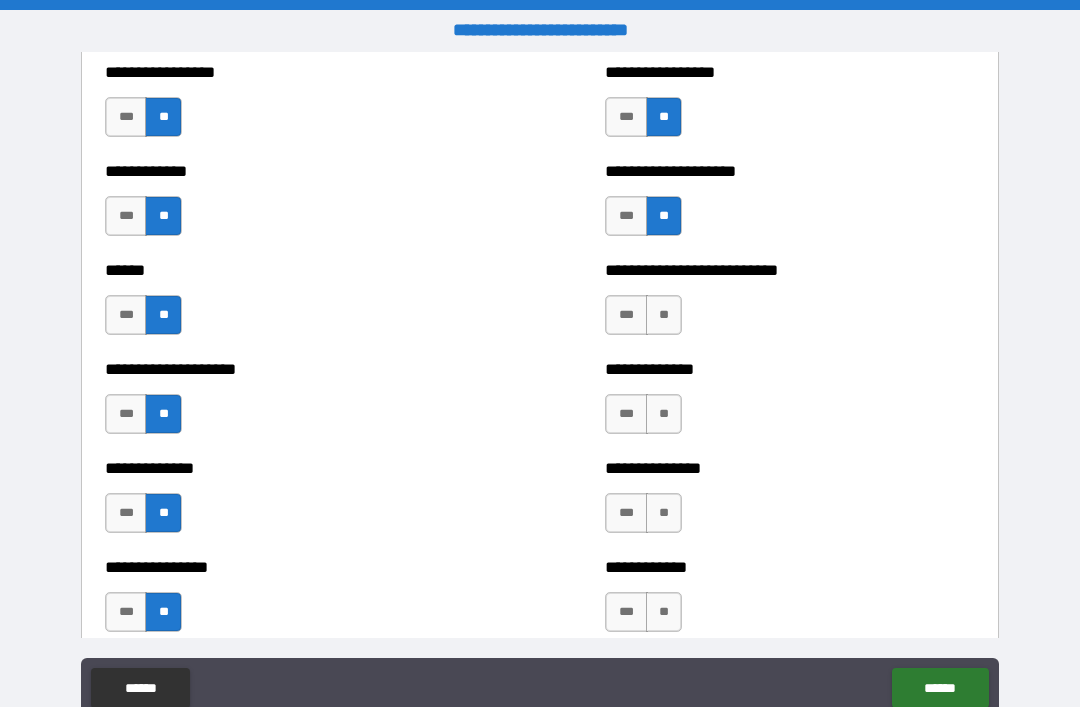 click on "**" at bounding box center (664, 315) 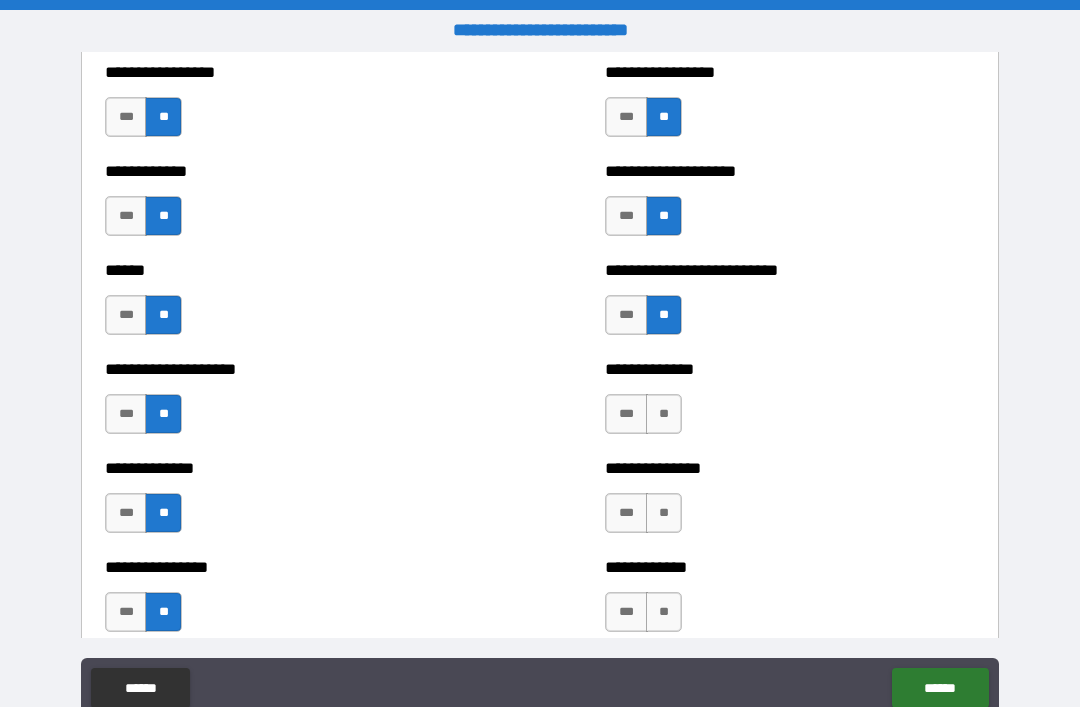 click on "**" at bounding box center [664, 414] 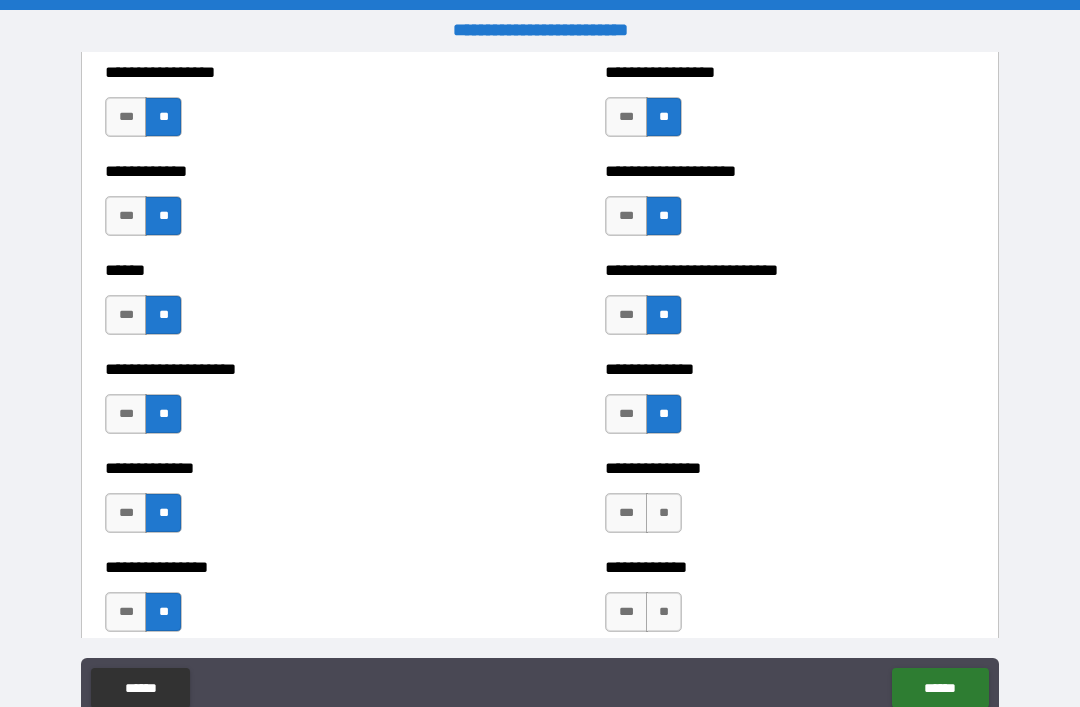click on "**" at bounding box center [664, 513] 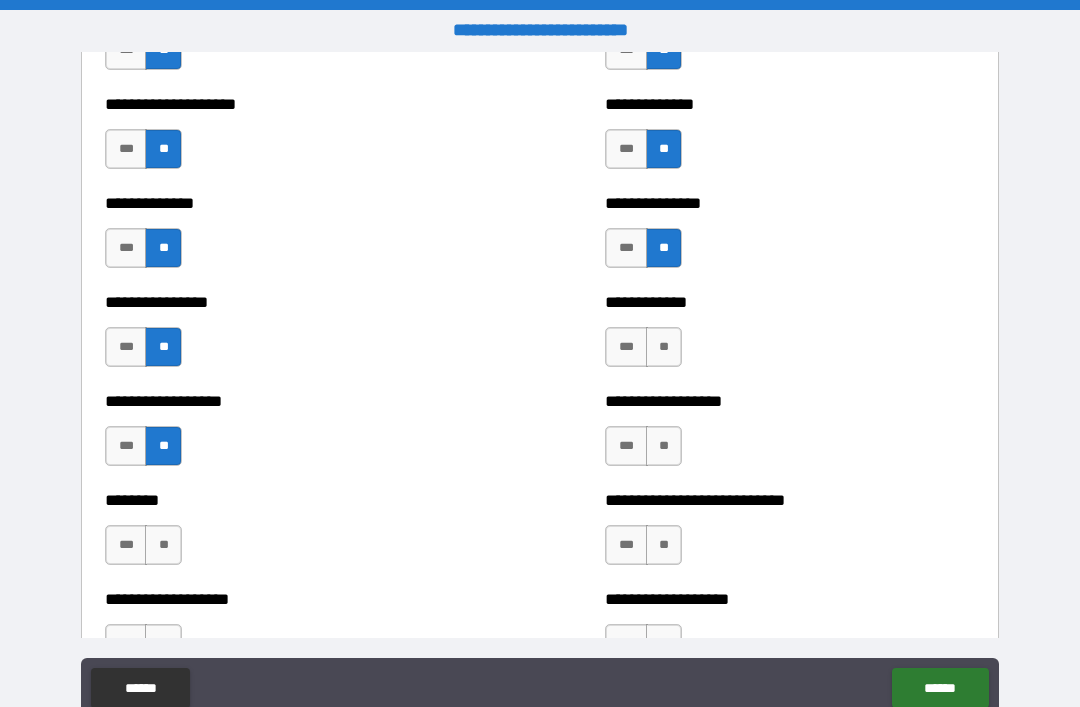 scroll, scrollTop: 4066, scrollLeft: 0, axis: vertical 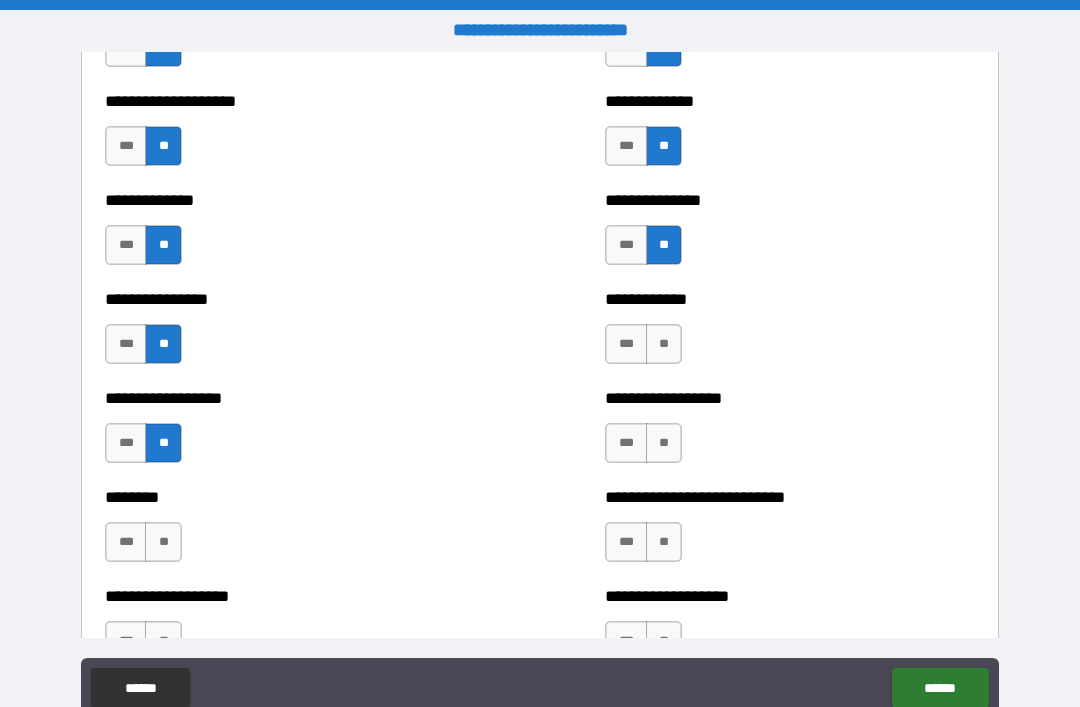 click on "**" at bounding box center (664, 344) 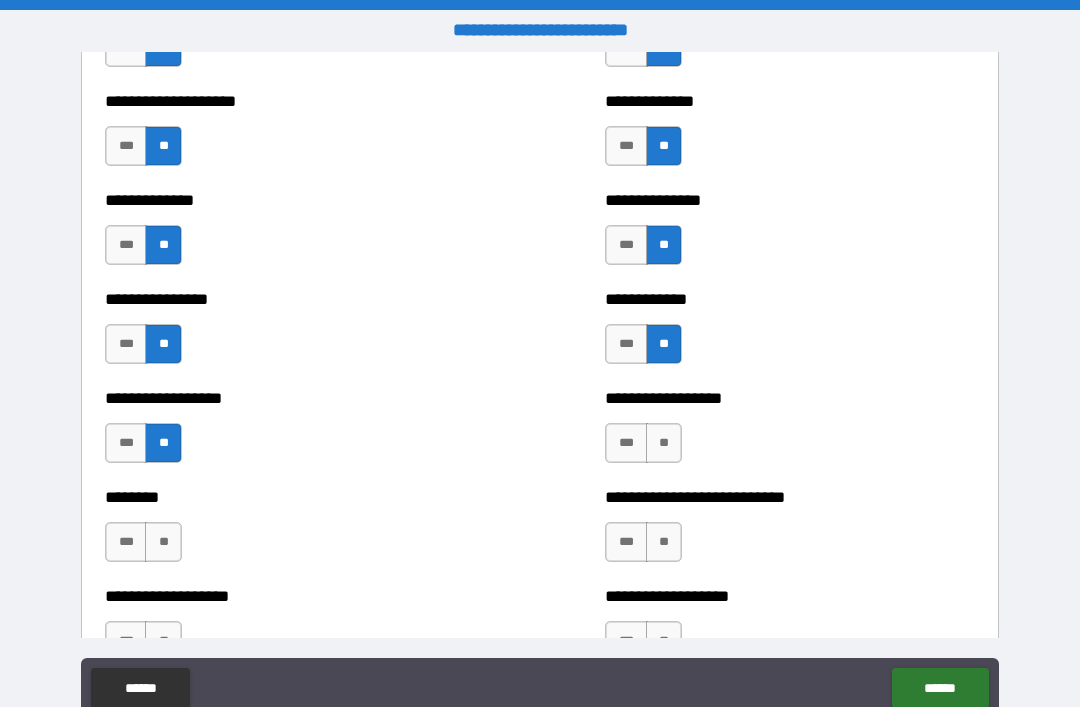 click on "**" at bounding box center [664, 443] 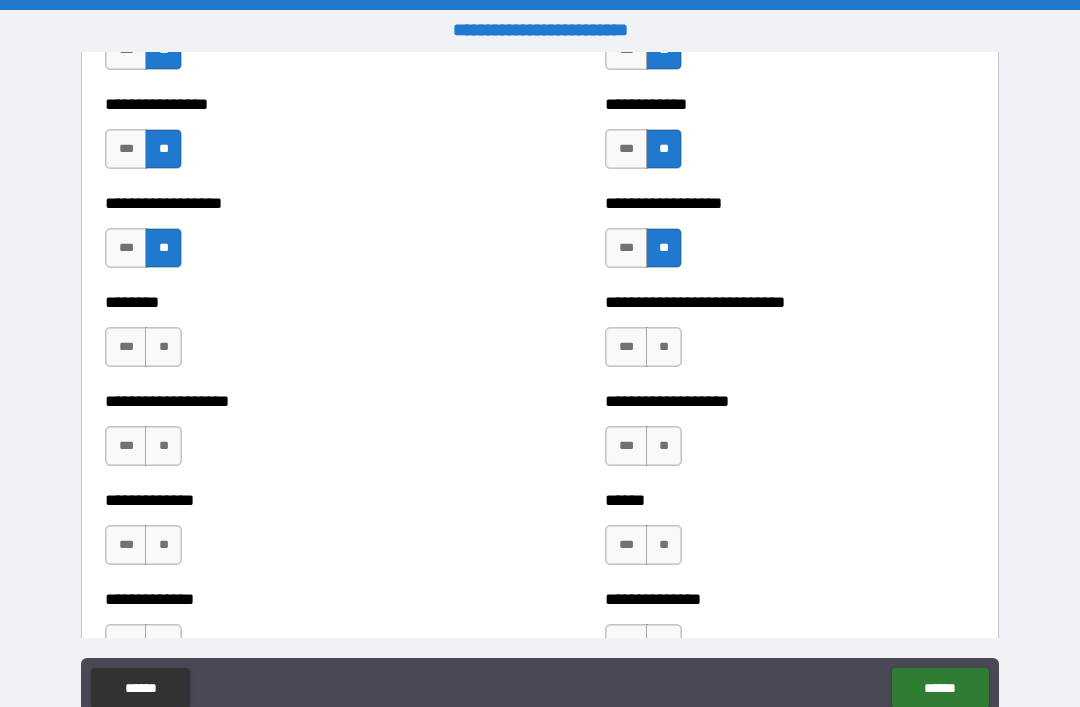 scroll, scrollTop: 4264, scrollLeft: 0, axis: vertical 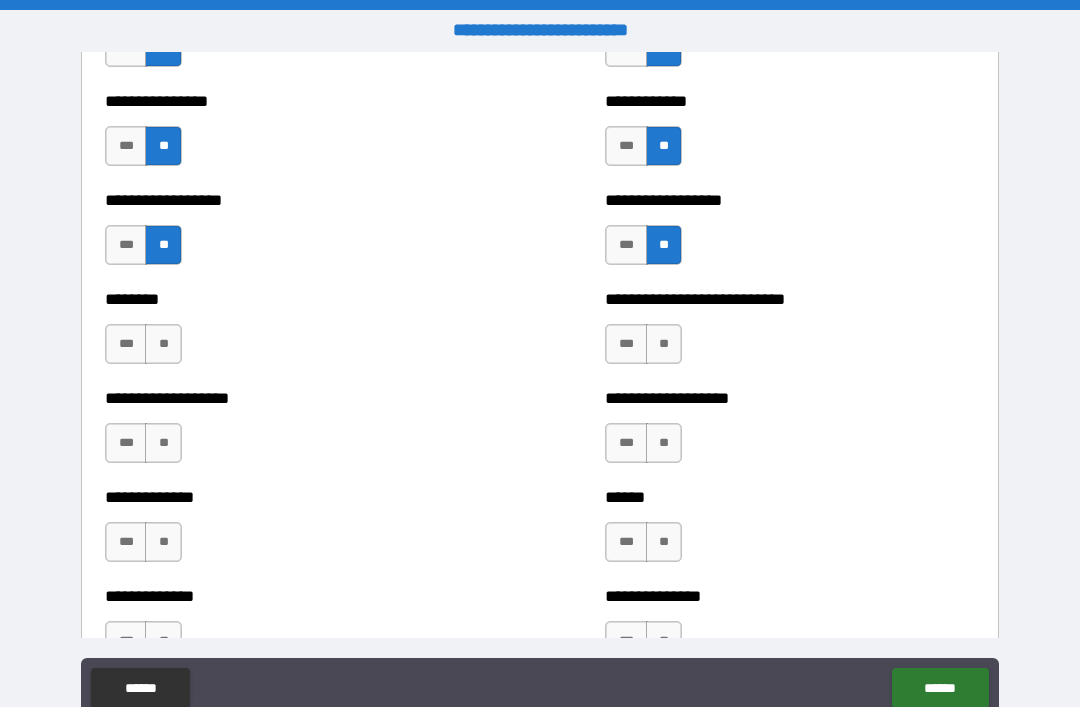 click on "**" at bounding box center [664, 344] 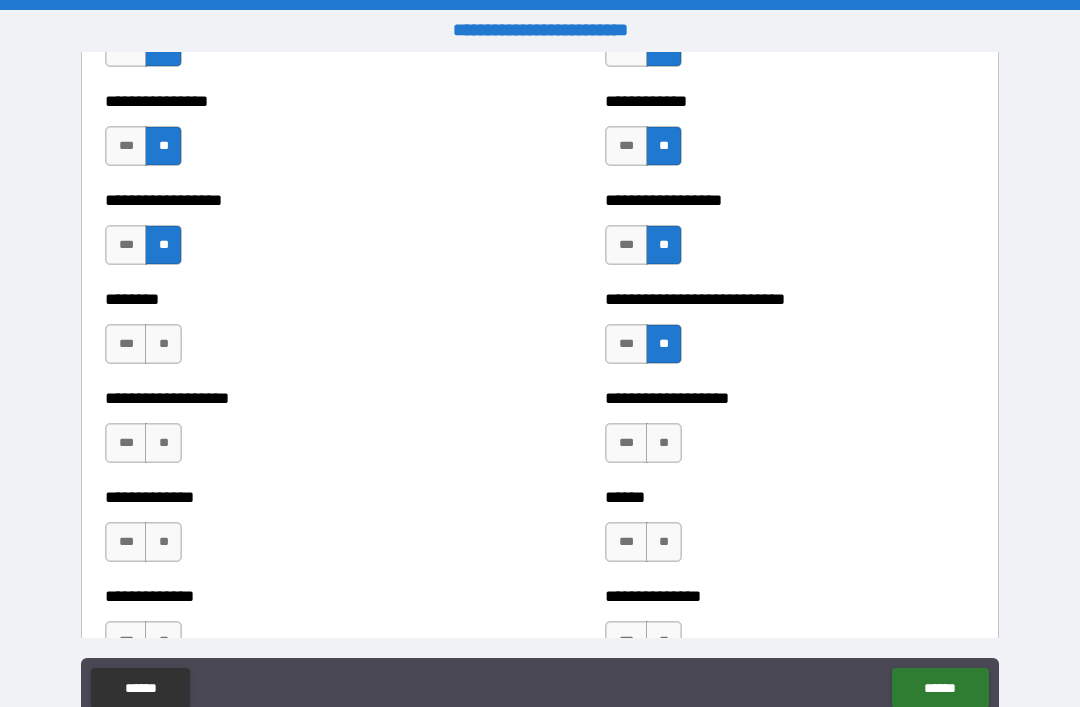 click on "**" at bounding box center (664, 443) 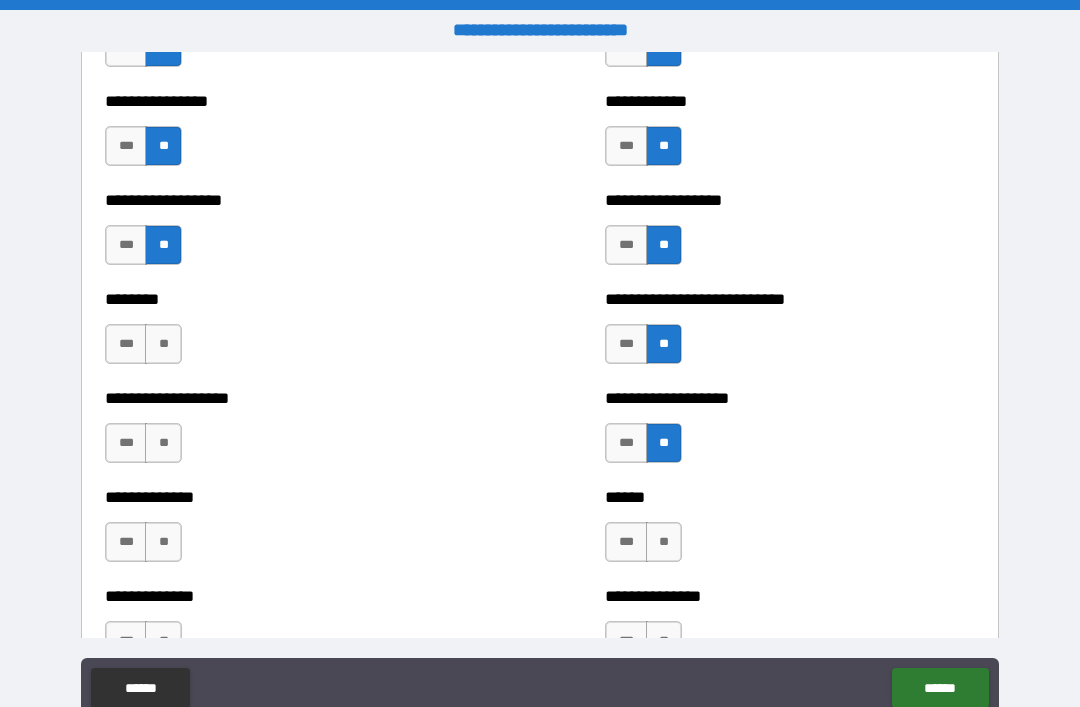 click on "**" at bounding box center (664, 542) 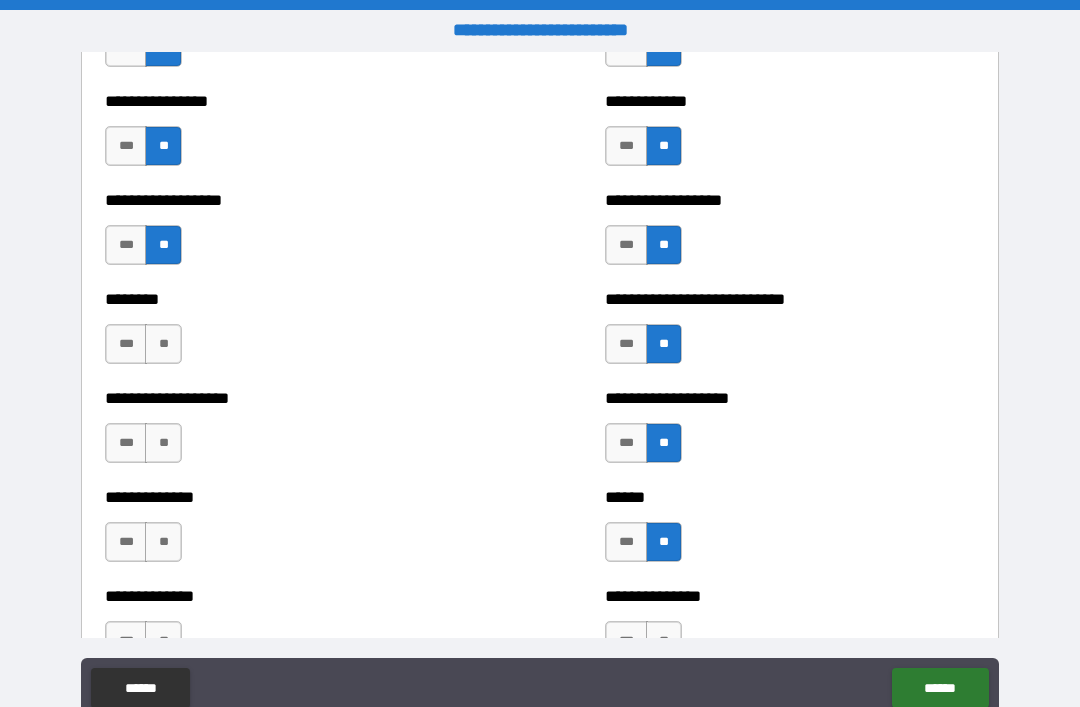 click on "***" at bounding box center [126, 245] 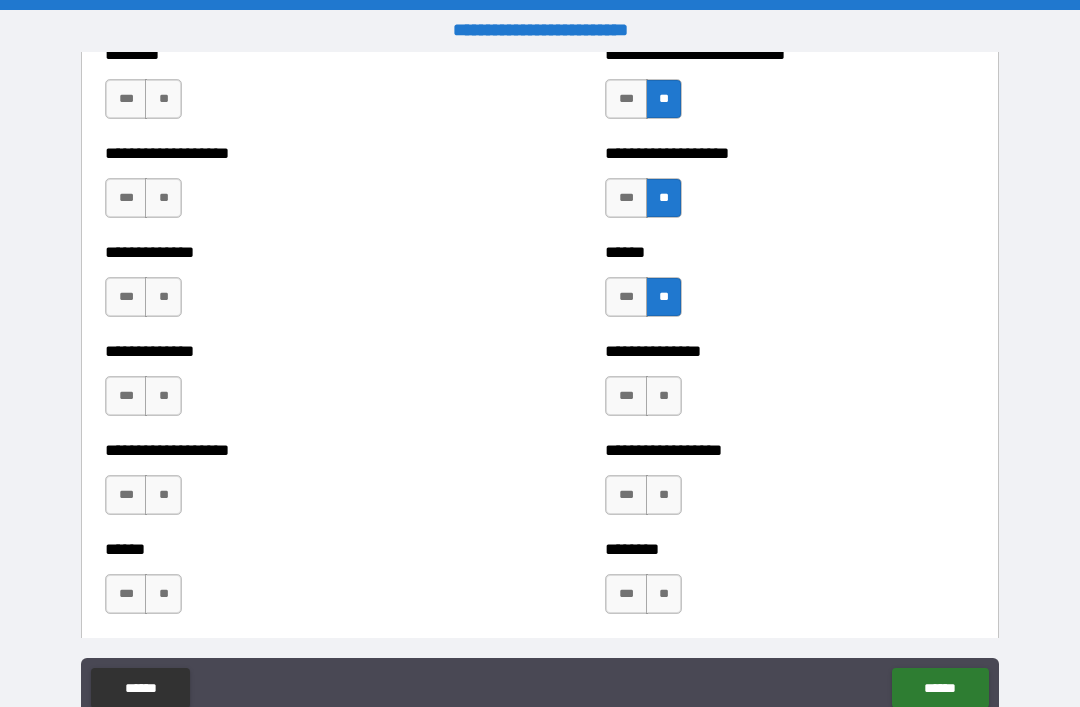 scroll, scrollTop: 4538, scrollLeft: 0, axis: vertical 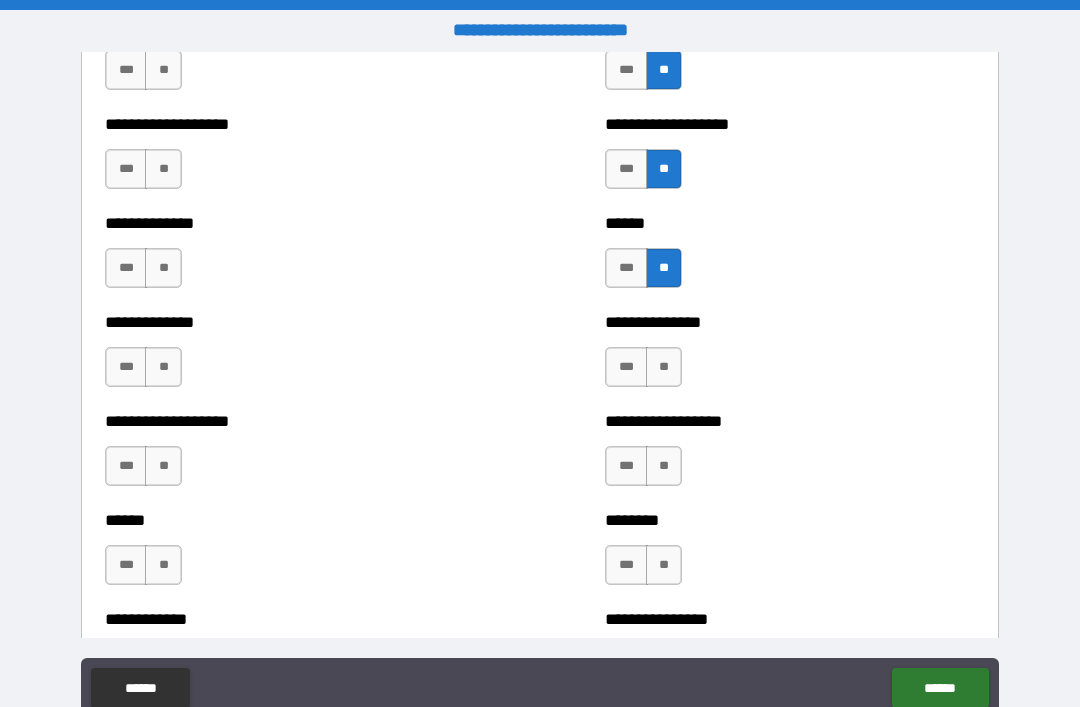 click on "**" at bounding box center (664, 367) 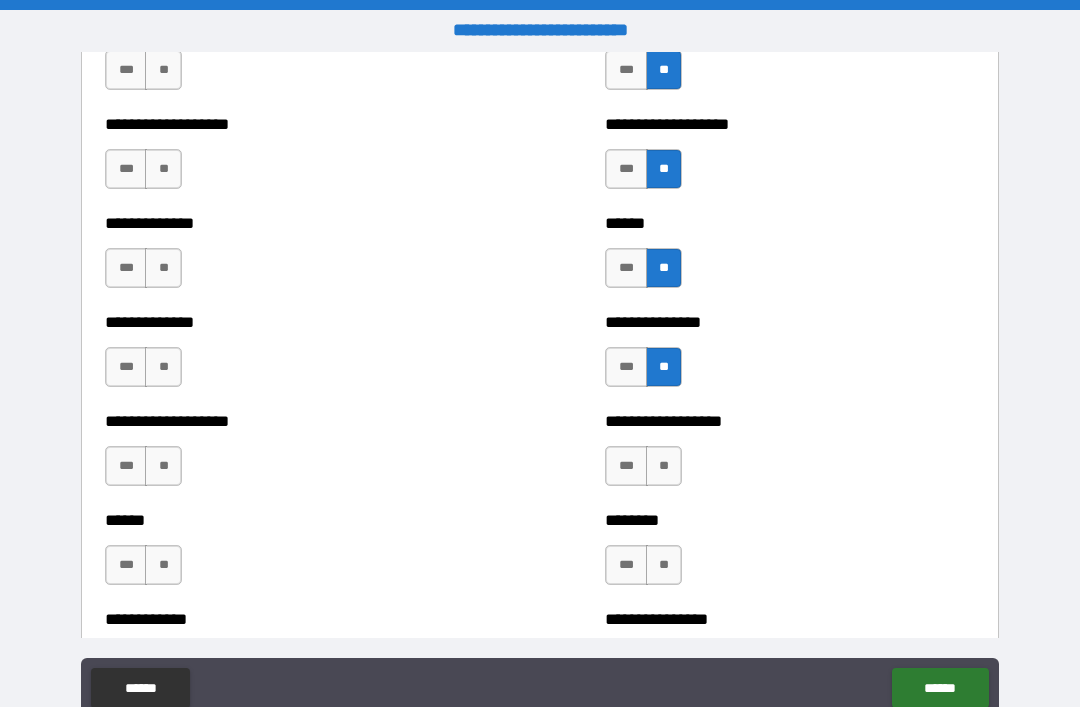 click on "**" at bounding box center (664, 466) 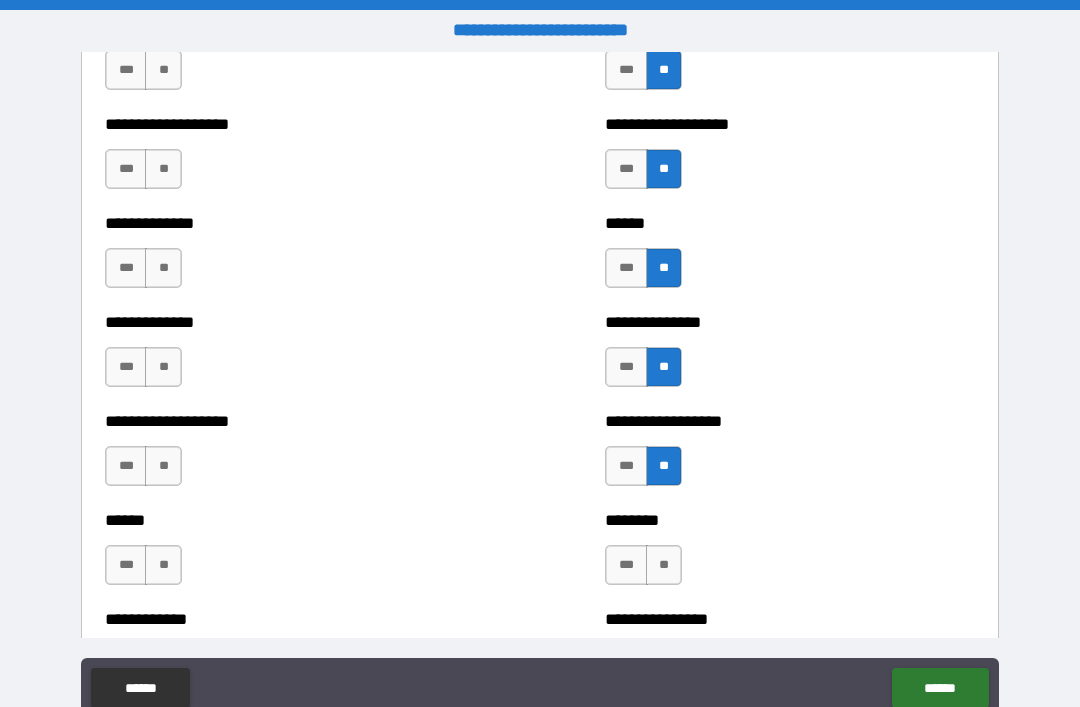 click on "**" at bounding box center [664, 565] 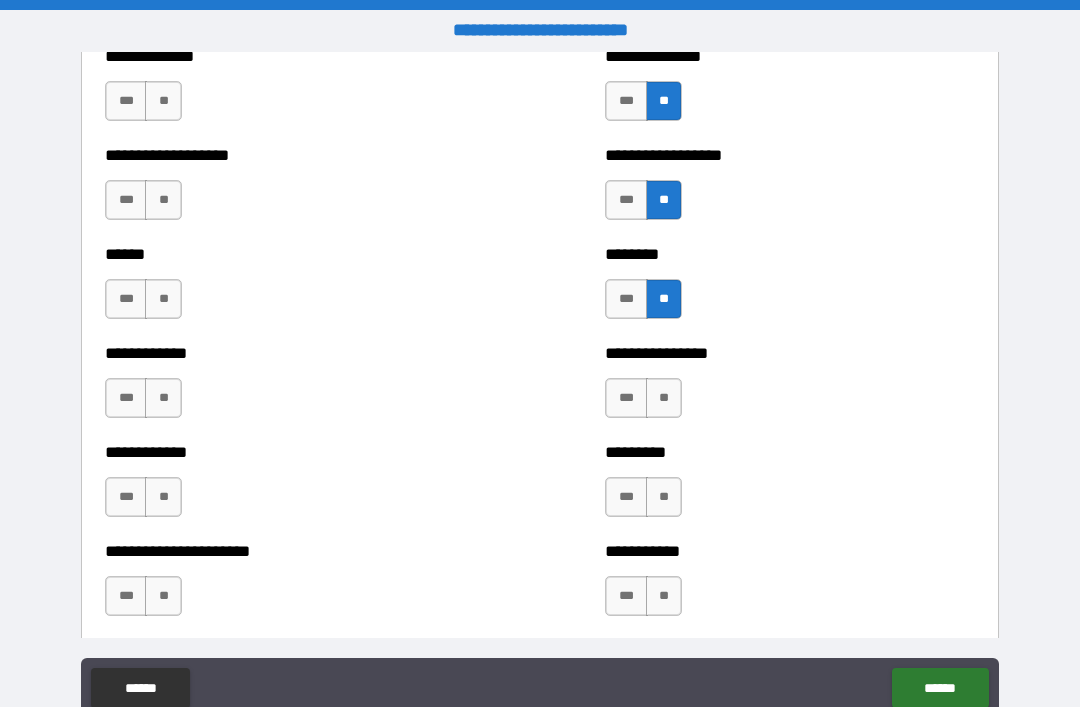 scroll, scrollTop: 4808, scrollLeft: 0, axis: vertical 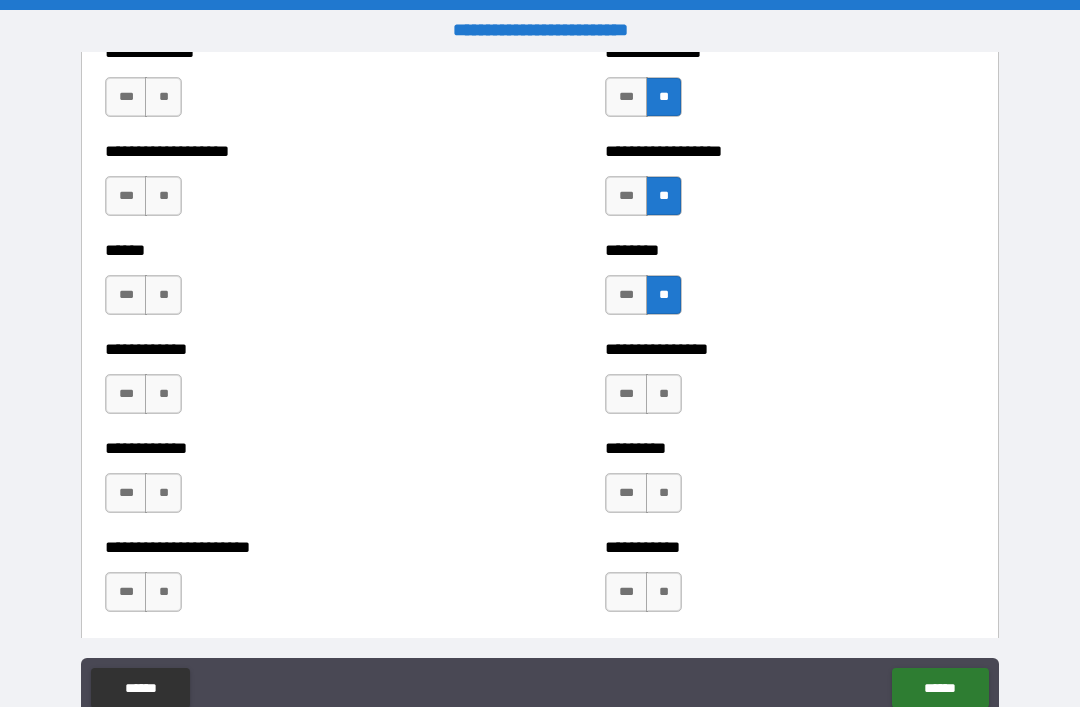 click on "**" at bounding box center [664, 394] 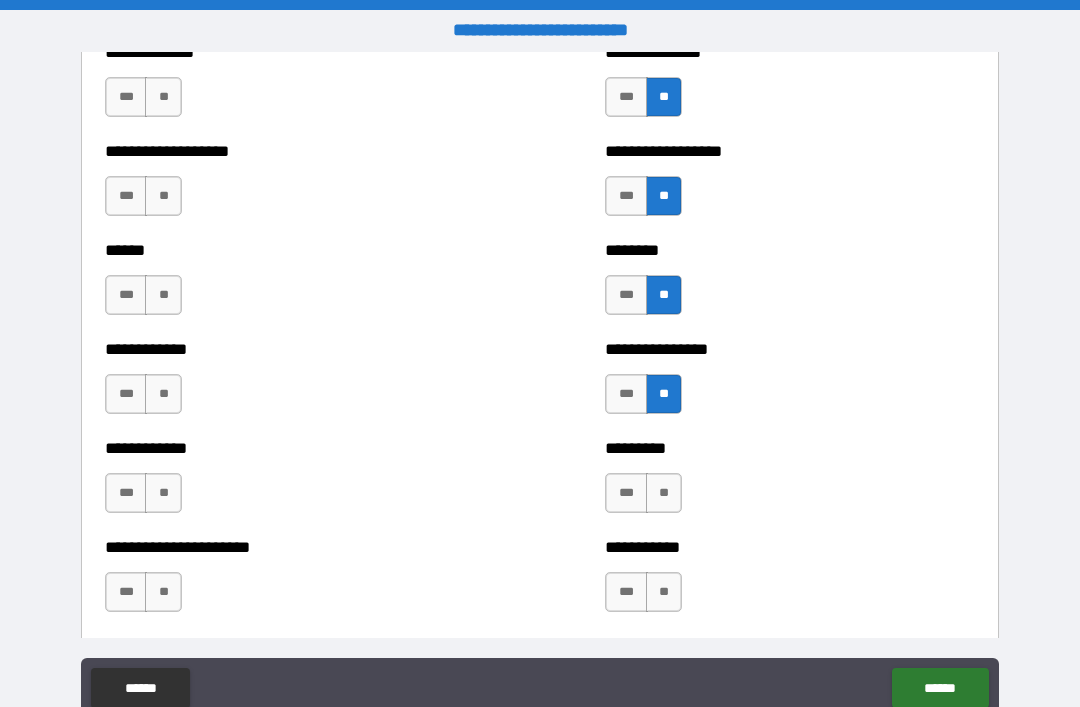 click on "**" at bounding box center (664, 493) 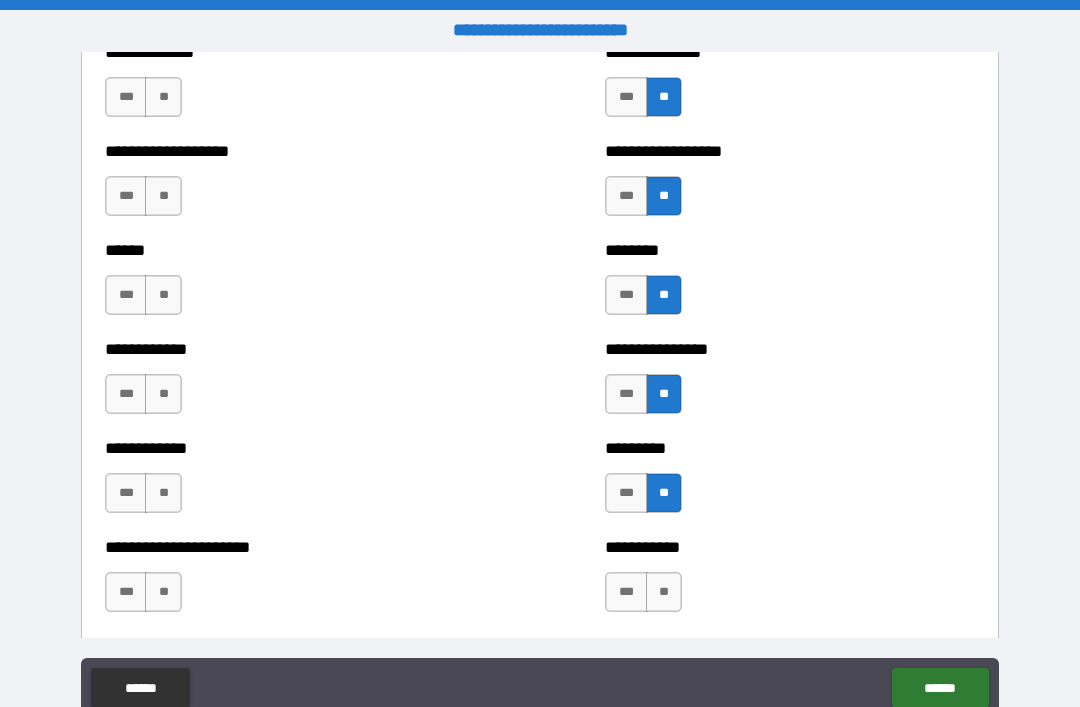 click on "**" at bounding box center [664, 592] 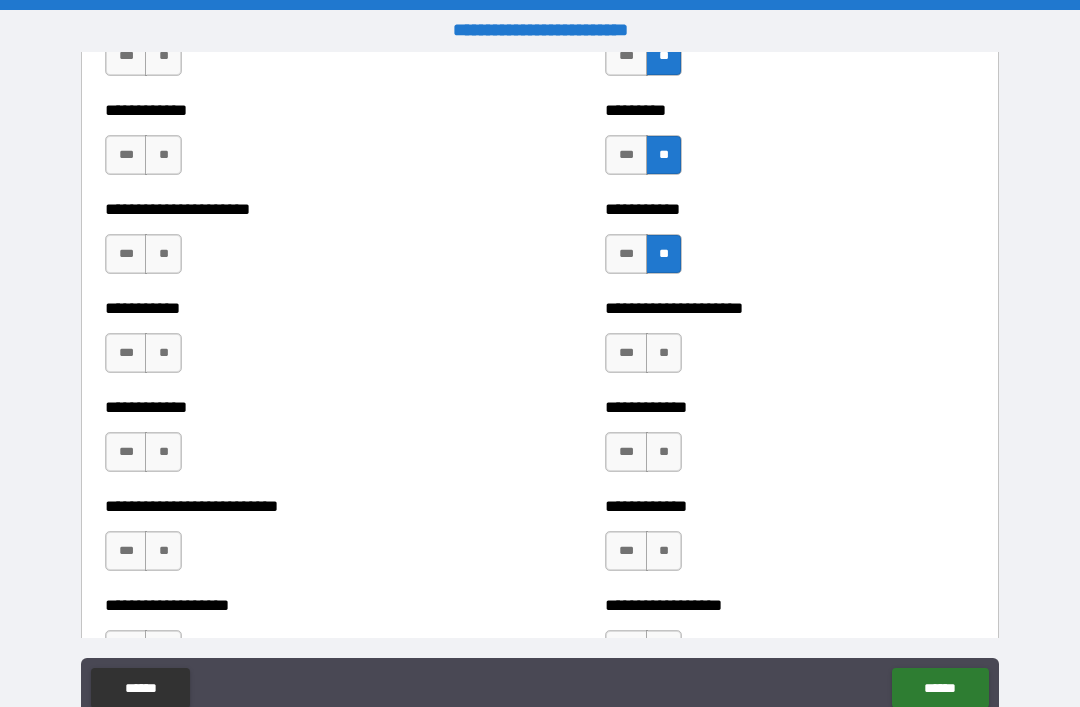 scroll, scrollTop: 5145, scrollLeft: 0, axis: vertical 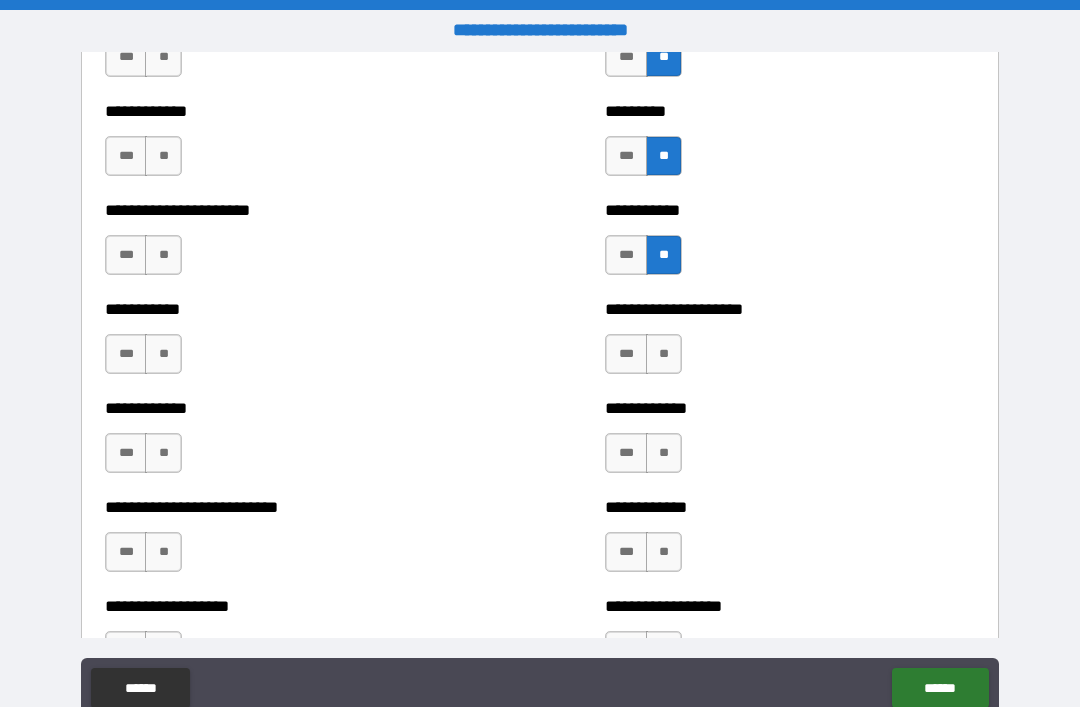 click on "**" at bounding box center [664, 354] 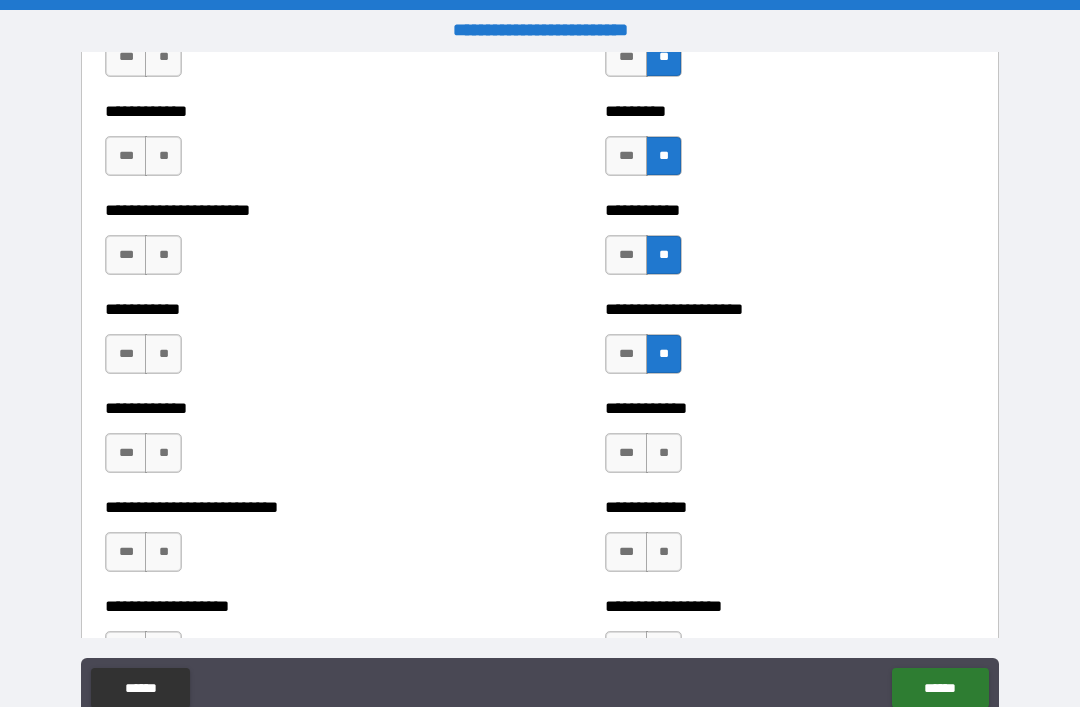 click on "**" at bounding box center (664, 453) 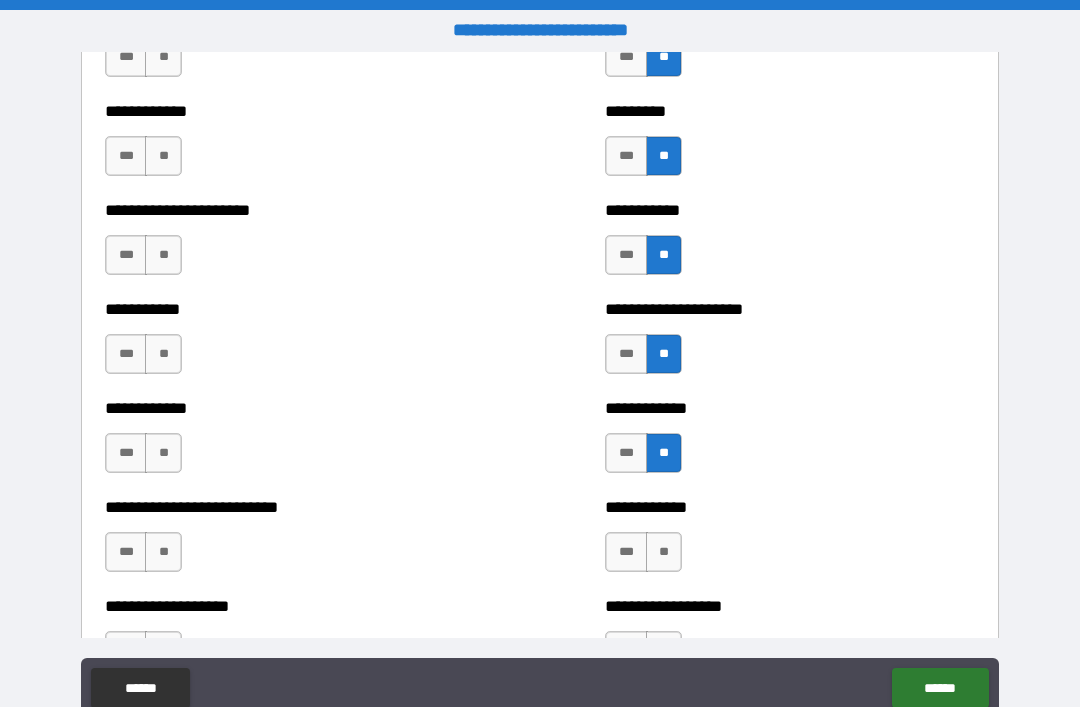 click on "**" at bounding box center (664, 552) 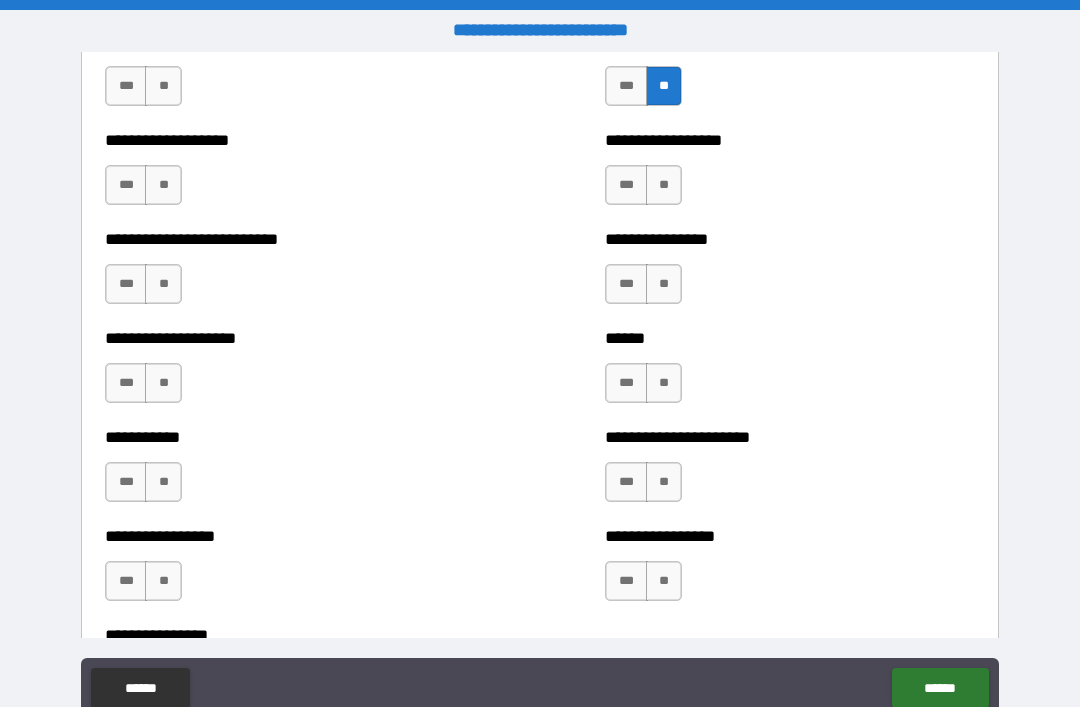 scroll, scrollTop: 5620, scrollLeft: 0, axis: vertical 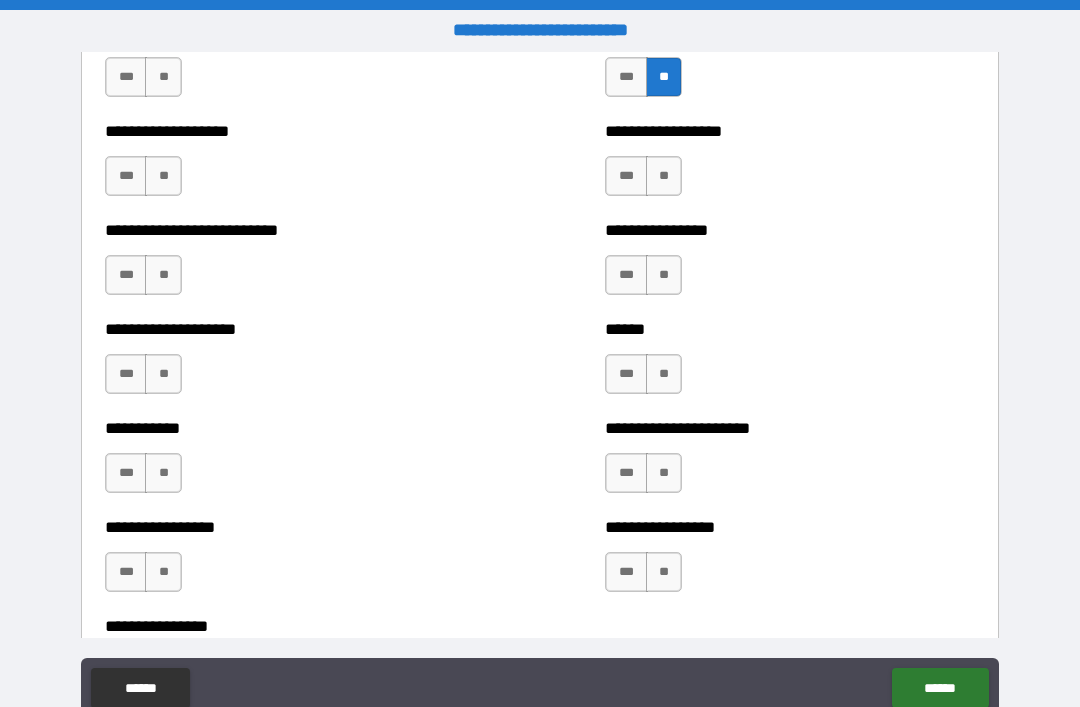 click on "**" at bounding box center [664, 176] 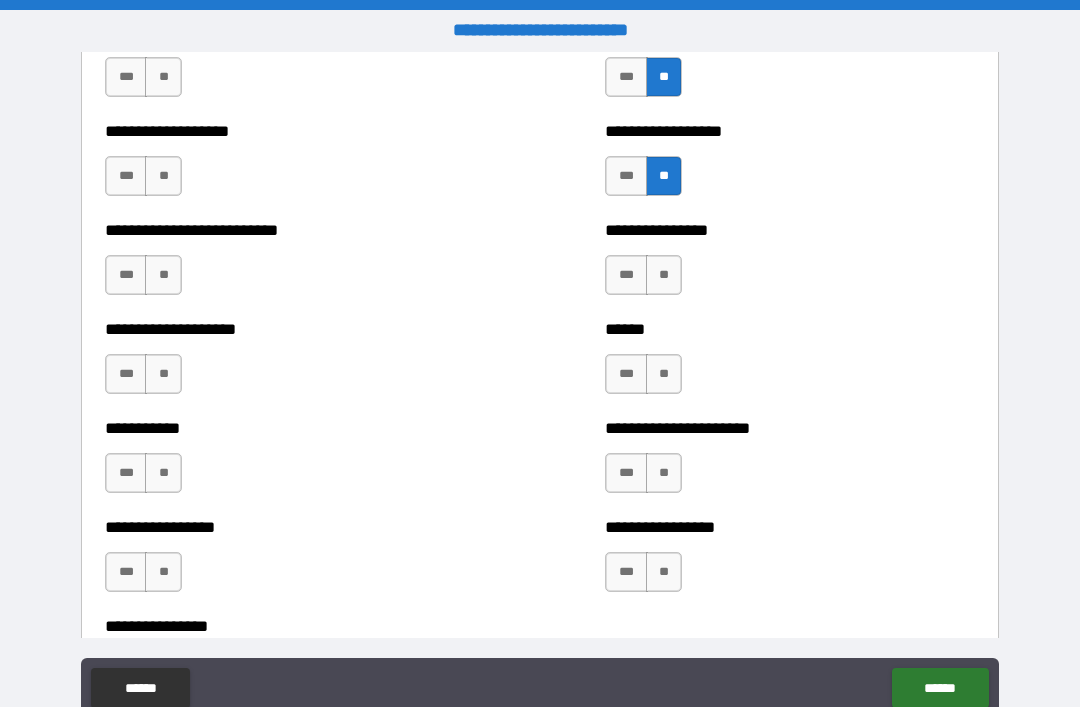 click on "**" at bounding box center [664, 275] 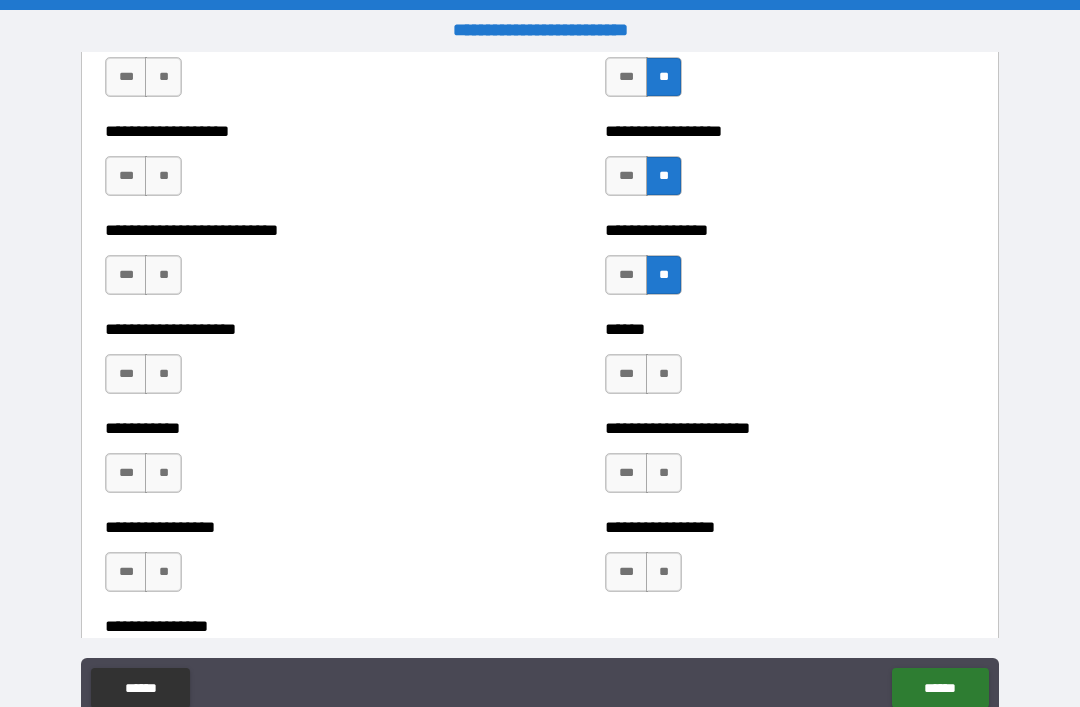 click on "**" at bounding box center [664, 374] 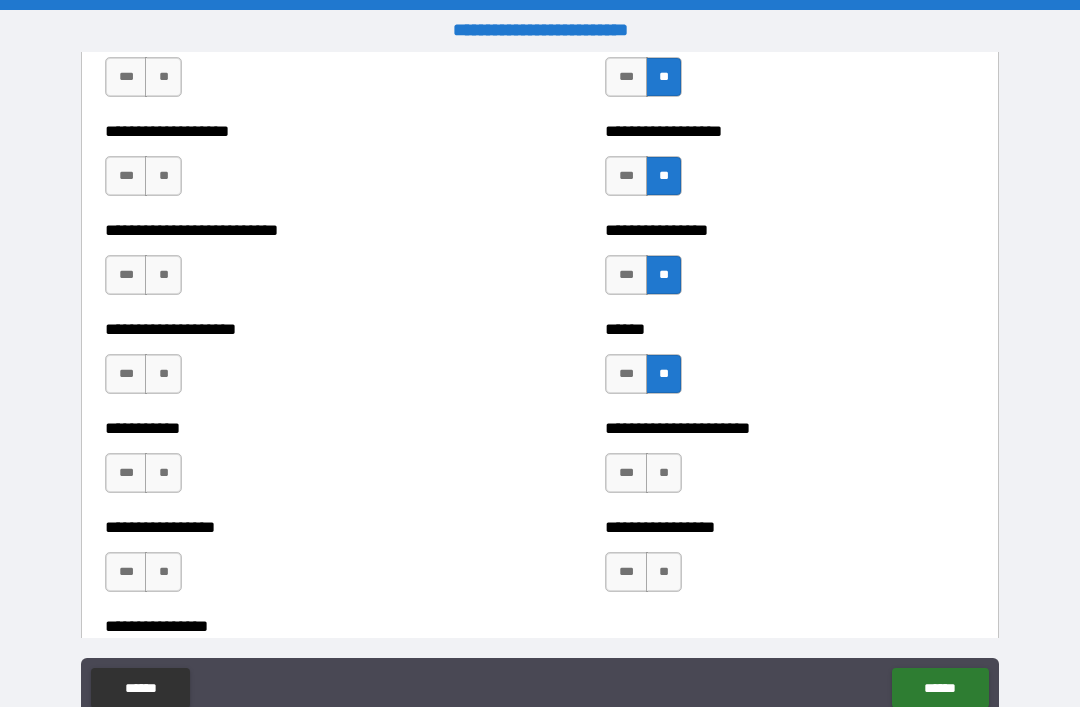 click on "**" at bounding box center [664, 473] 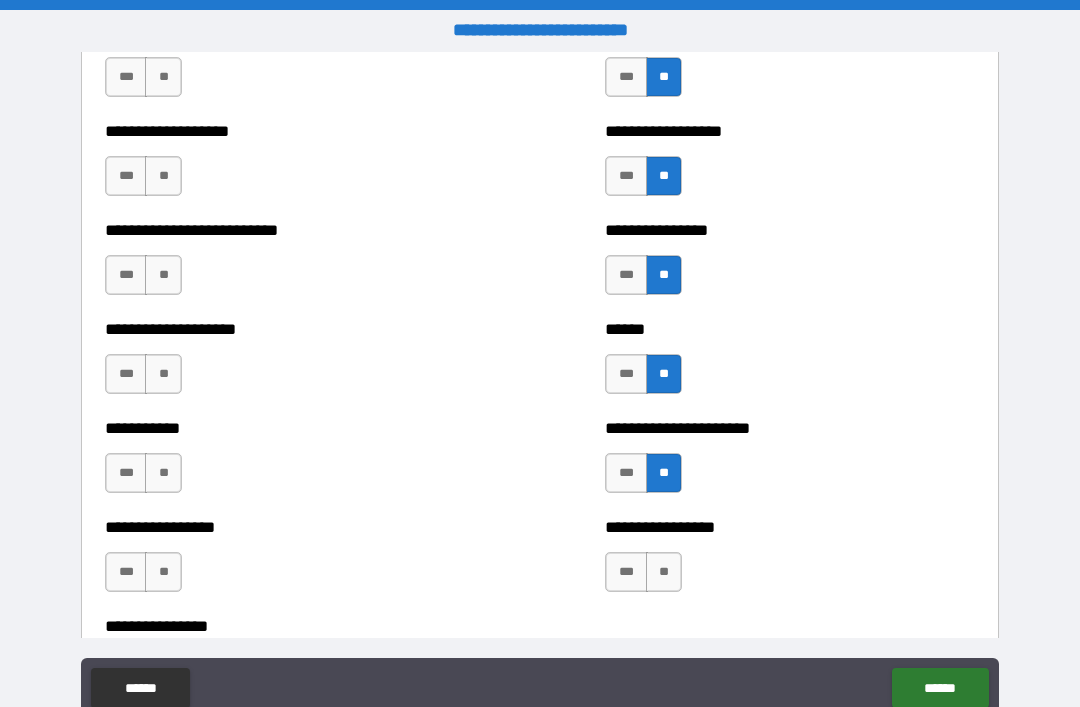 click on "**" at bounding box center (664, 572) 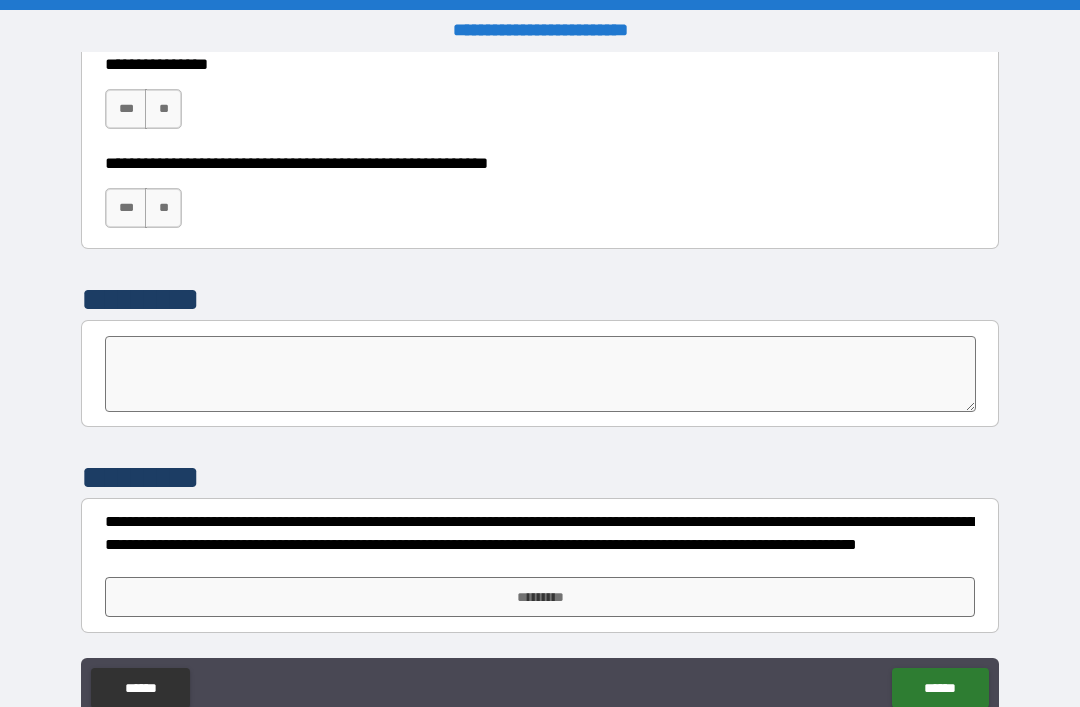 scroll, scrollTop: 6182, scrollLeft: 0, axis: vertical 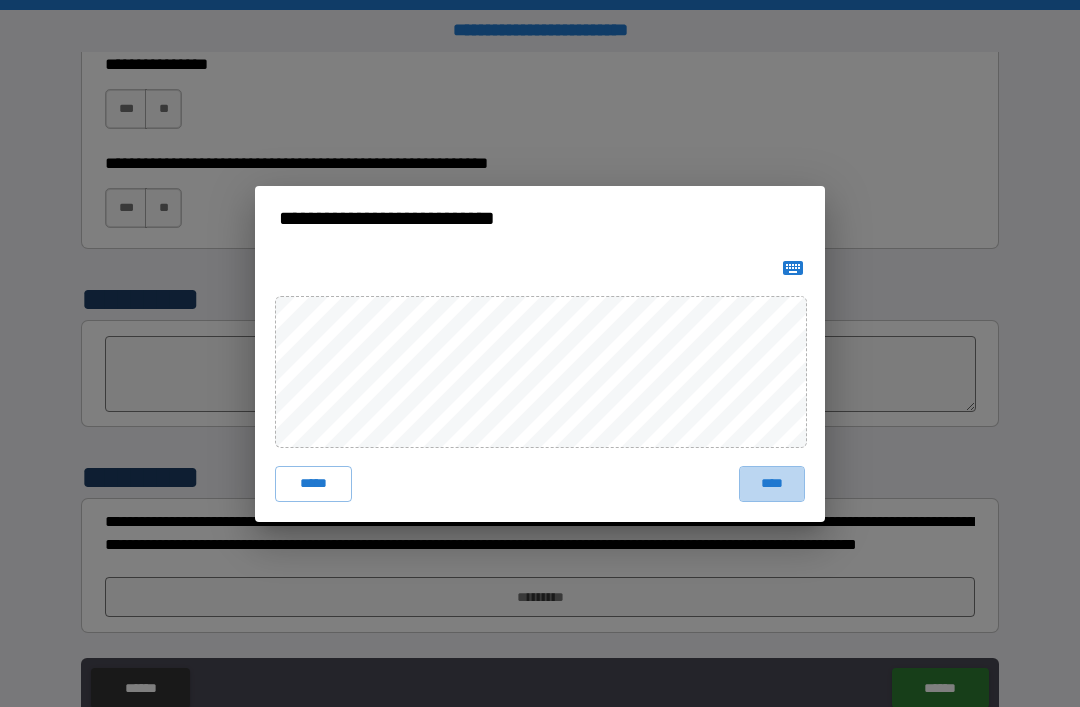 click on "****" at bounding box center [772, 484] 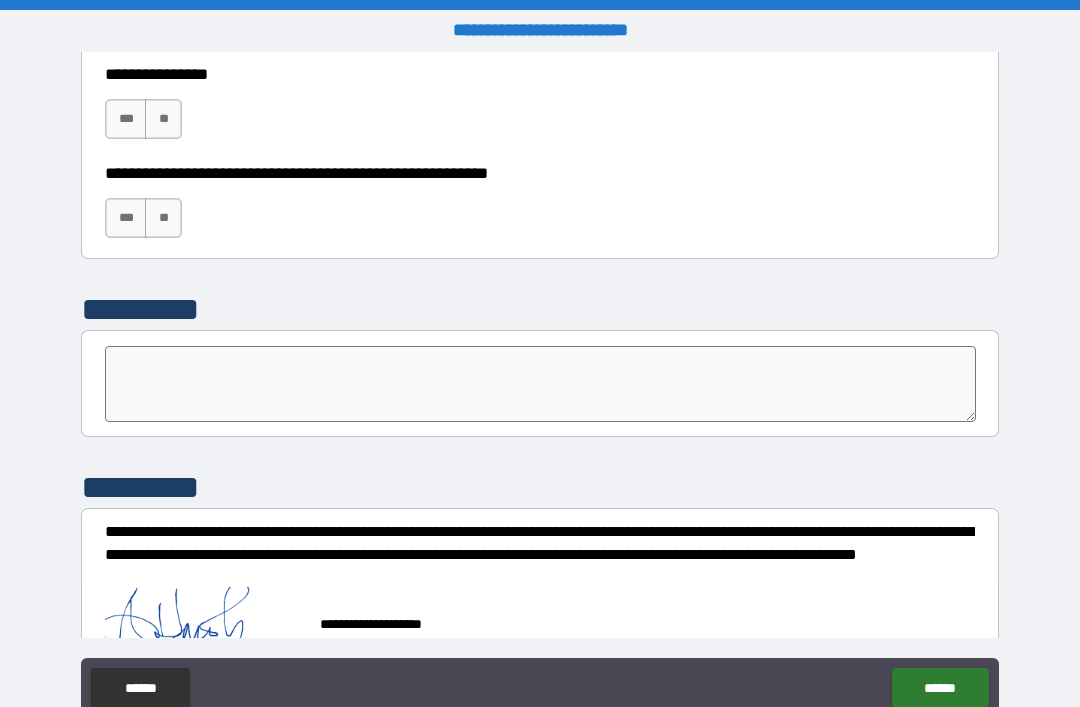 click on "******" at bounding box center [940, 688] 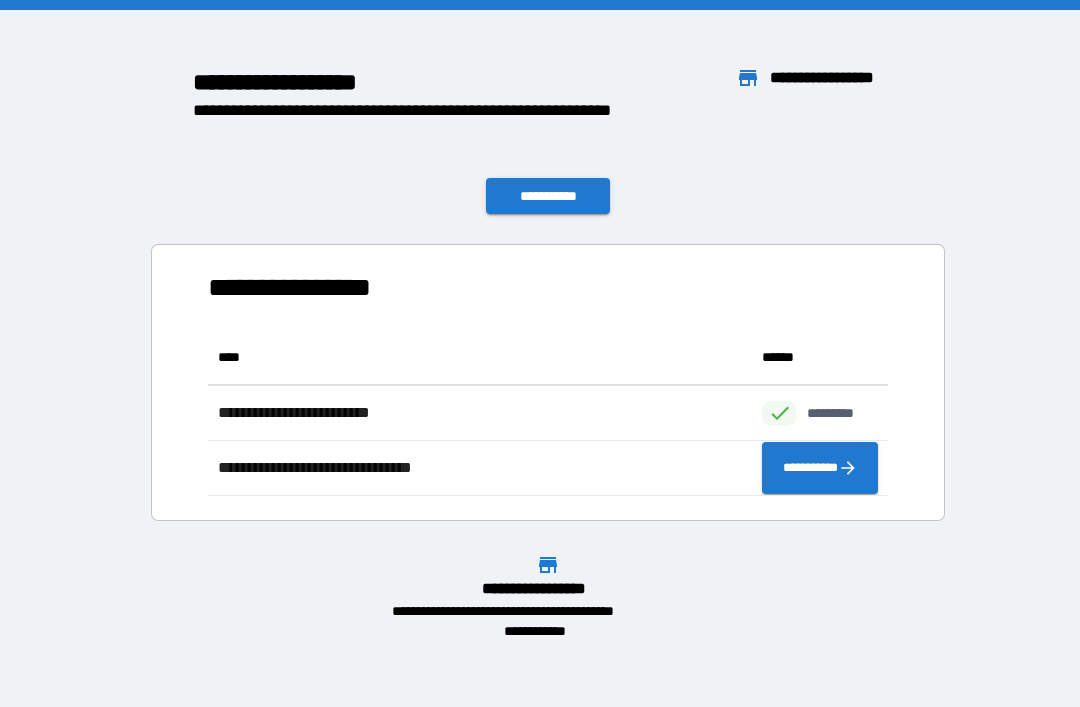 scroll, scrollTop: 166, scrollLeft: 680, axis: both 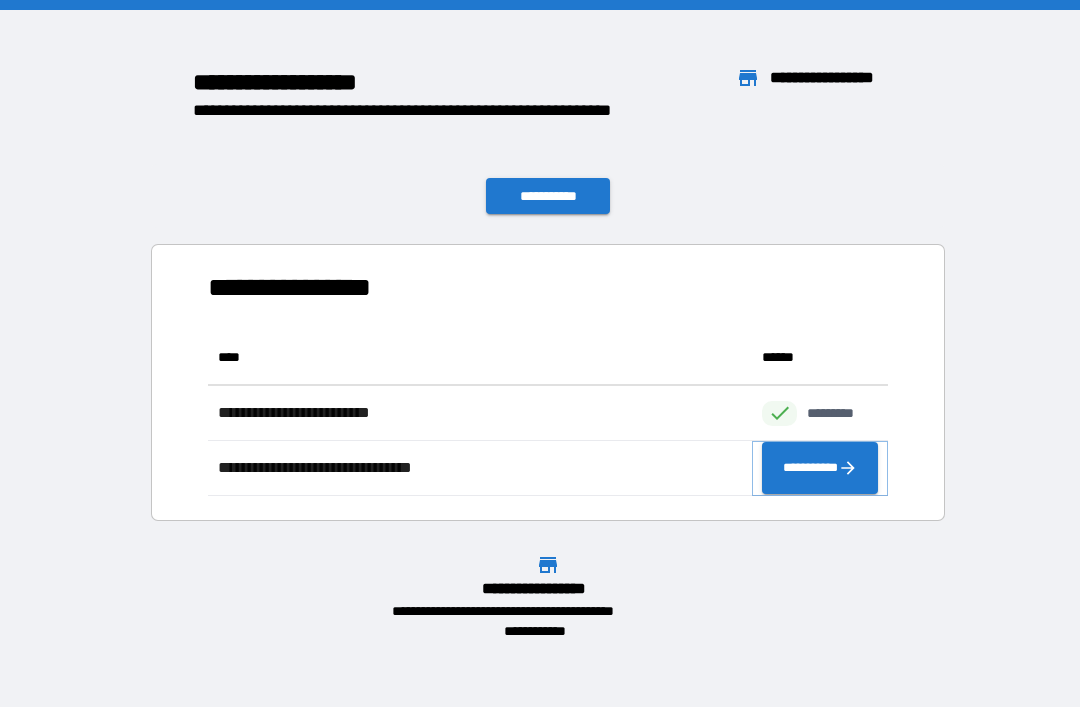 click on "**********" at bounding box center [820, 468] 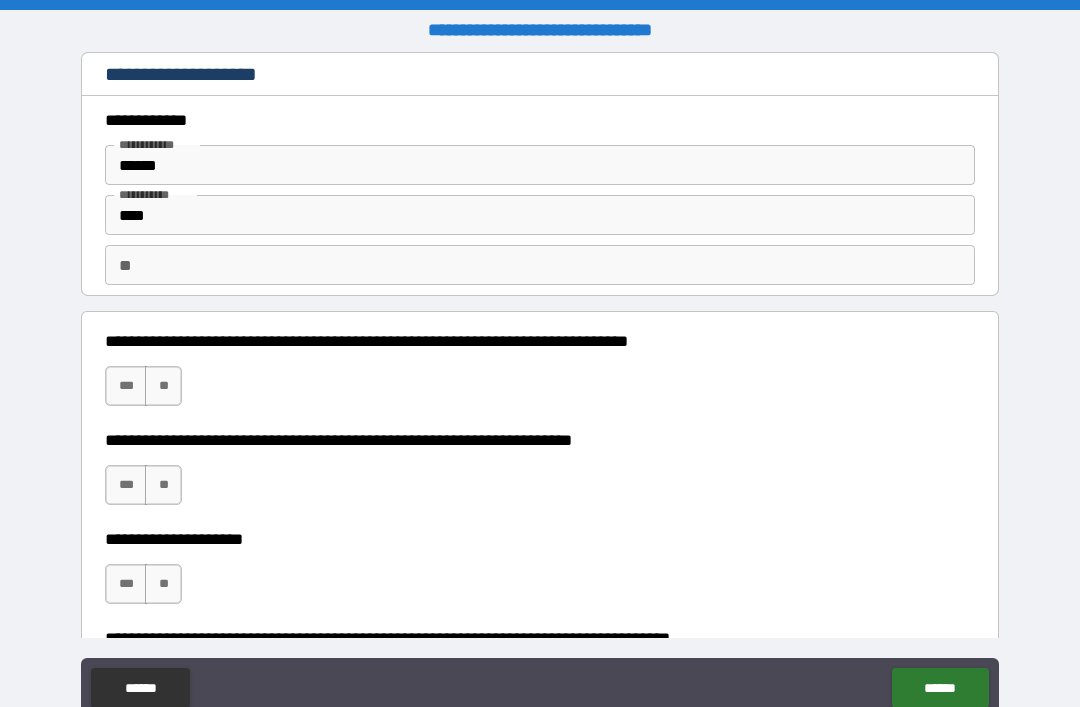 click on "**" at bounding box center (163, 386) 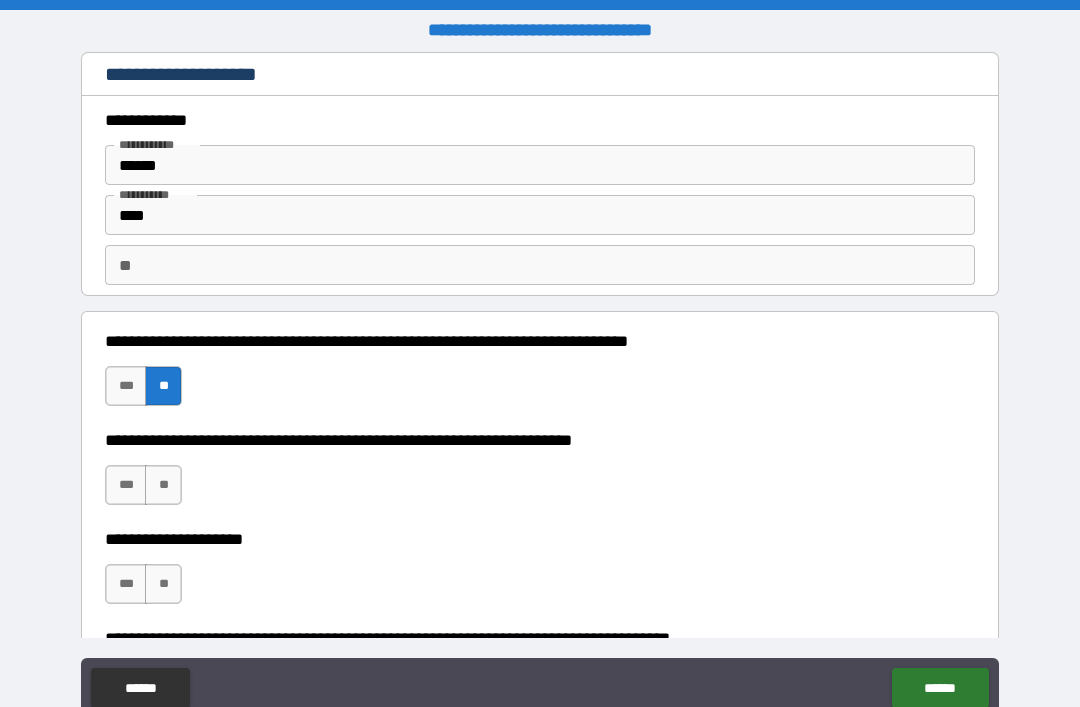 click on "**" at bounding box center (163, 485) 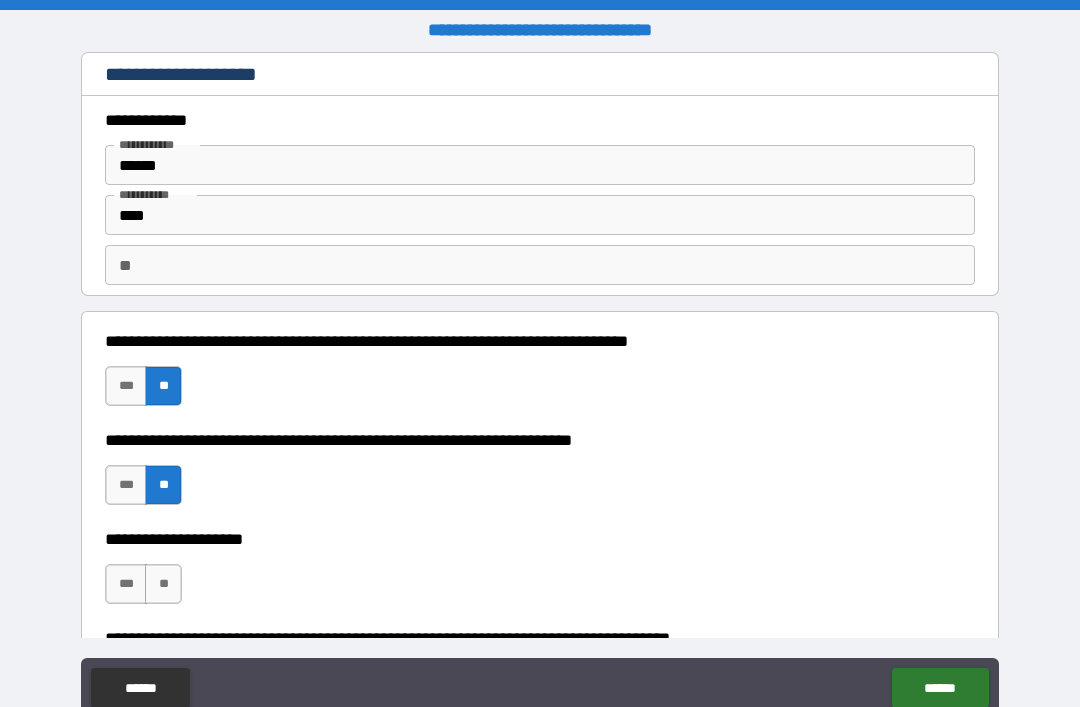 click on "**" at bounding box center (163, 584) 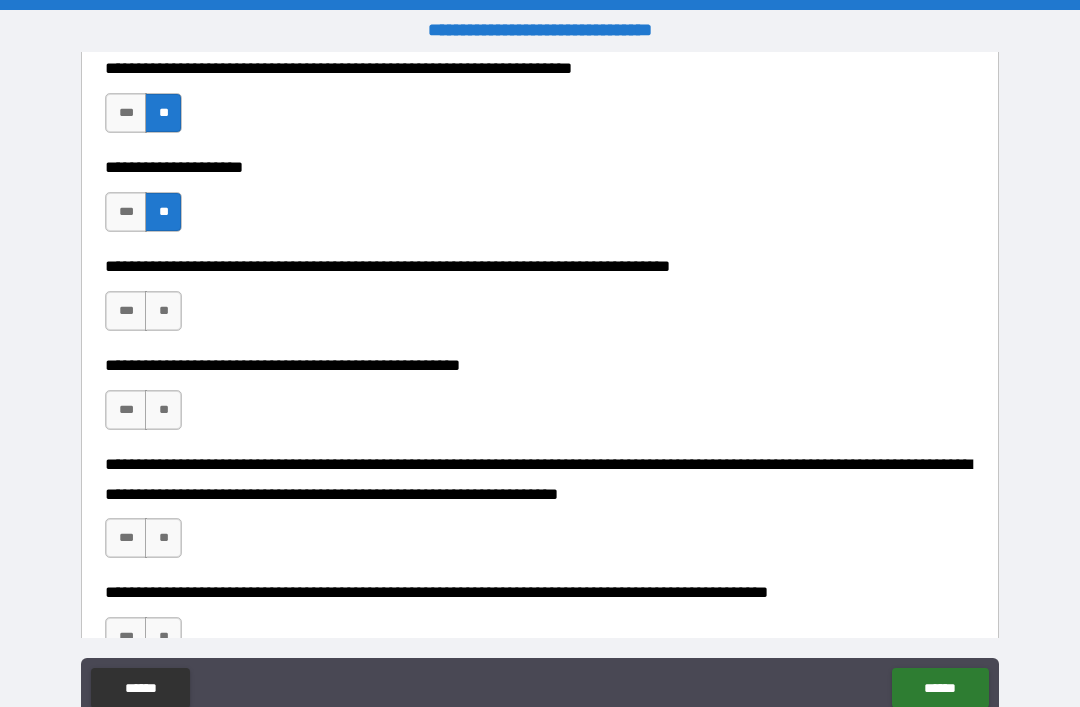 scroll, scrollTop: 381, scrollLeft: 0, axis: vertical 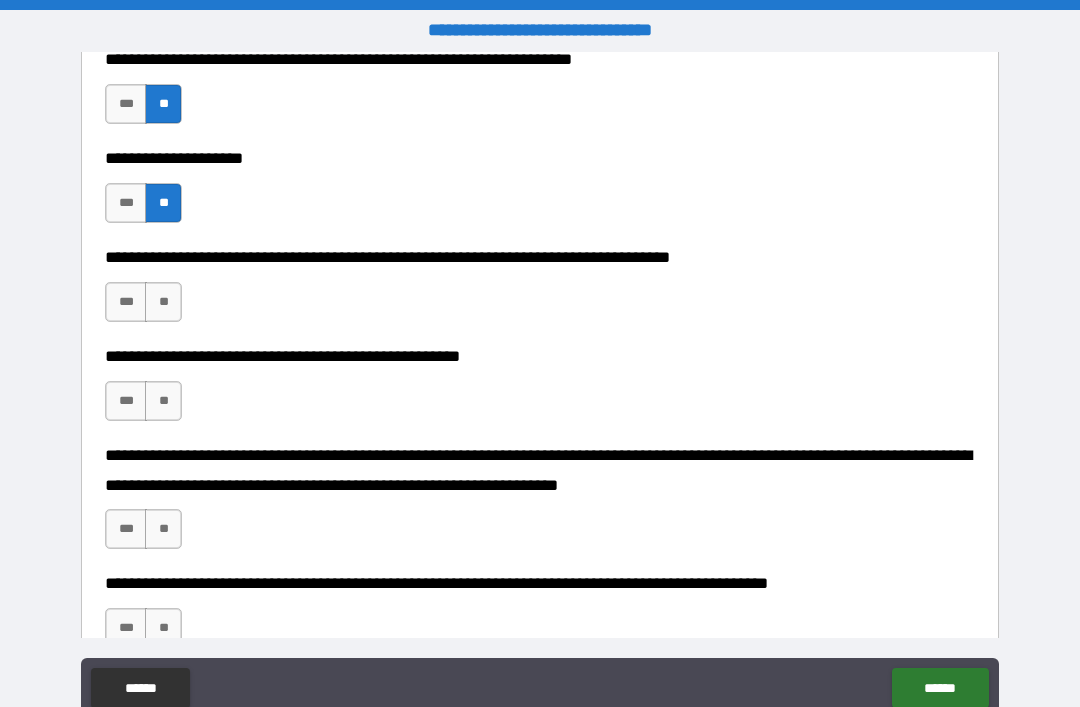 click on "**" at bounding box center (163, 302) 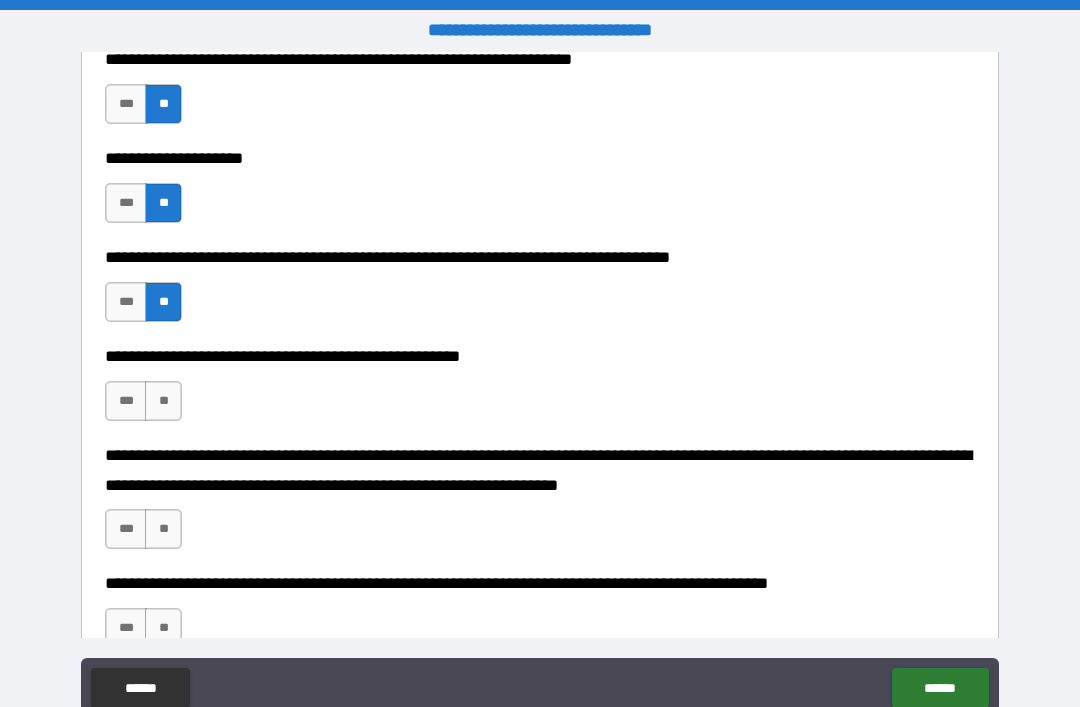 click on "**" at bounding box center [163, 401] 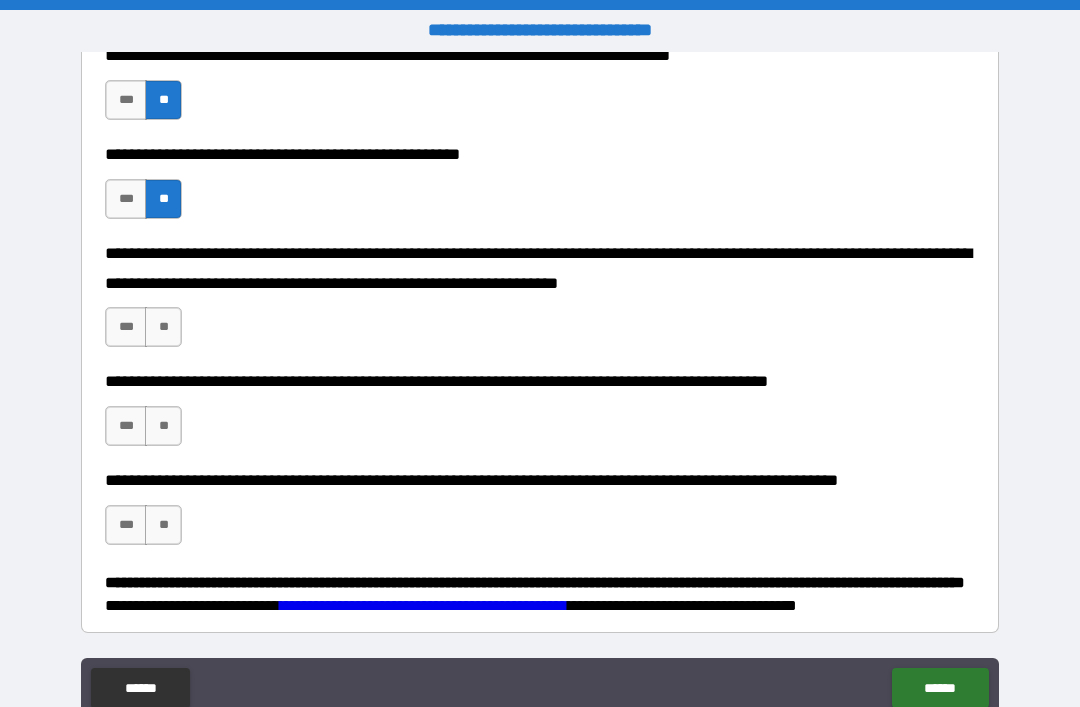 scroll, scrollTop: 604, scrollLeft: 0, axis: vertical 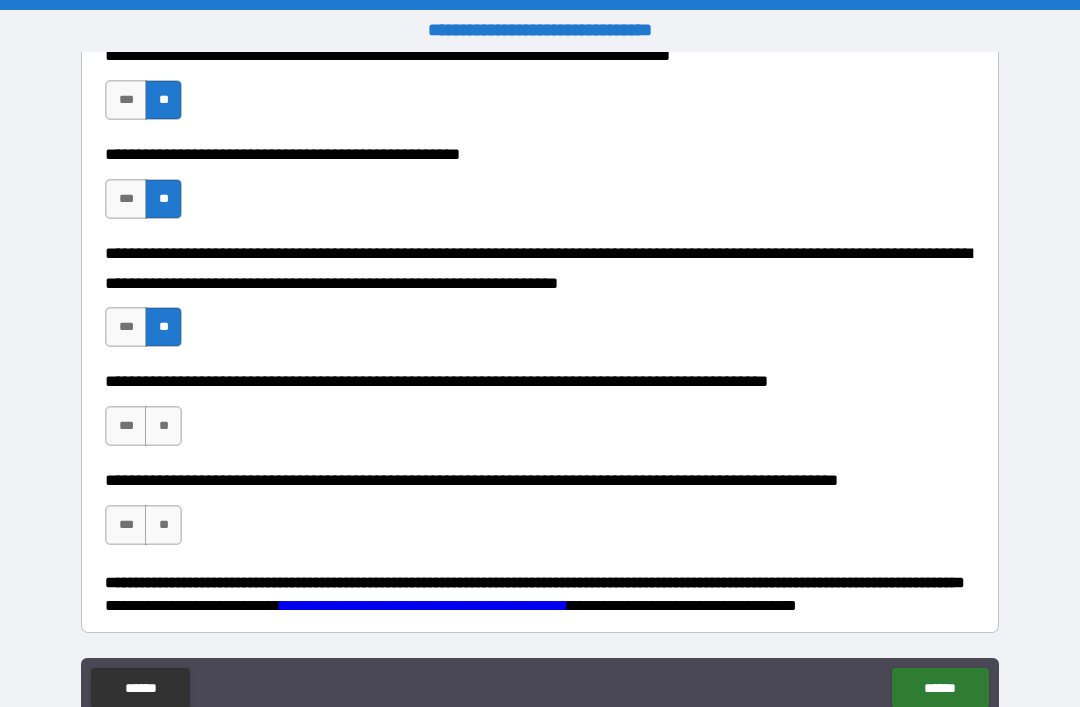 click on "**" at bounding box center [163, 426] 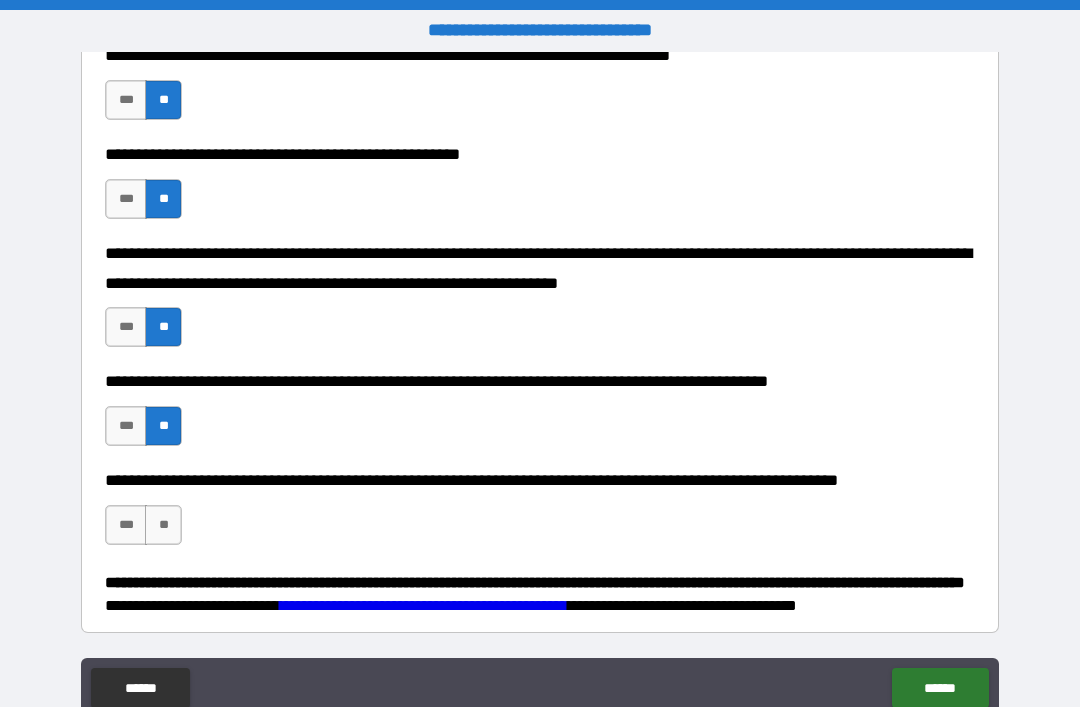 click on "**" at bounding box center [163, 525] 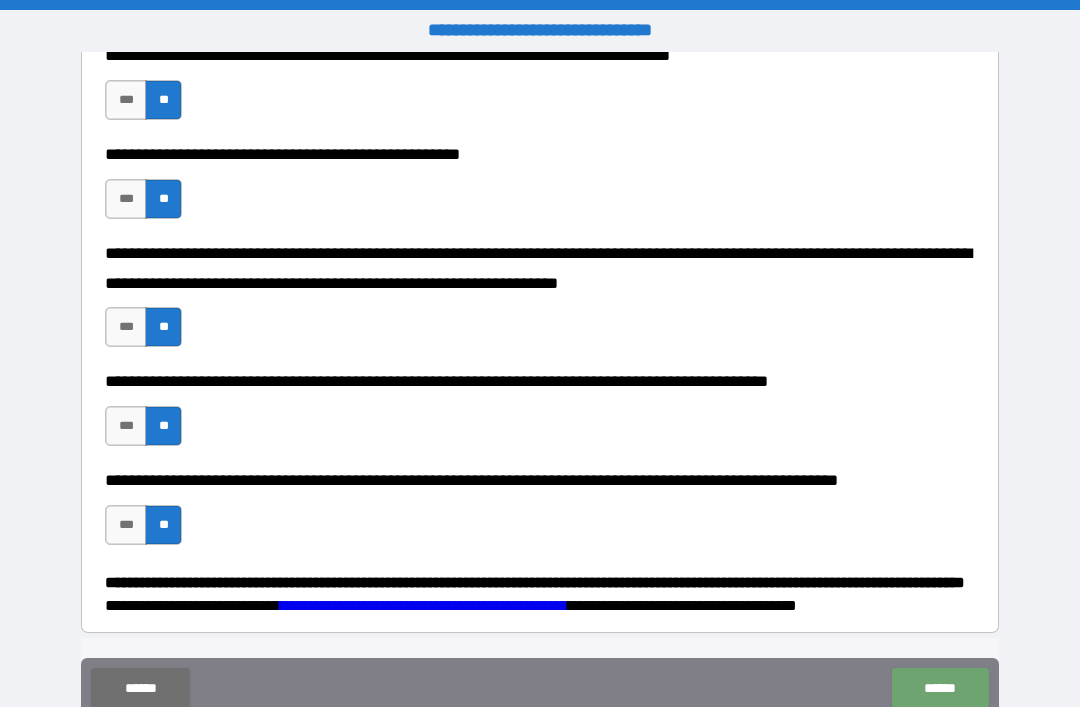 click on "******" at bounding box center (940, 688) 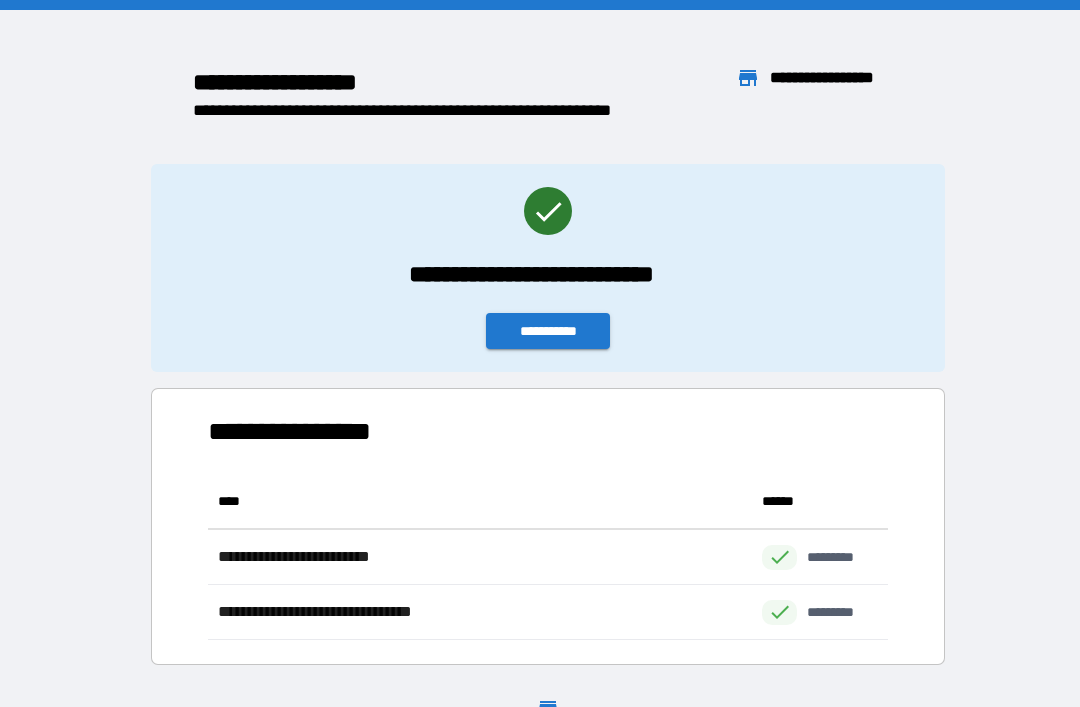 scroll, scrollTop: 1, scrollLeft: 1, axis: both 